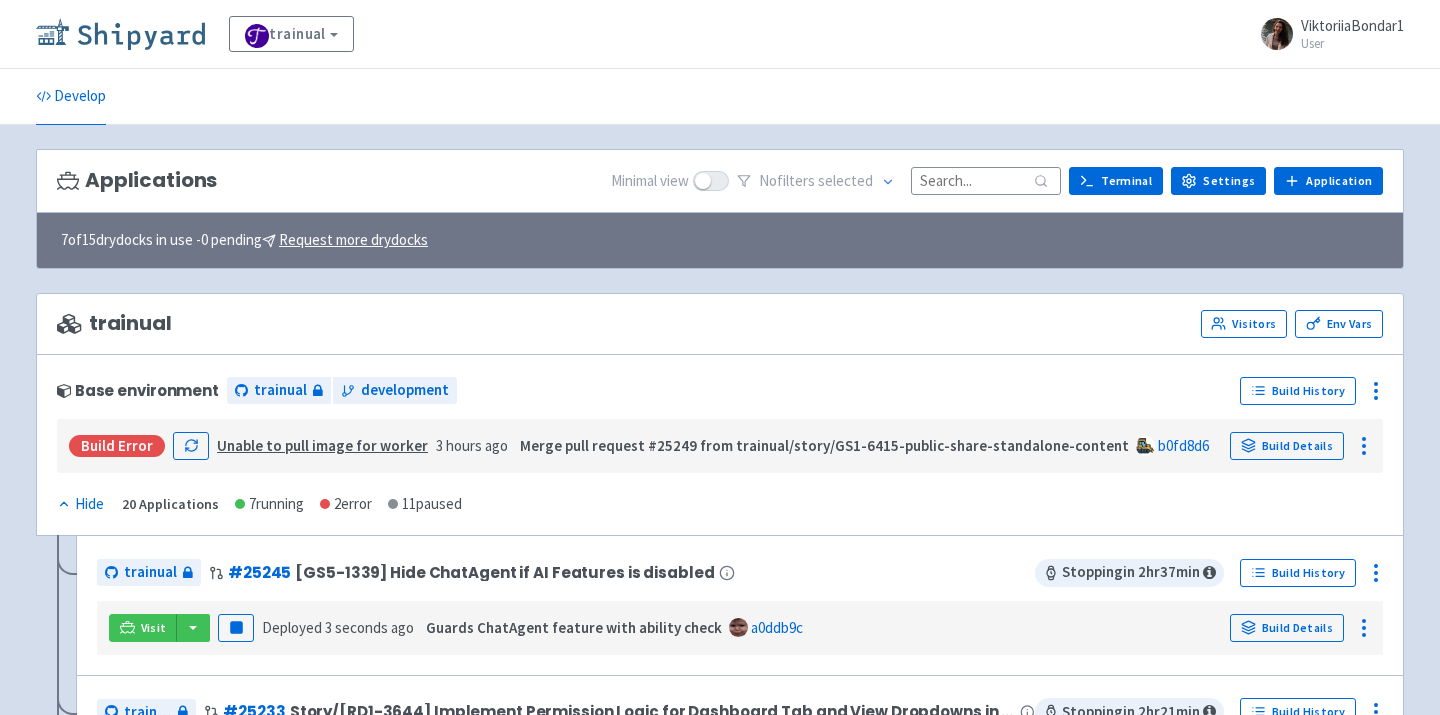 scroll, scrollTop: 0, scrollLeft: 0, axis: both 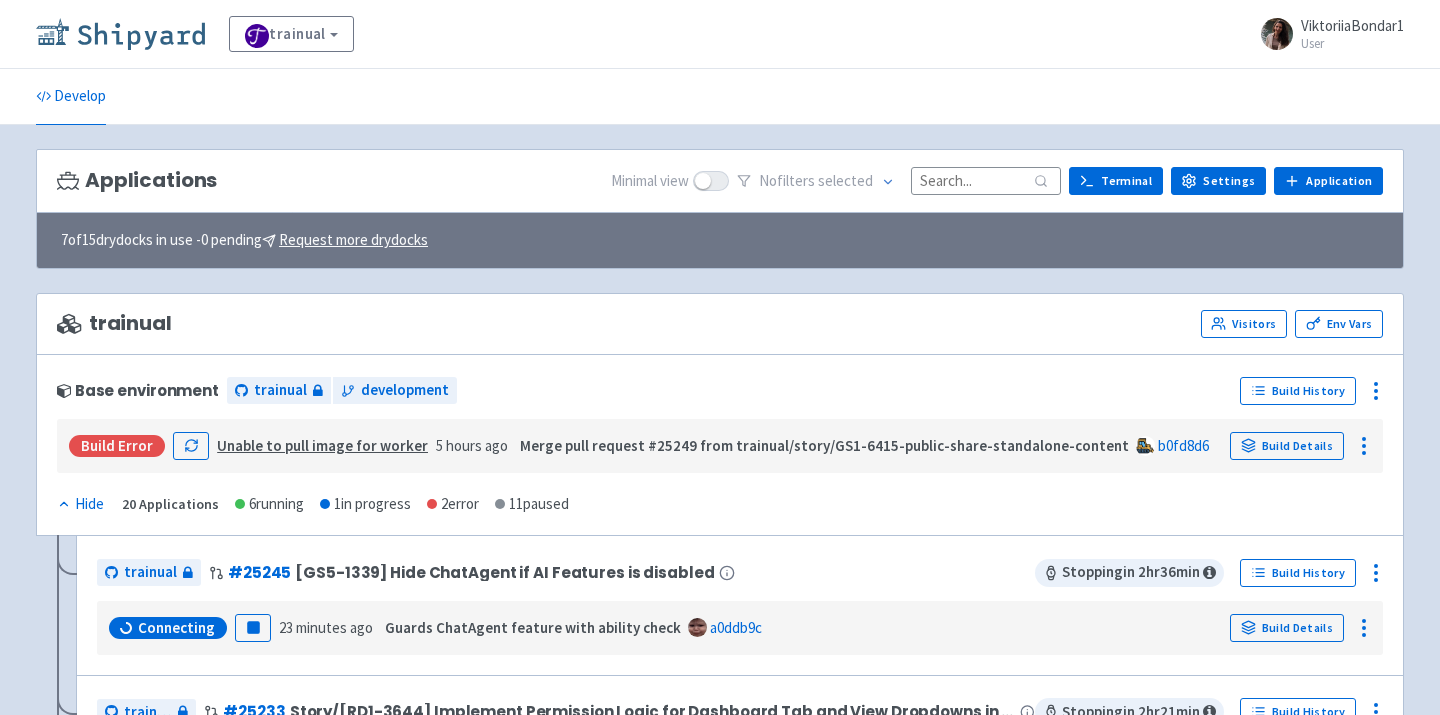 click at bounding box center [120, 34] 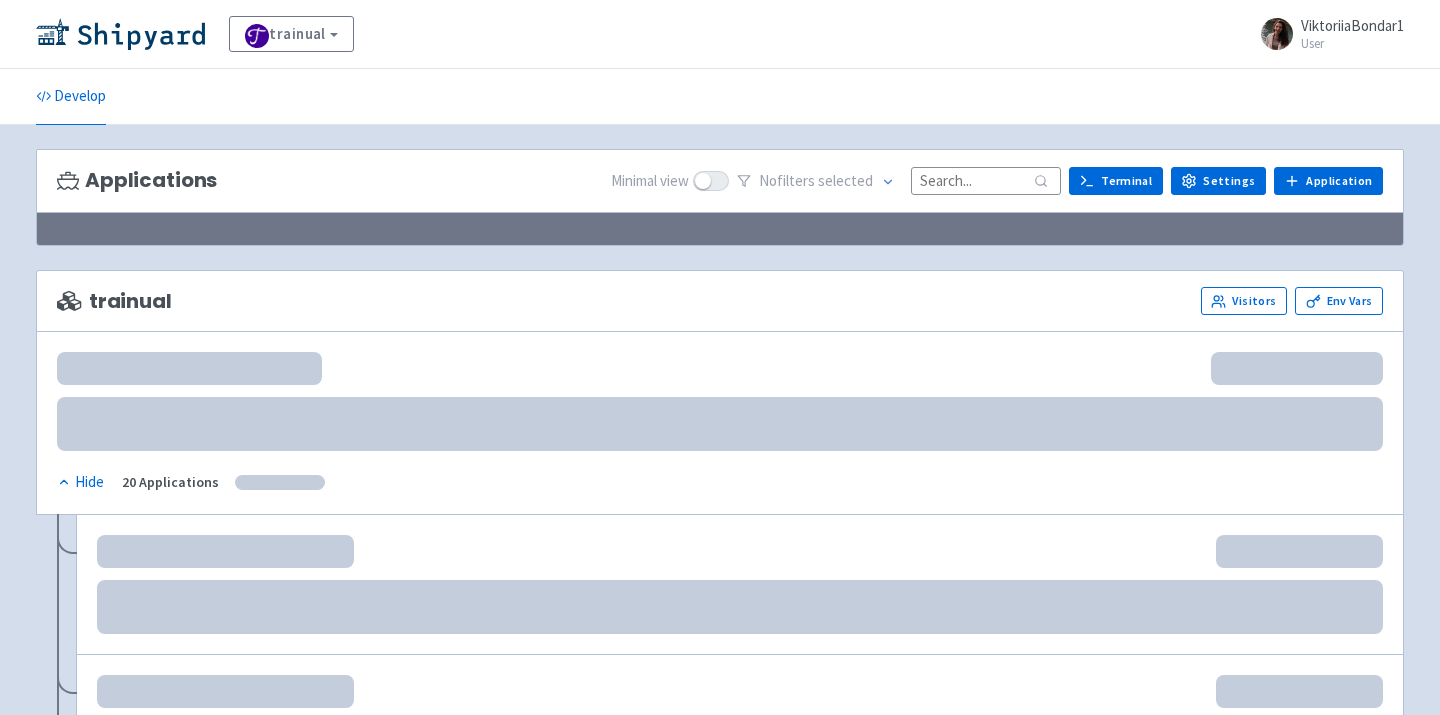scroll, scrollTop: 0, scrollLeft: 0, axis: both 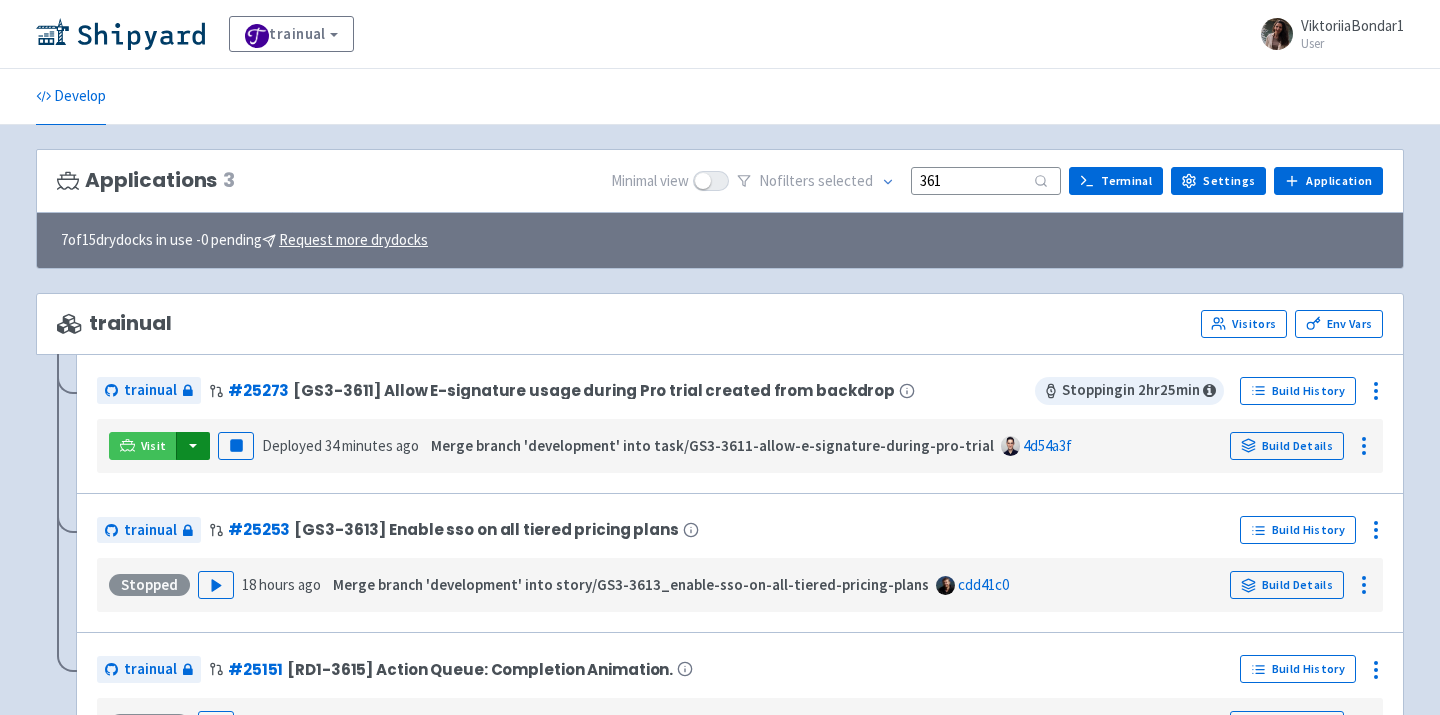 type on "361" 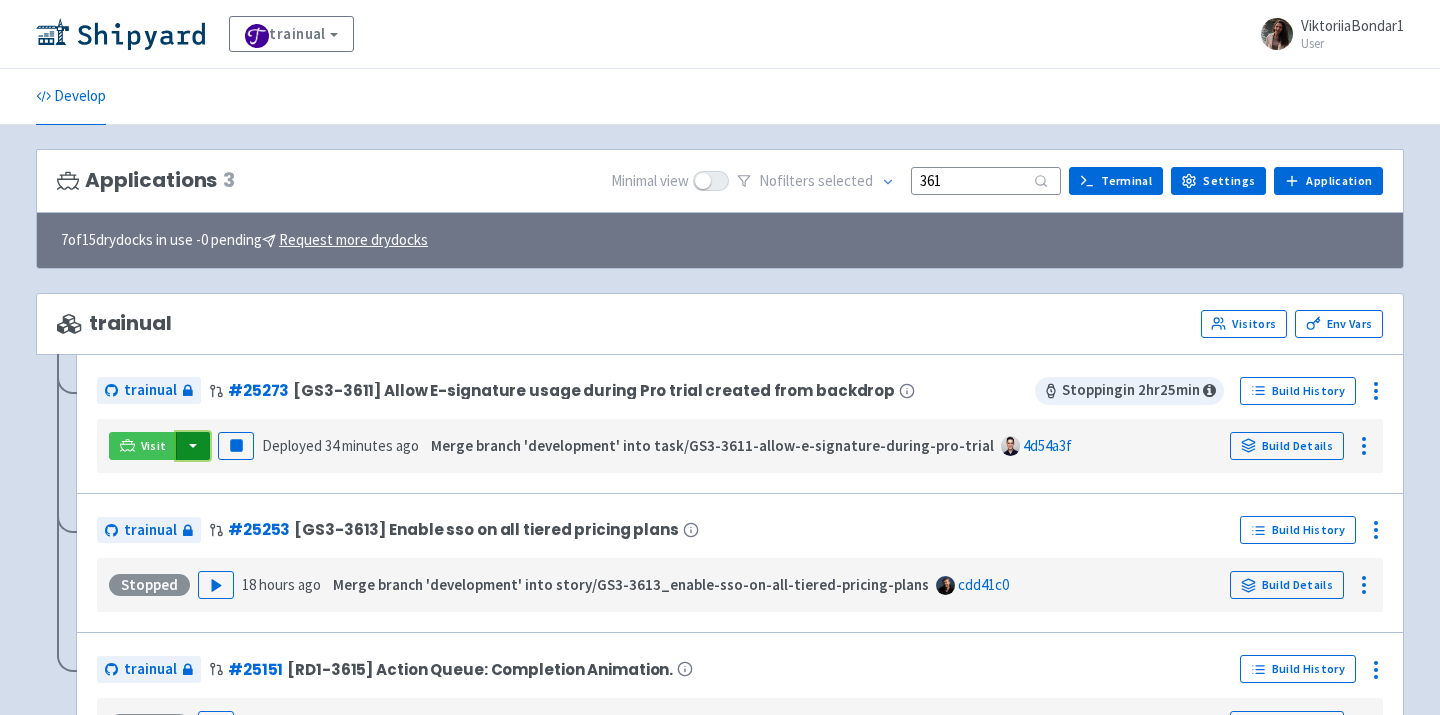 click at bounding box center [193, 446] 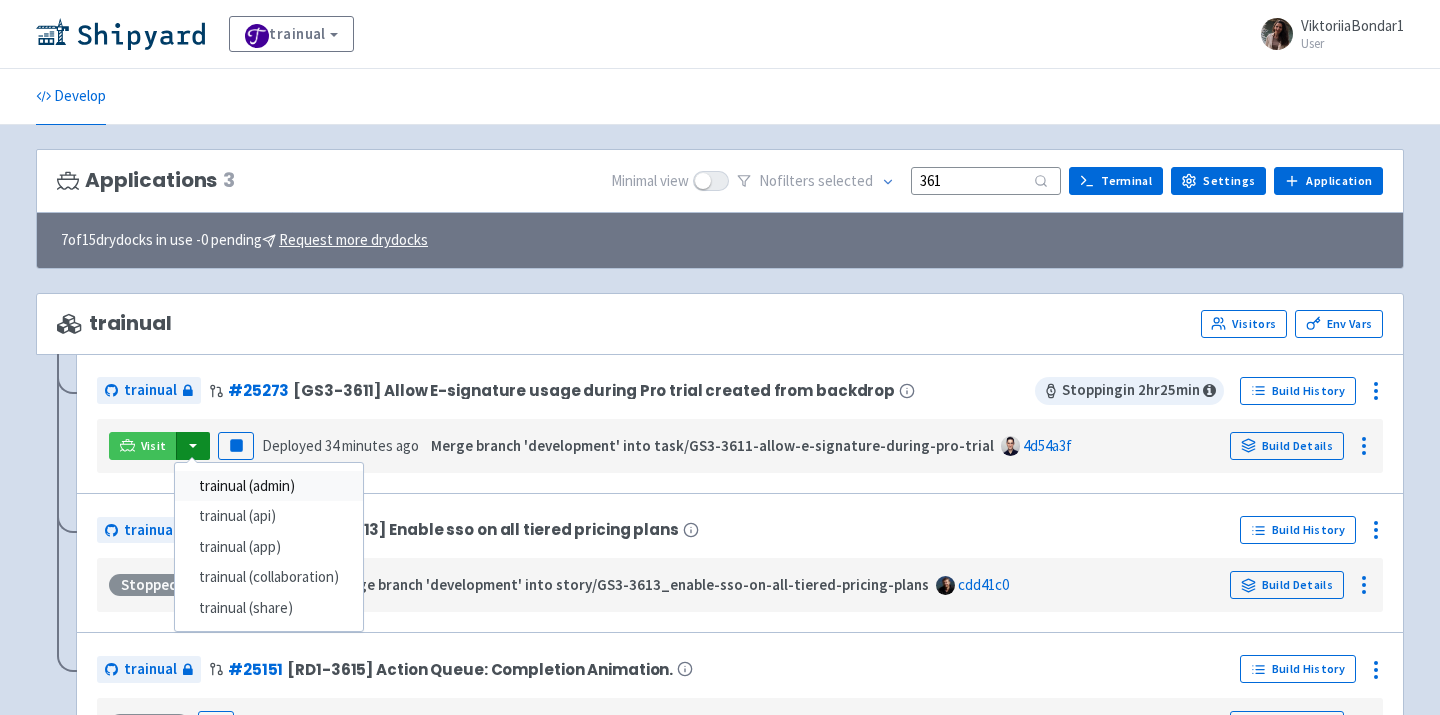 click on "trainual (admin)" at bounding box center (269, 486) 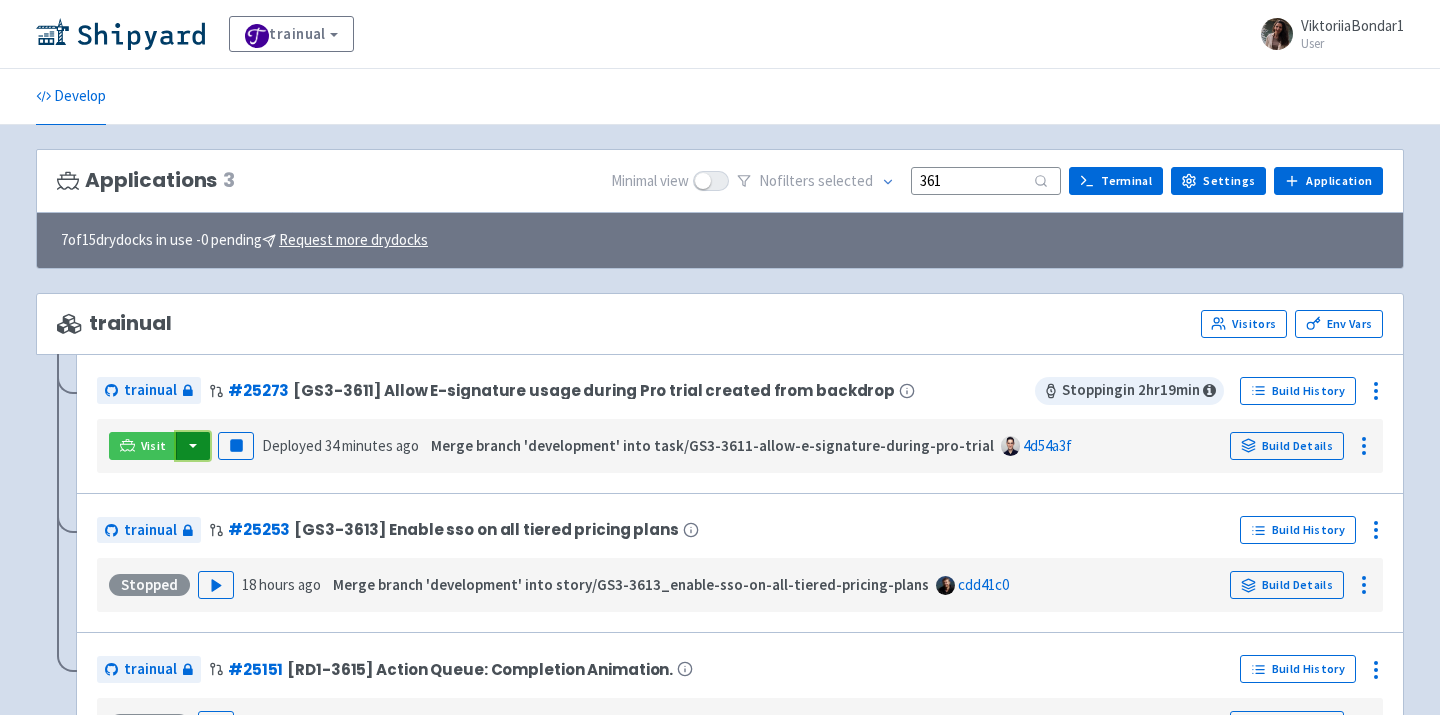 click at bounding box center [193, 446] 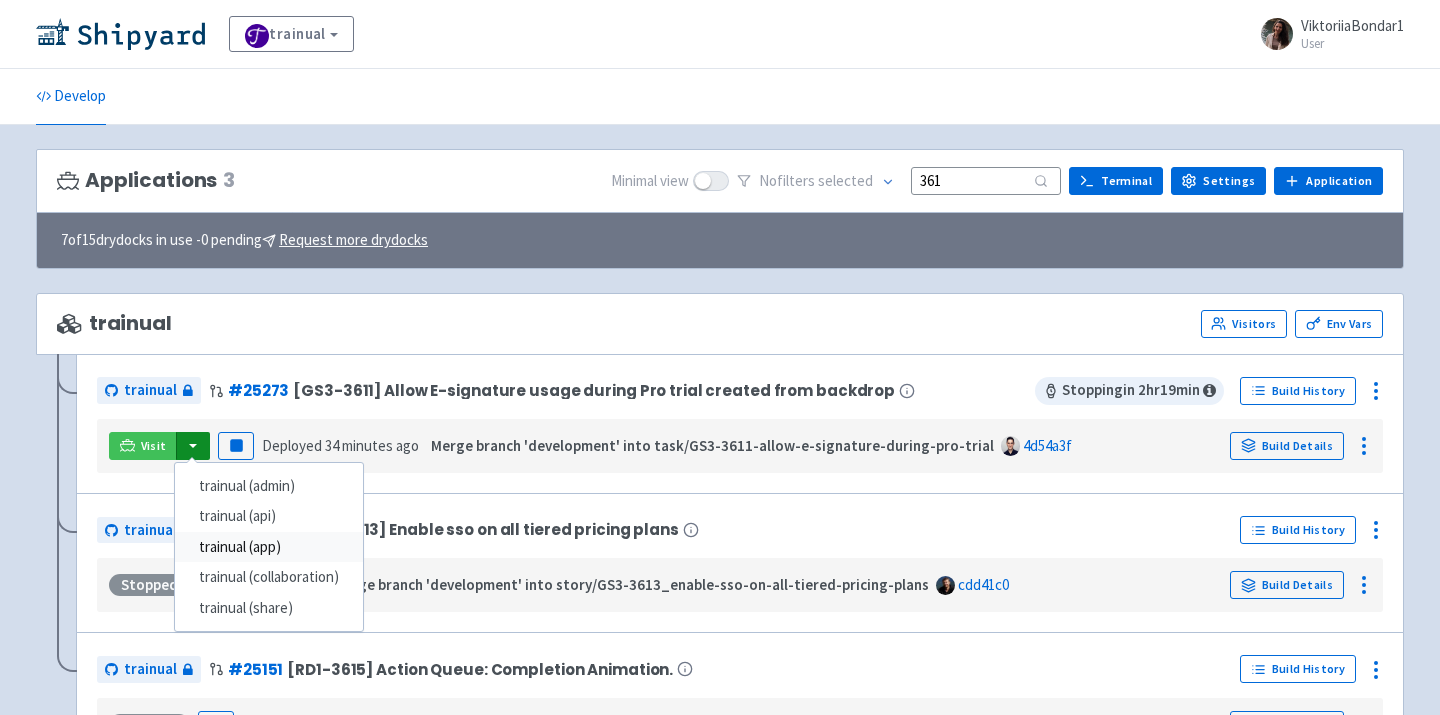 click on "trainual (app)" at bounding box center (269, 547) 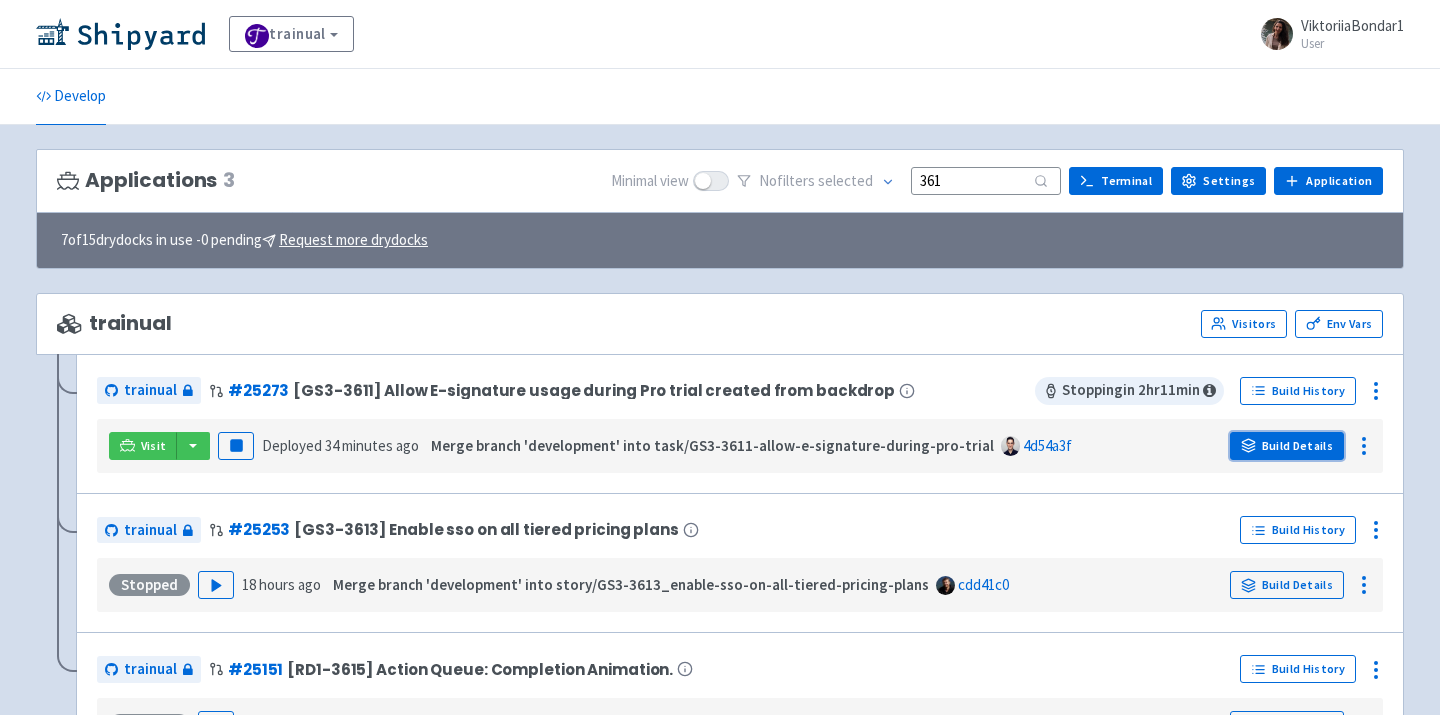 click on "Build Details" at bounding box center (1287, 446) 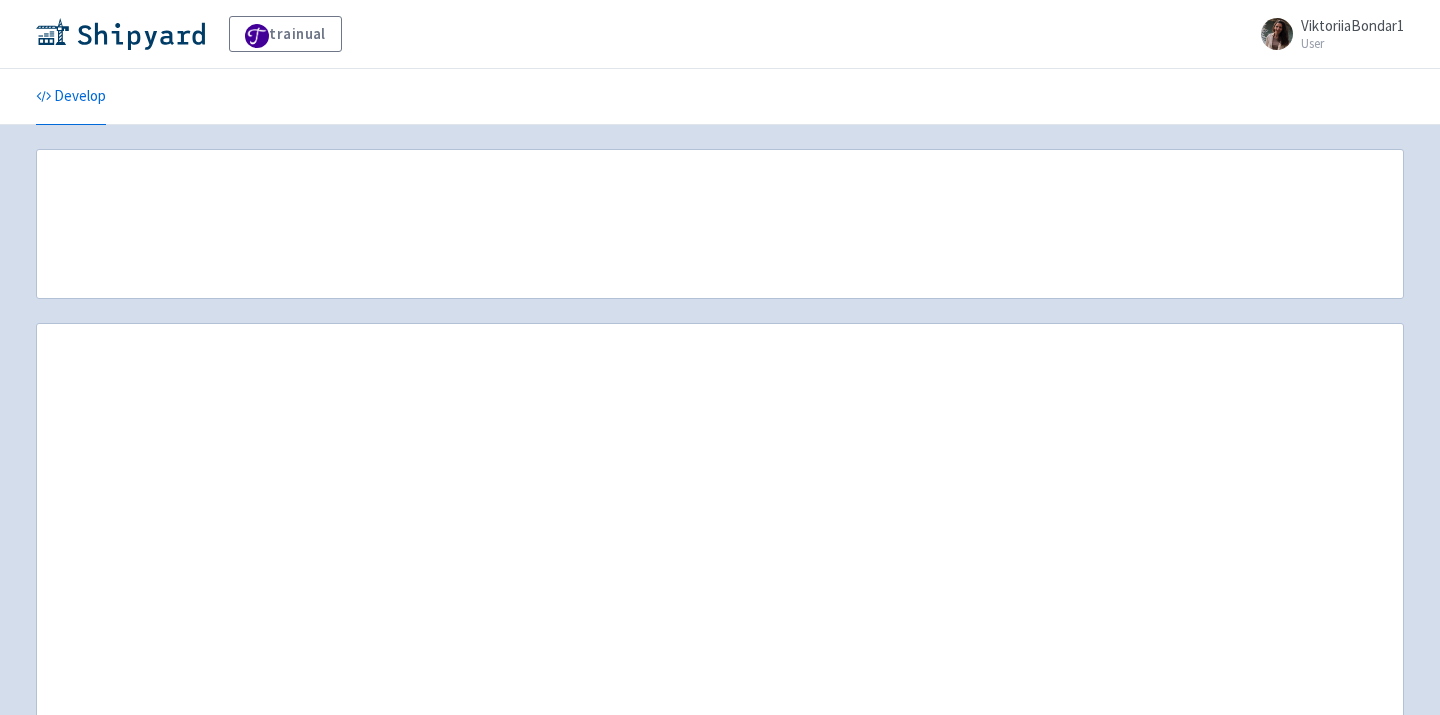 scroll, scrollTop: 0, scrollLeft: 0, axis: both 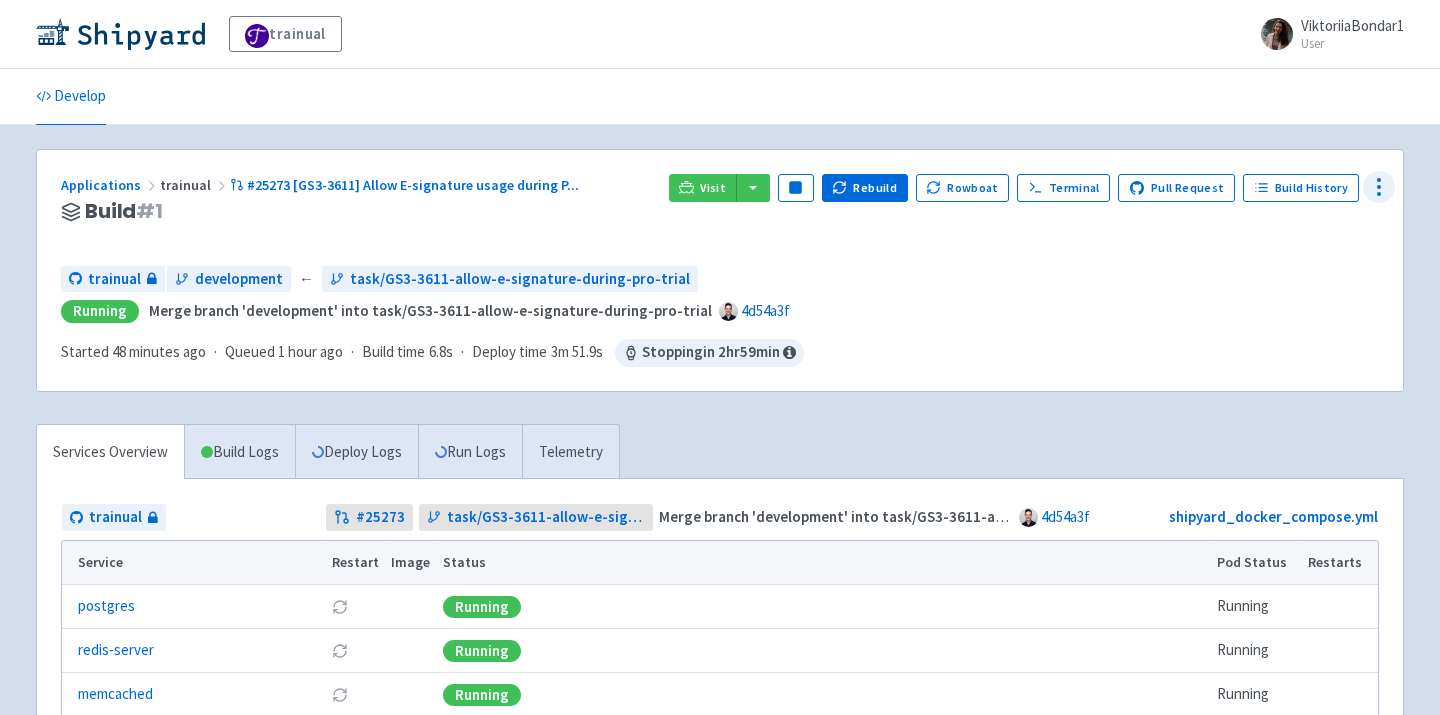 click 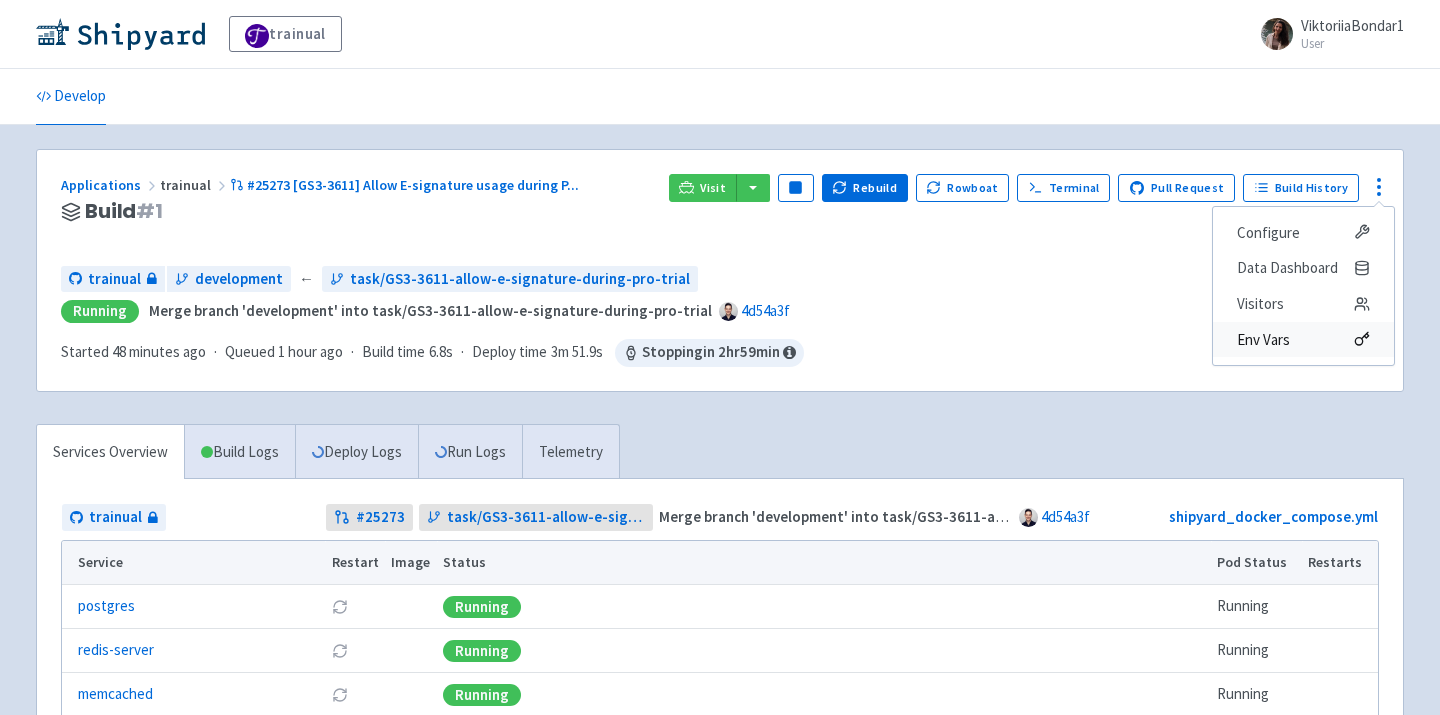 click on "Env Vars" at bounding box center [1303, 340] 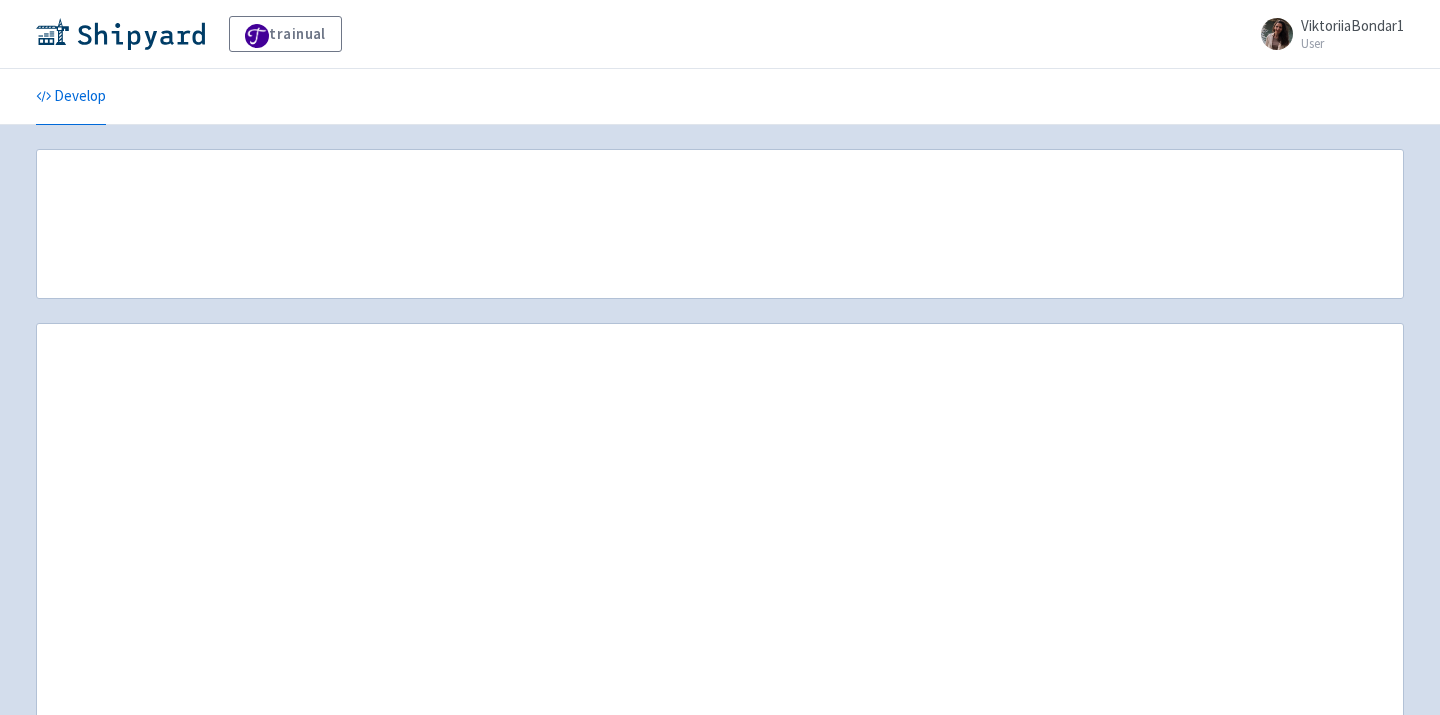scroll, scrollTop: 0, scrollLeft: 0, axis: both 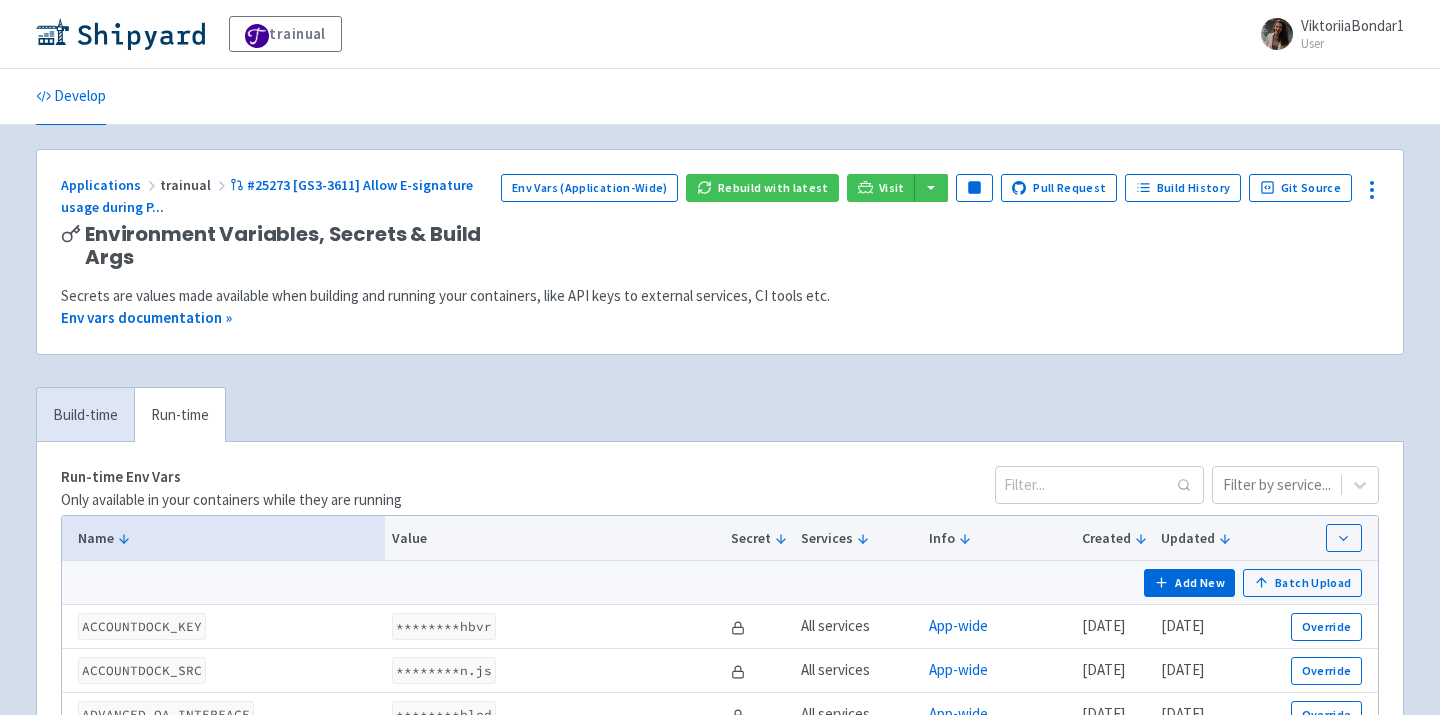 click on "Applications   trainual   #25273 [GS3-3611] Allow E-signature usage during P ...   Environment Variables, Secrets & Build Args Env Vars   (Application-Wide) Rebuild with latest Visit Pause Pull Request Build History Git Source Secrets are values made available when building and running your containers, like API keys to external services, CI tools etc. Env vars documentation »" at bounding box center [720, 252] 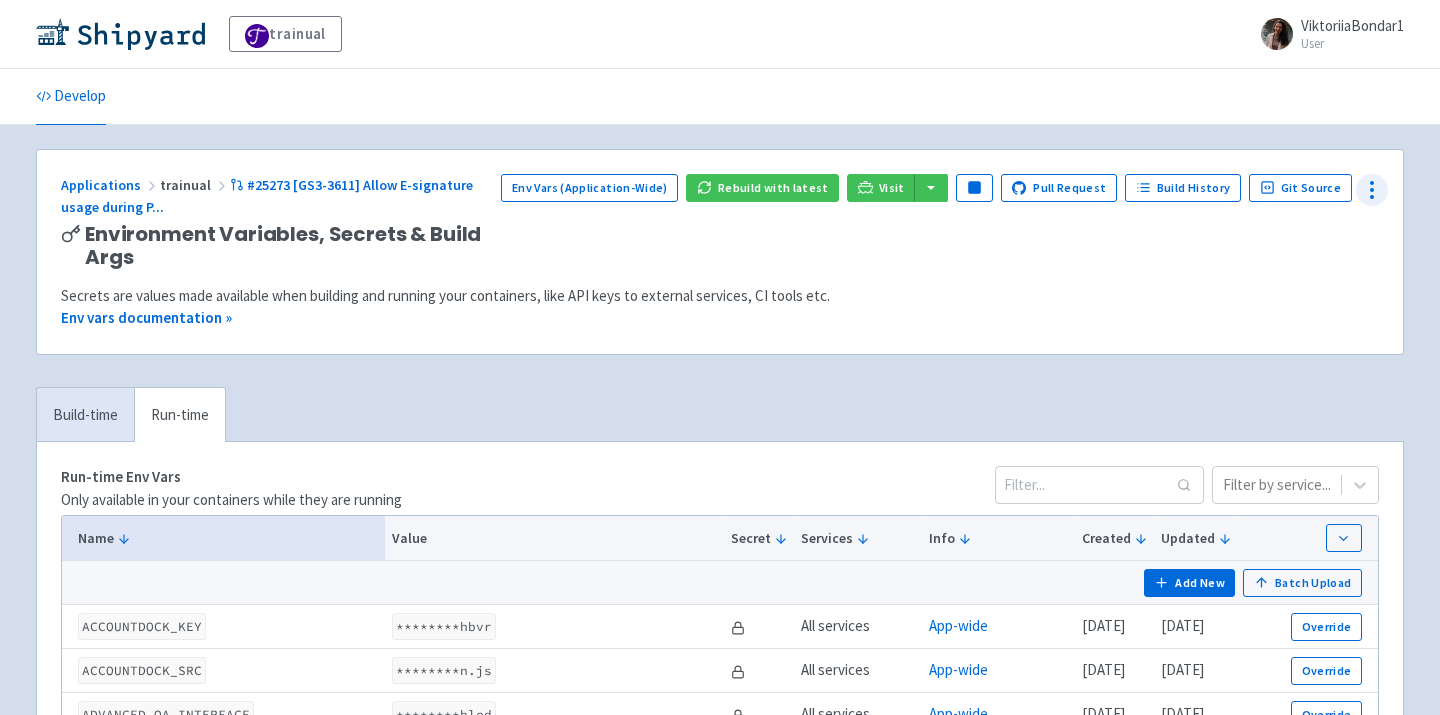 click 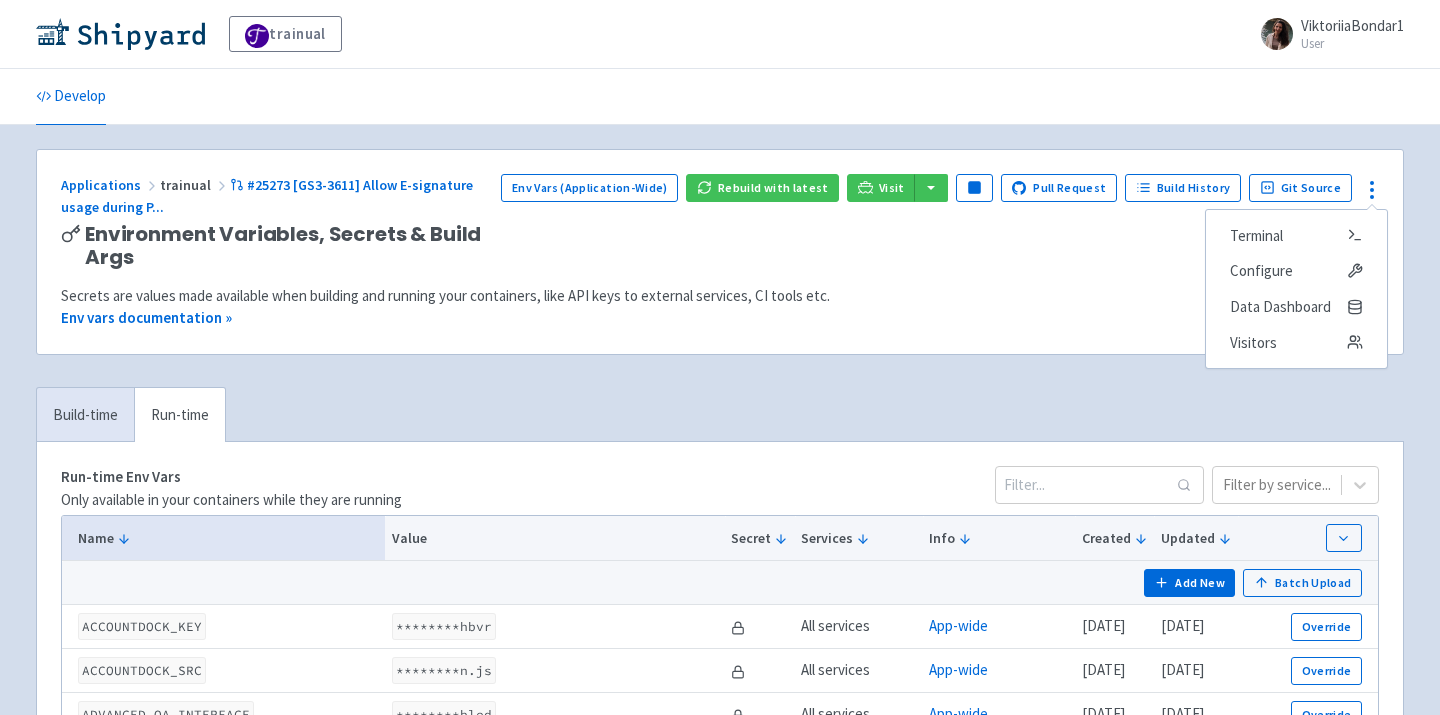 click on "Env vars documentation »" at bounding box center (720, 318) 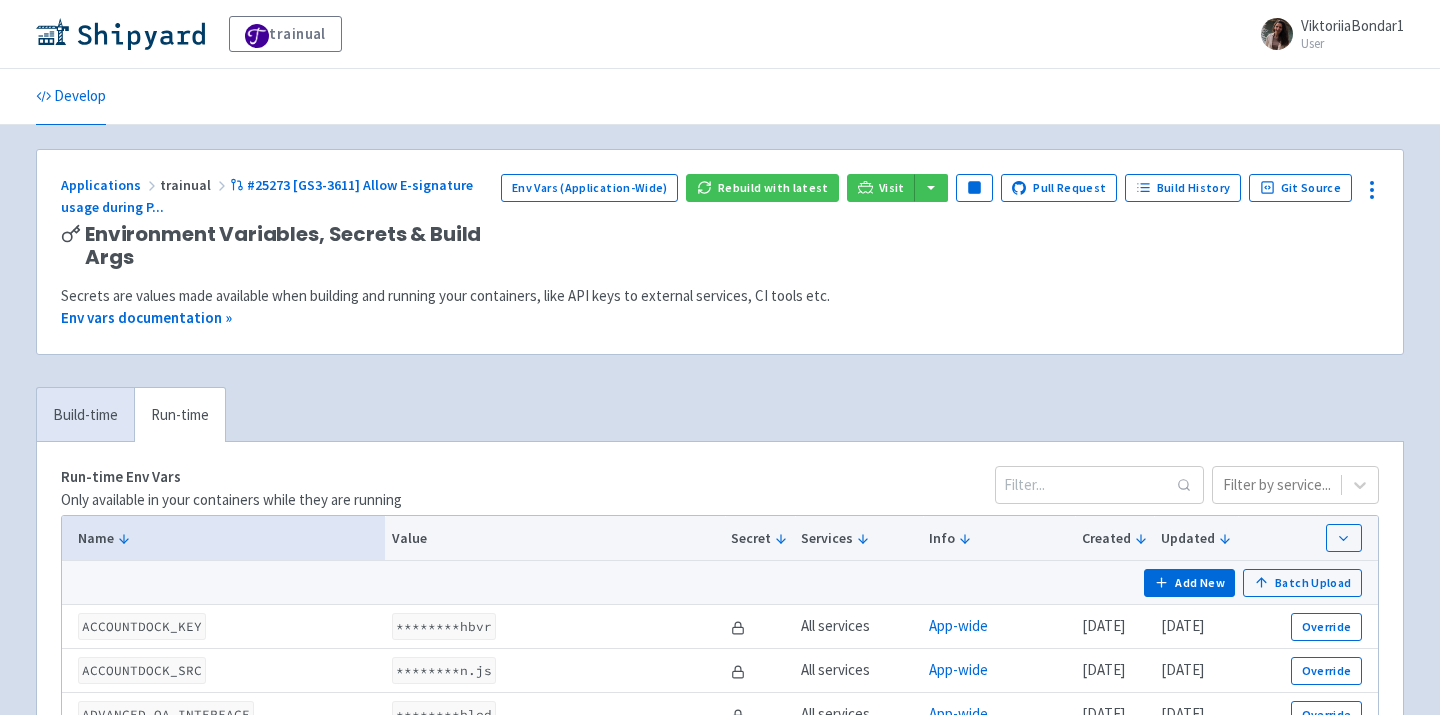 scroll, scrollTop: 223, scrollLeft: 0, axis: vertical 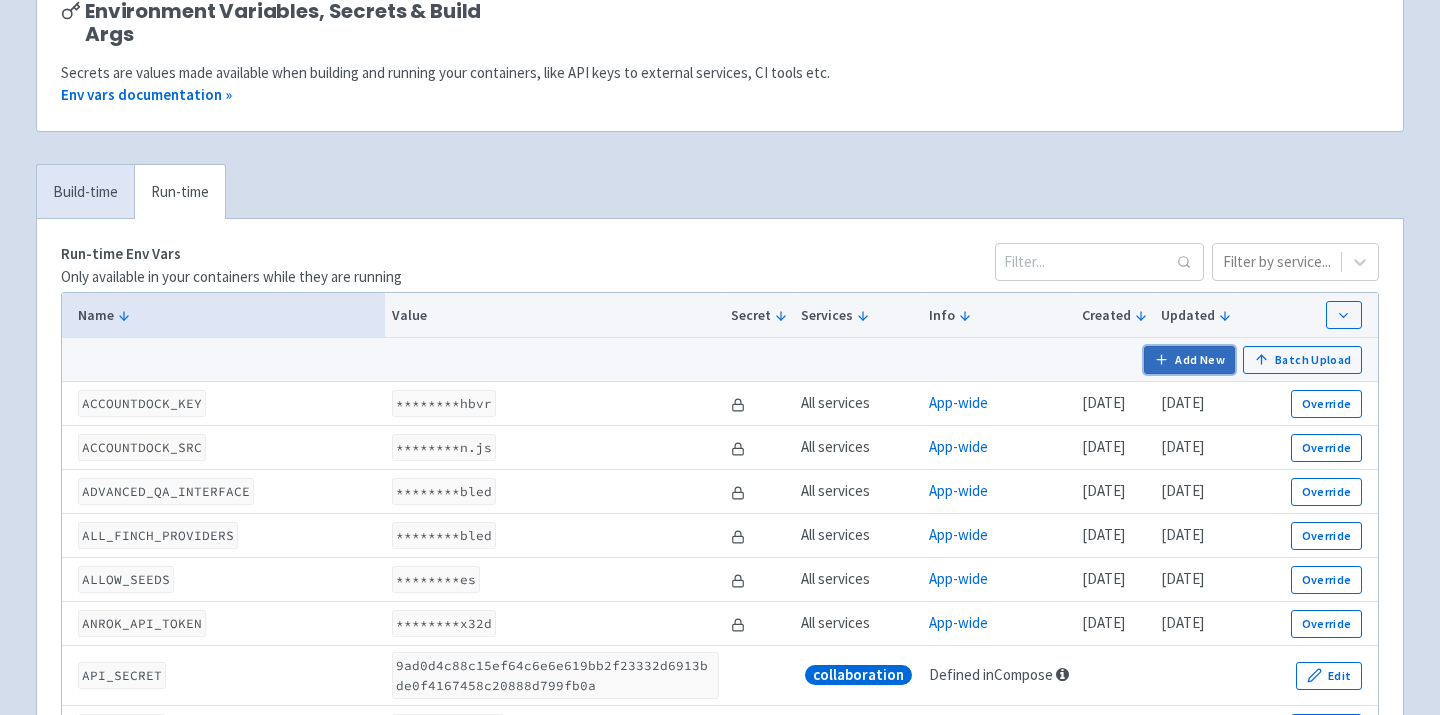 click on "Add New" at bounding box center (1190, 360) 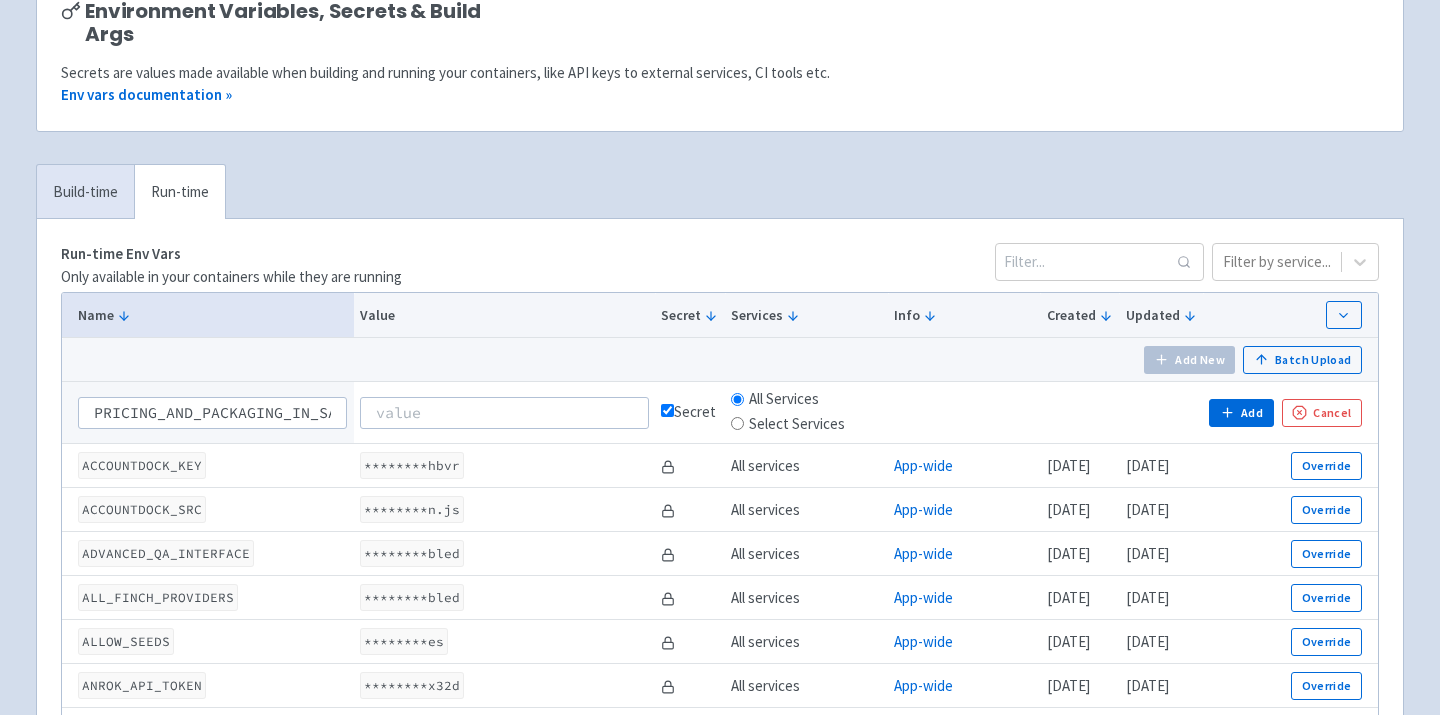 scroll, scrollTop: 0, scrollLeft: 40, axis: horizontal 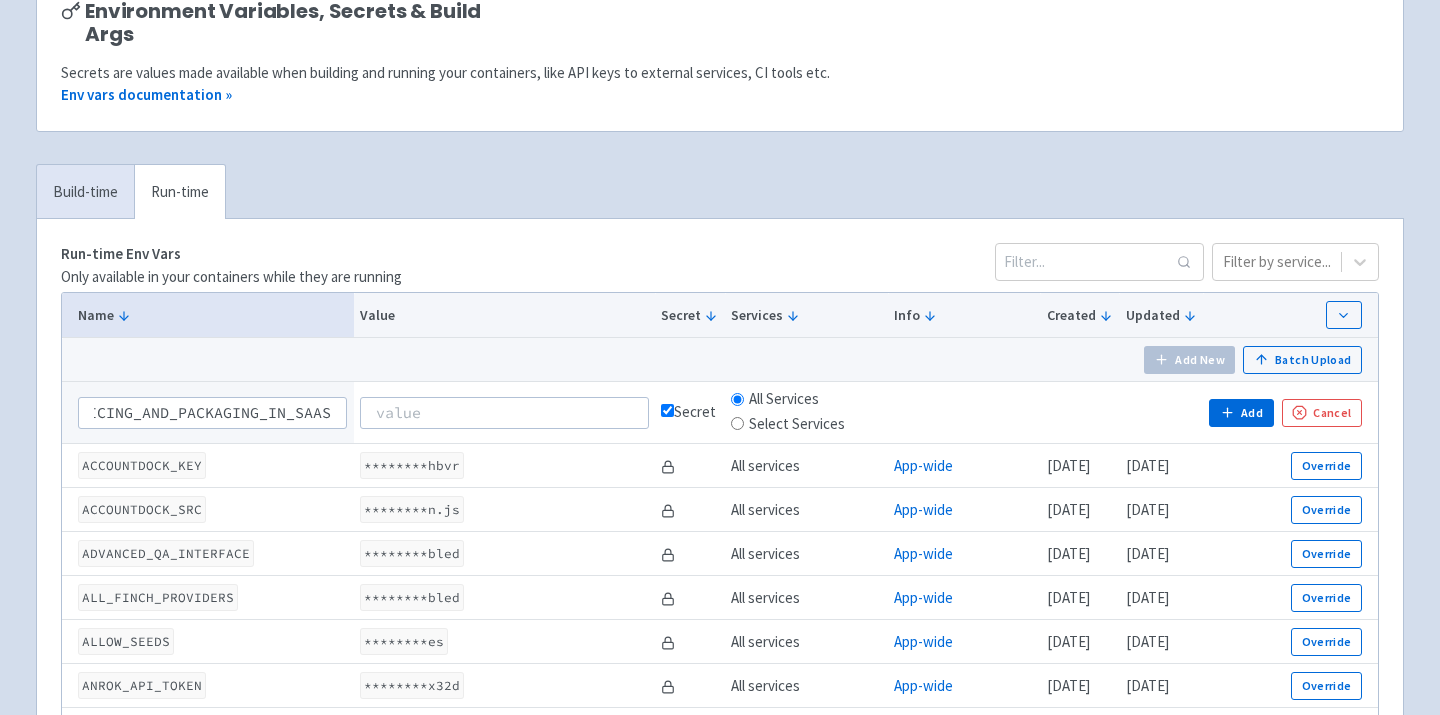 type on "PRICING_AND_PACKAGING_IN_SAAS" 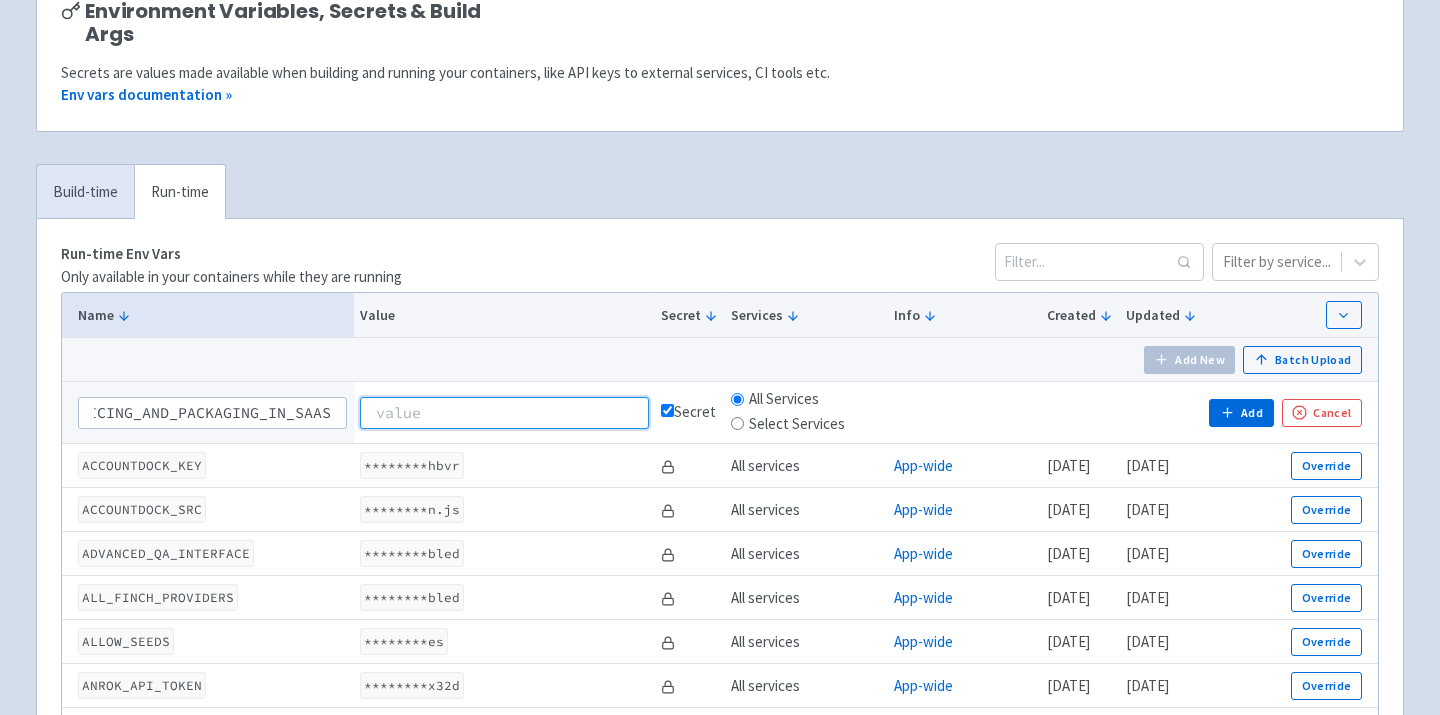 click at bounding box center [504, 413] 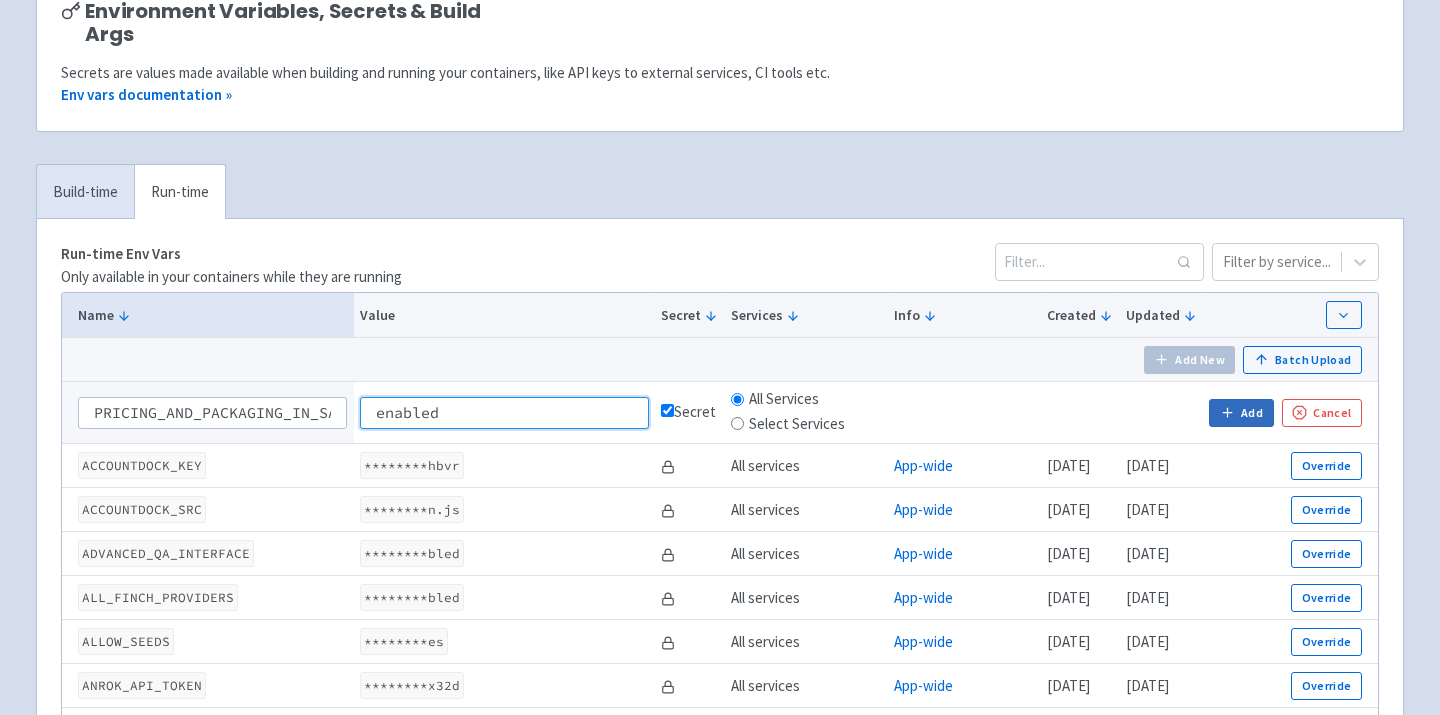 type on "enabled" 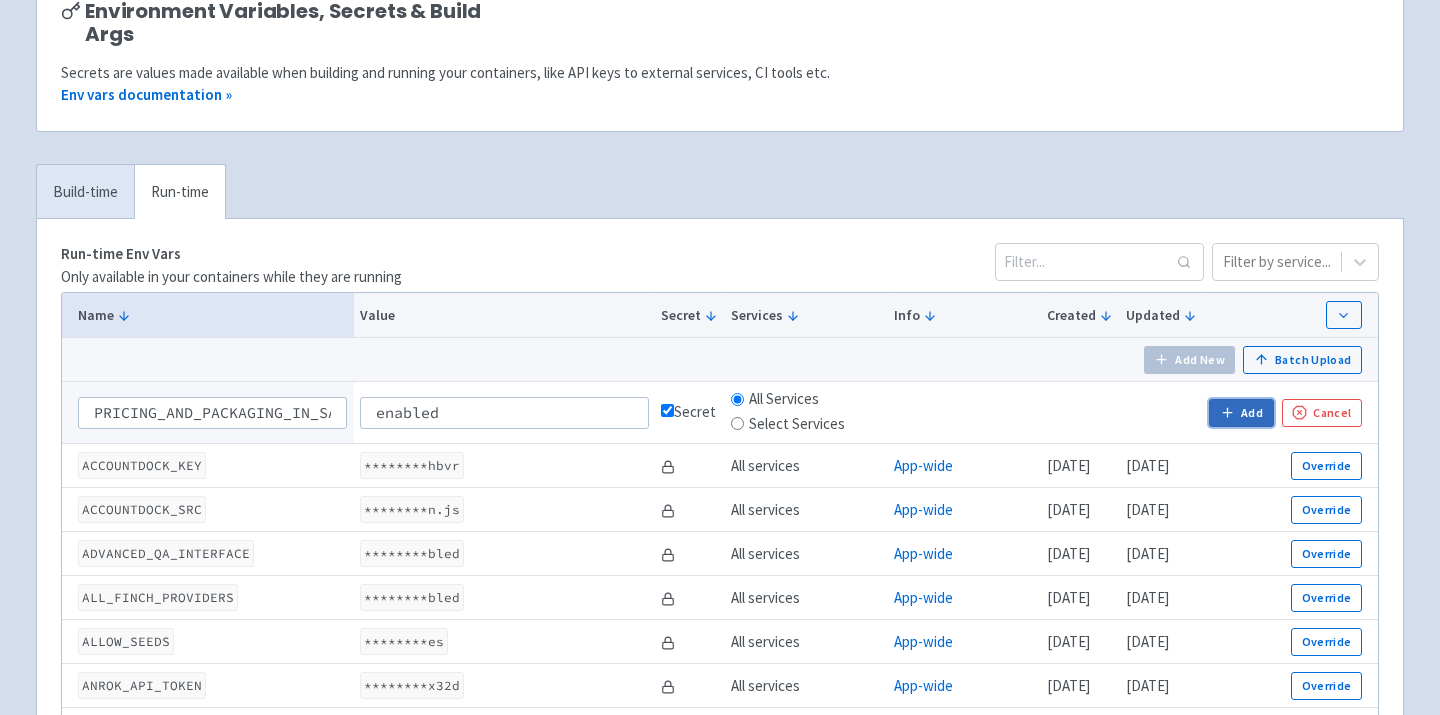 click 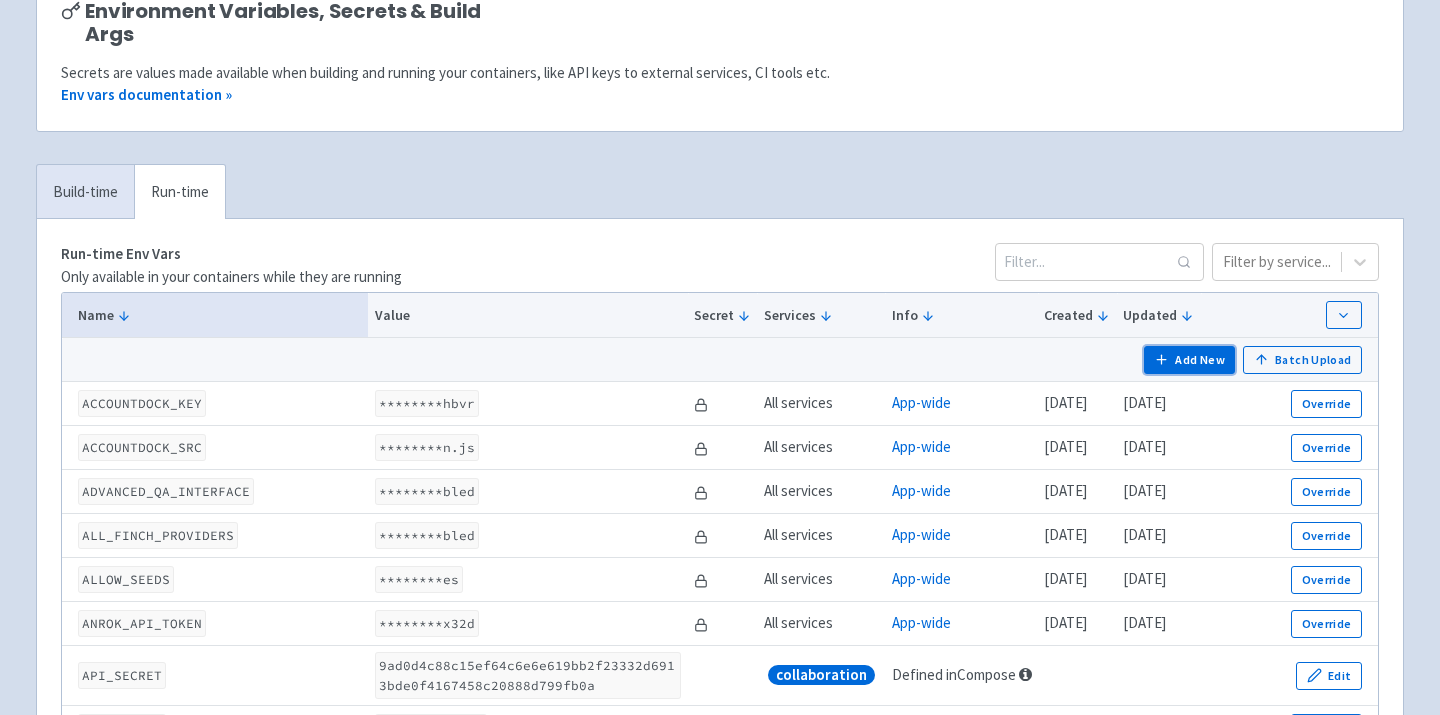 scroll, scrollTop: 0, scrollLeft: 0, axis: both 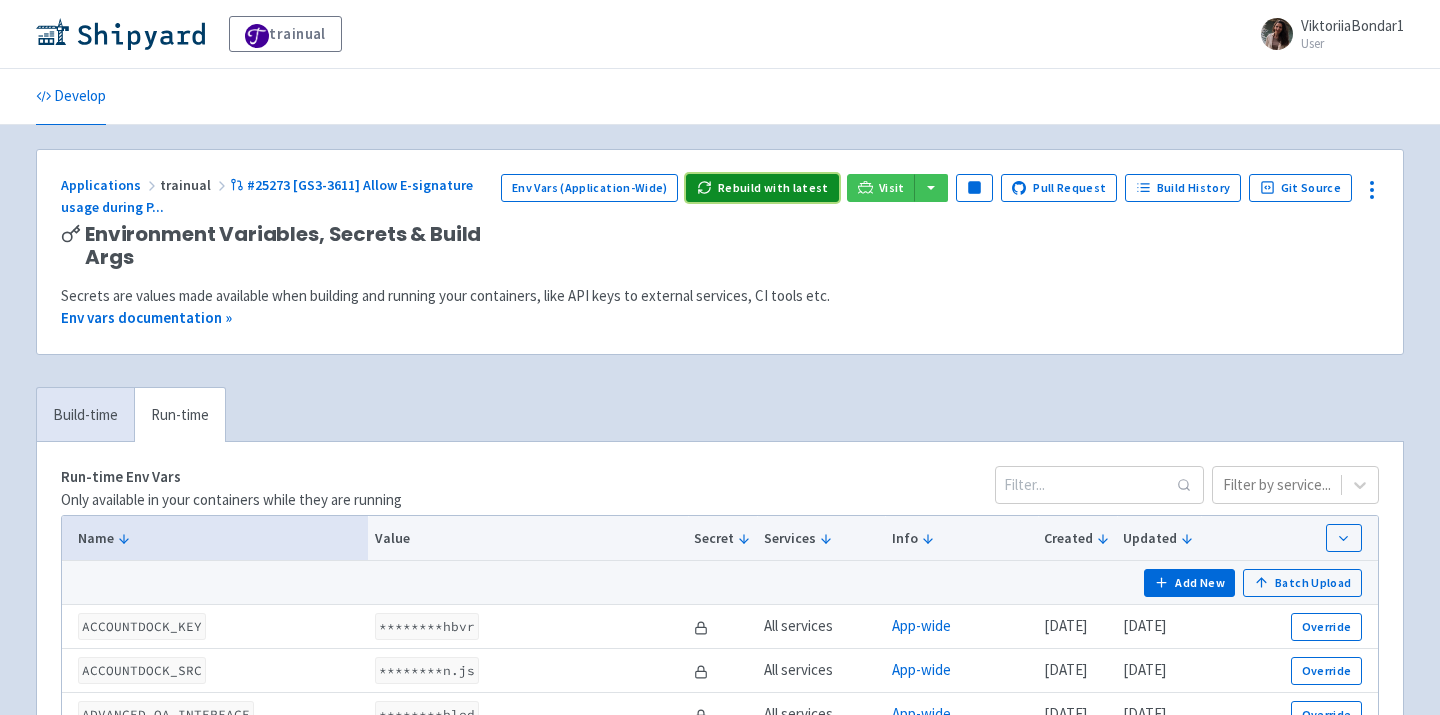 click on "Rebuild with latest" at bounding box center (762, 188) 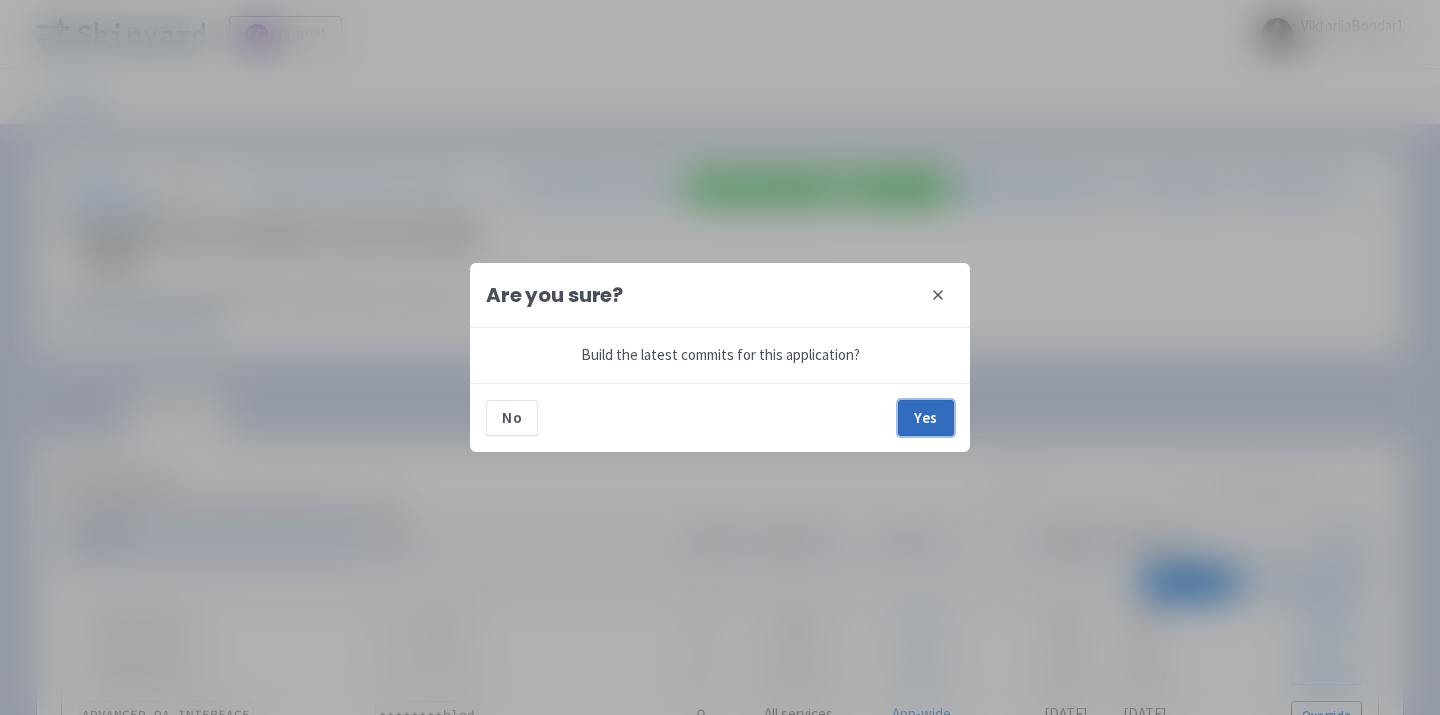 click on "Yes" at bounding box center [926, 418] 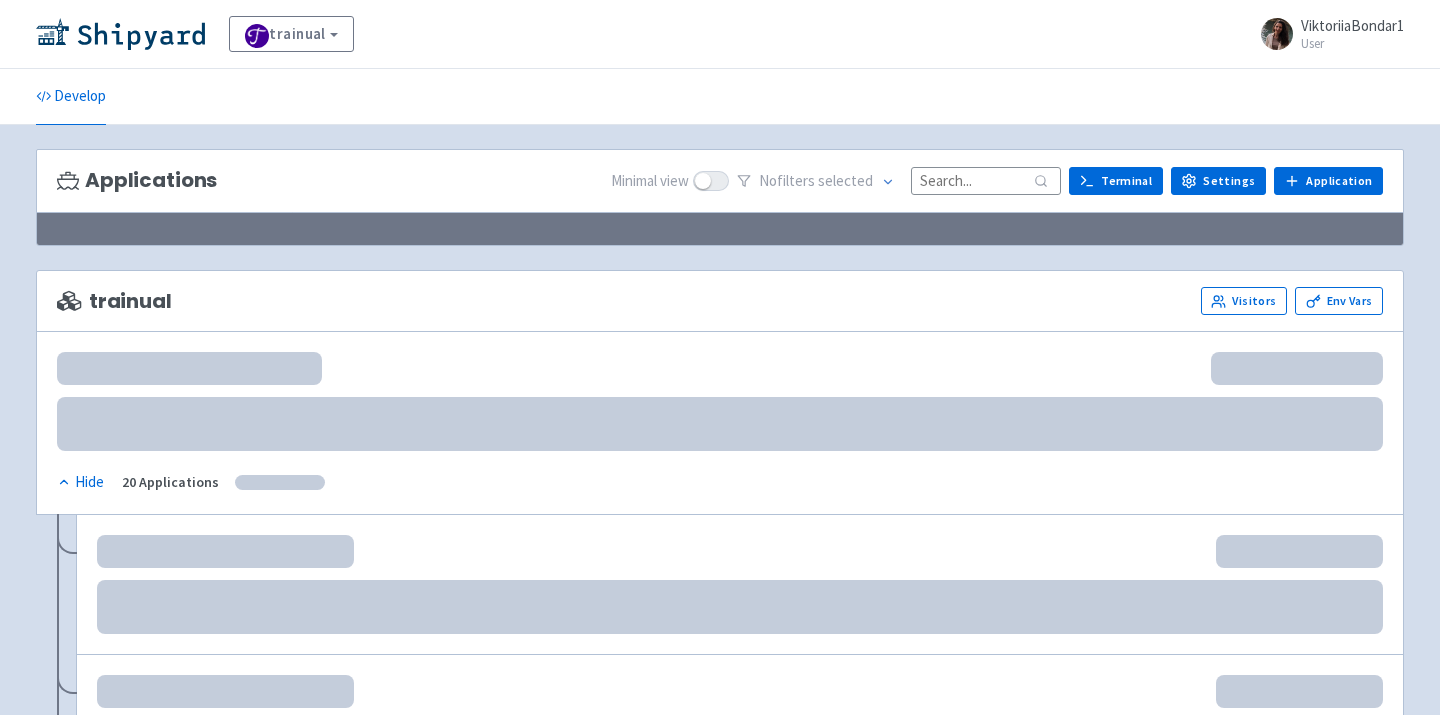 scroll, scrollTop: 0, scrollLeft: 0, axis: both 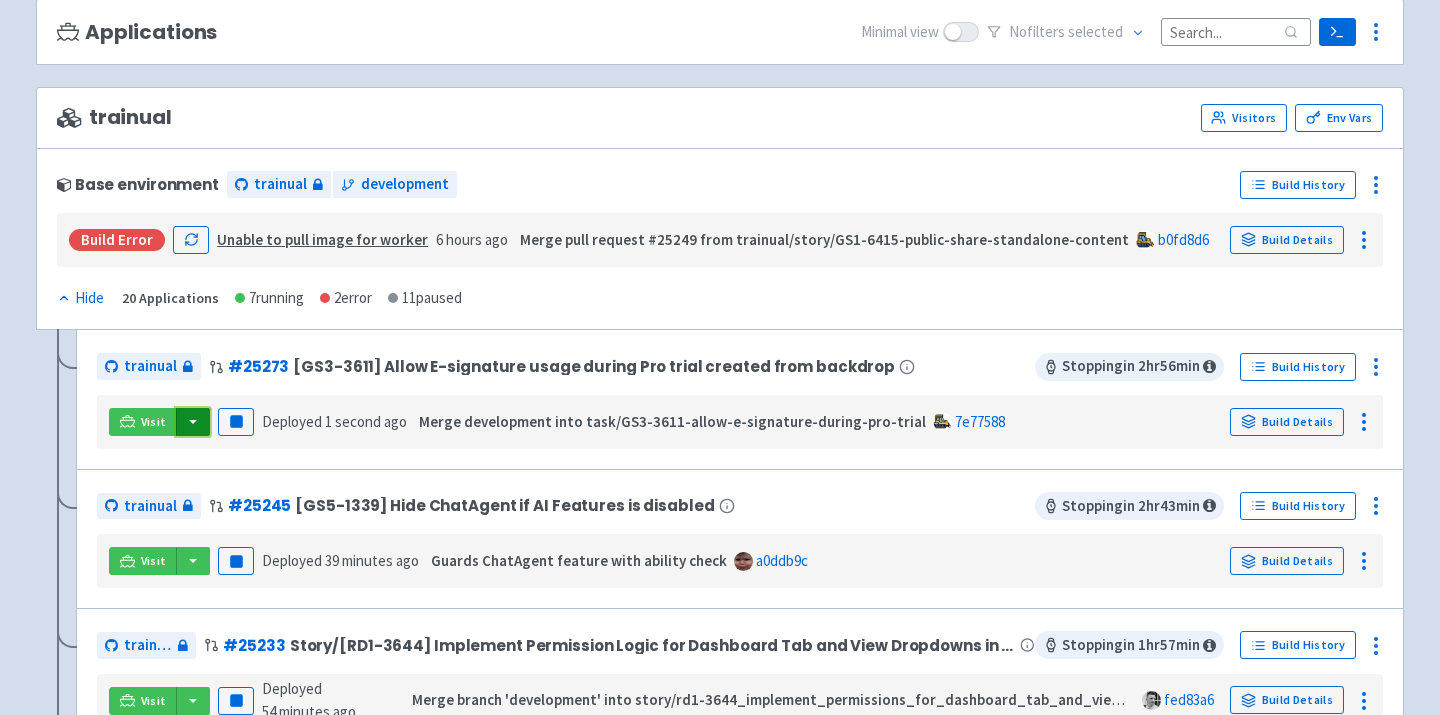 click at bounding box center (193, 422) 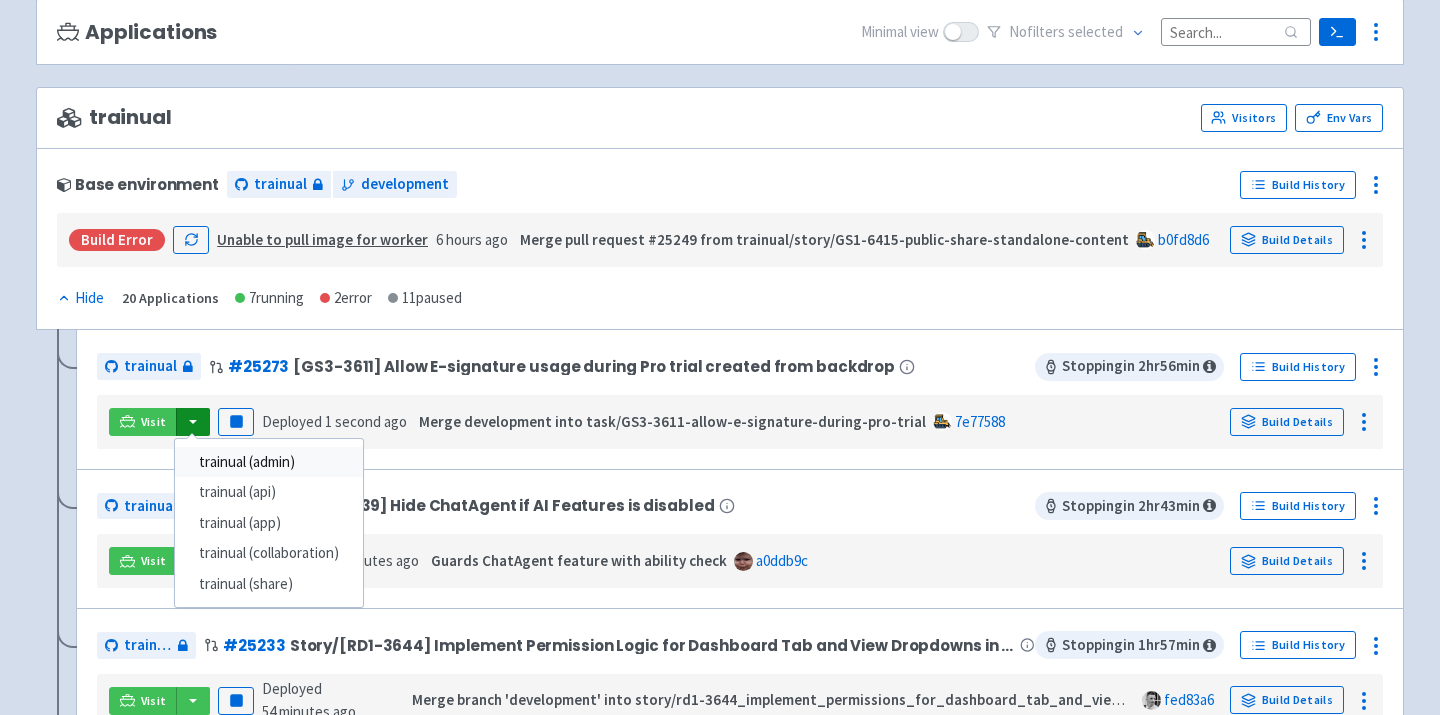 click on "trainual (admin)" at bounding box center [269, 462] 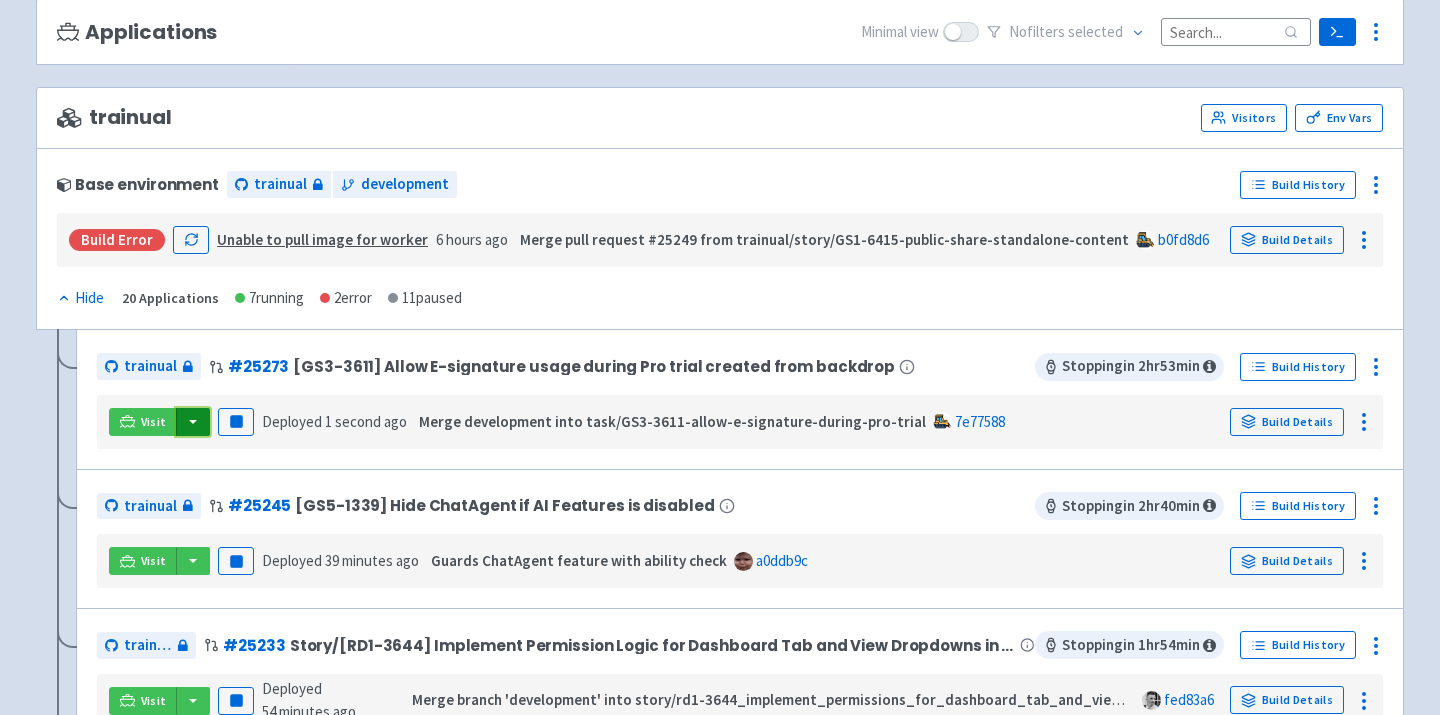 click at bounding box center (193, 422) 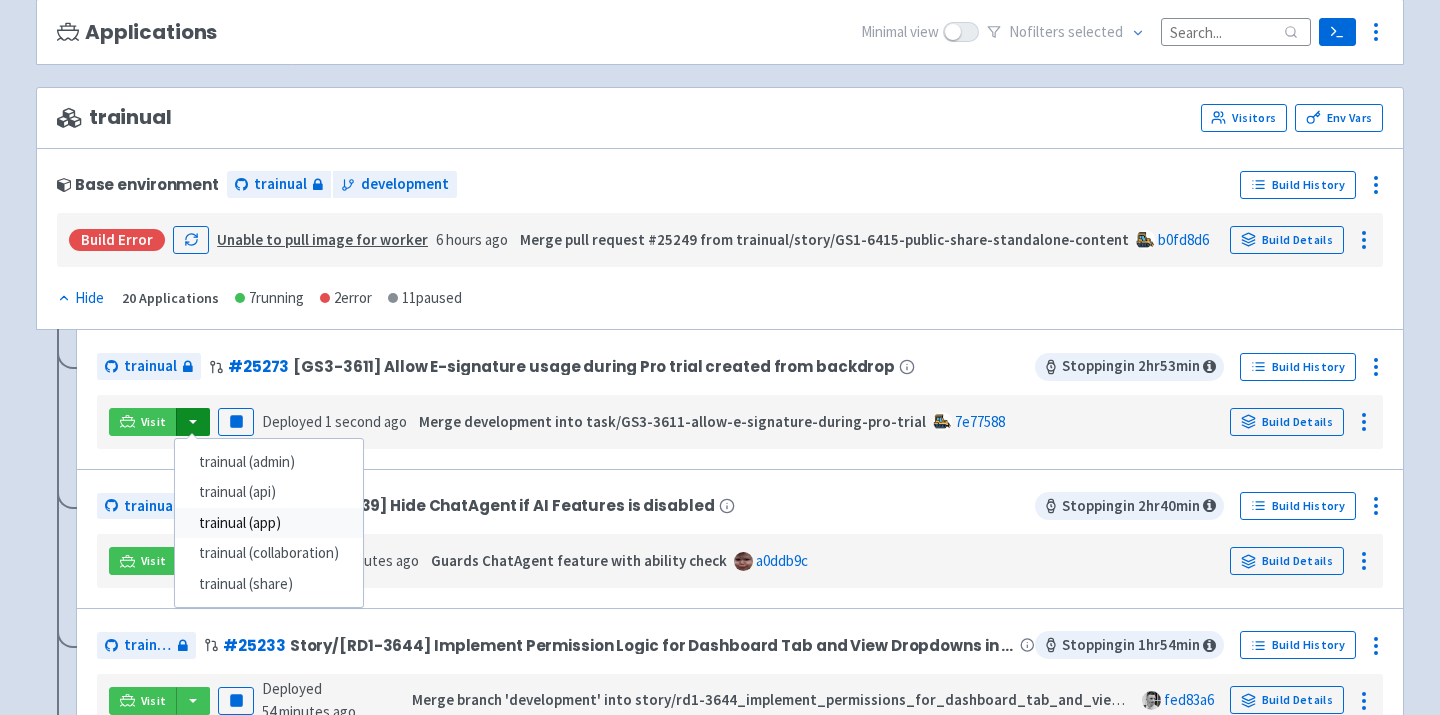 click on "trainual (app)" at bounding box center (269, 523) 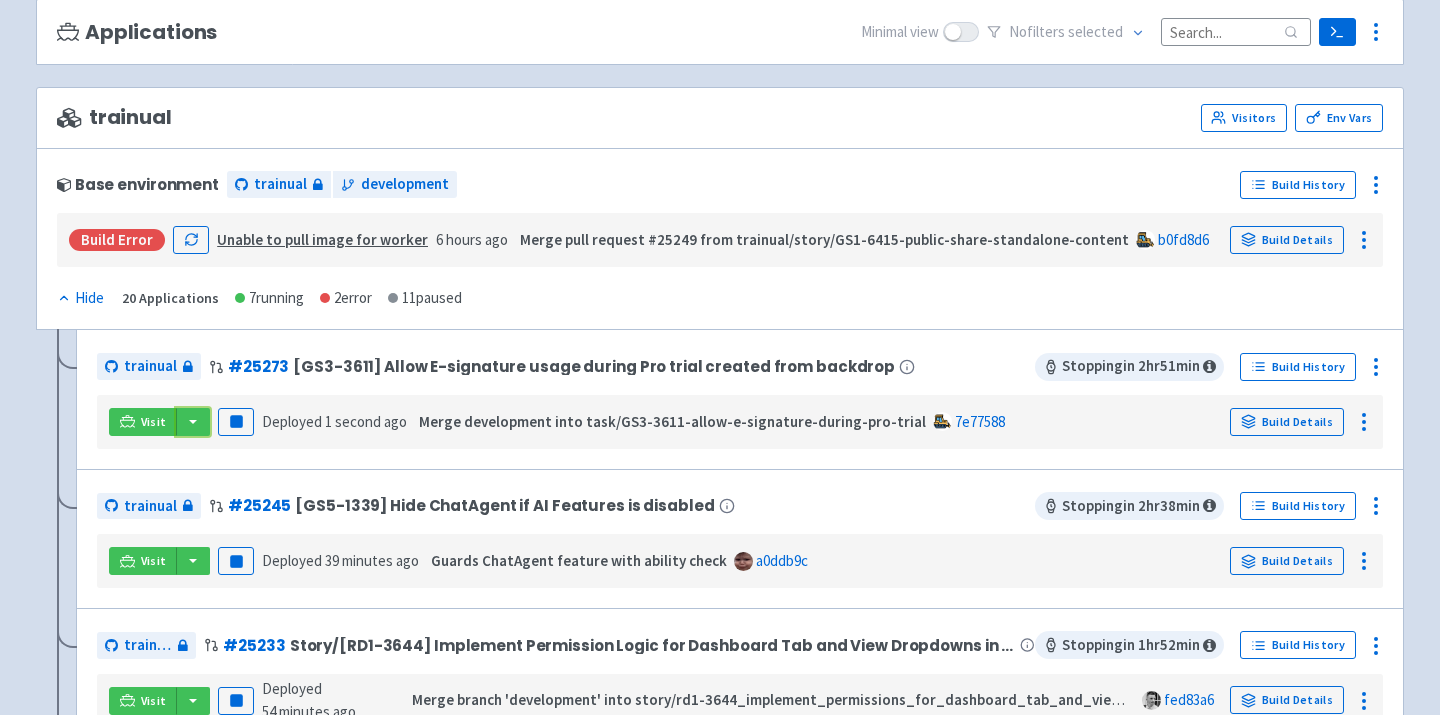 scroll, scrollTop: 0, scrollLeft: 0, axis: both 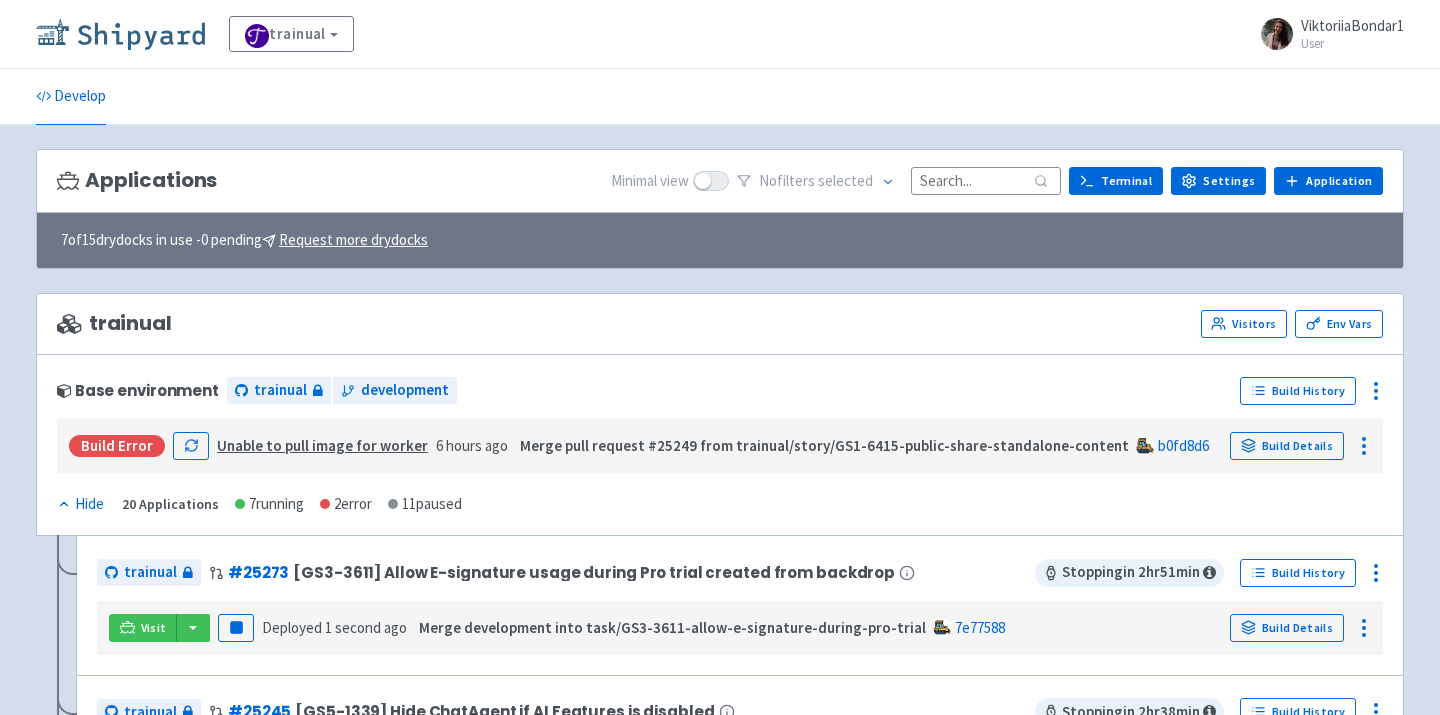 click at bounding box center (120, 34) 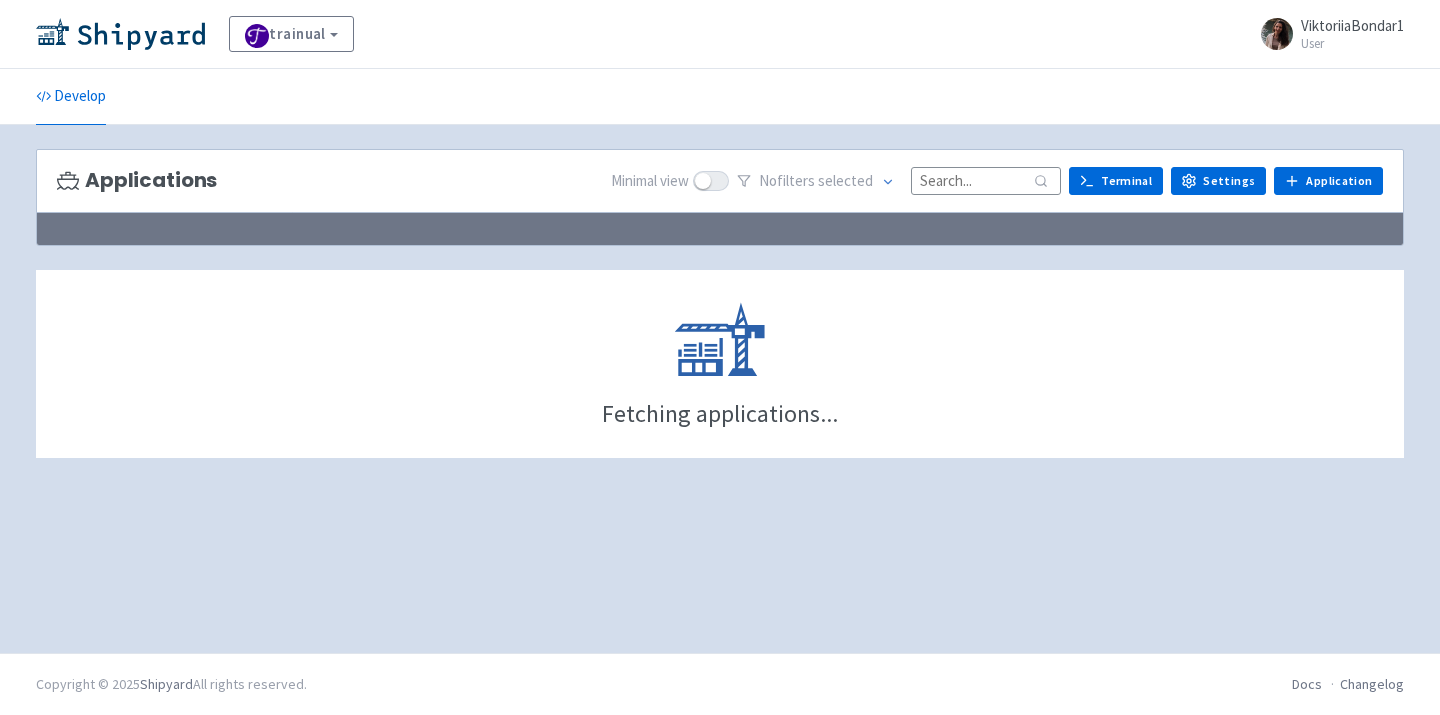 scroll, scrollTop: 0, scrollLeft: 0, axis: both 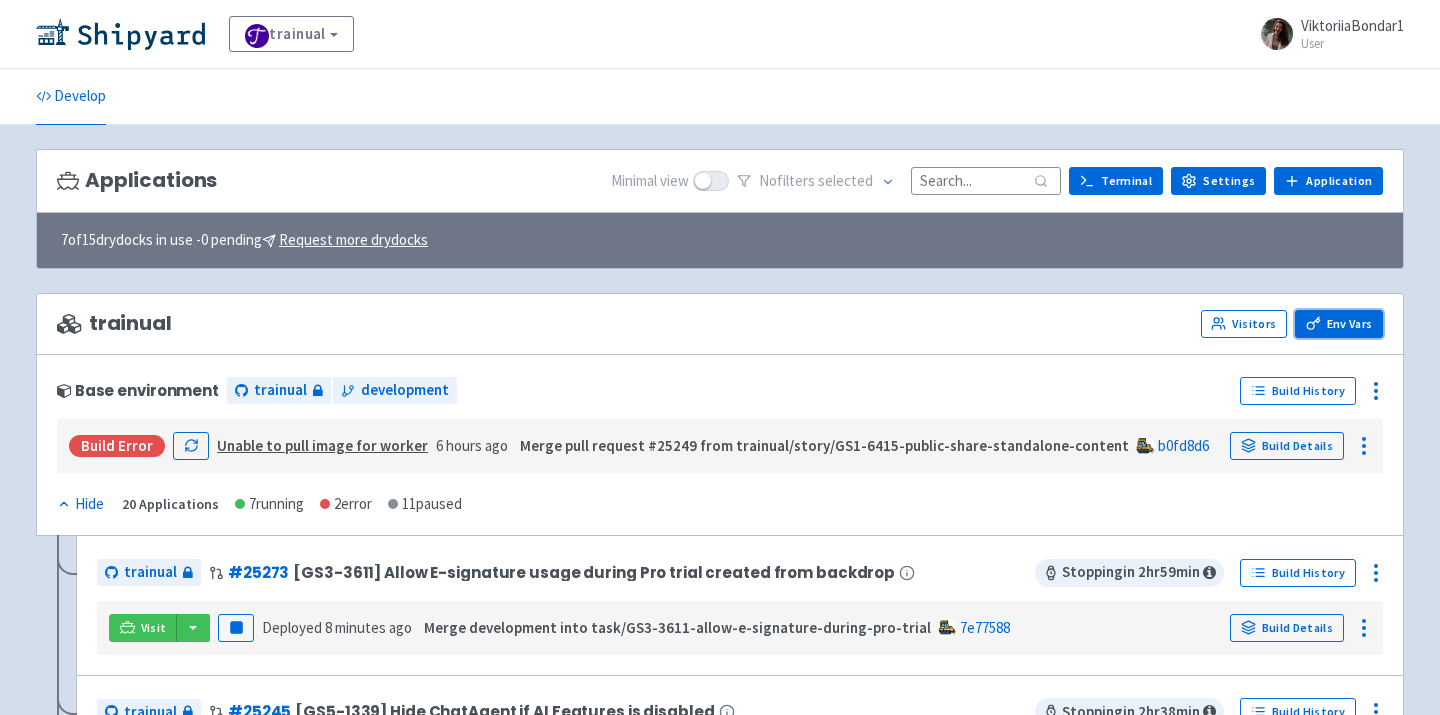 click on "Env Vars" at bounding box center [1339, 324] 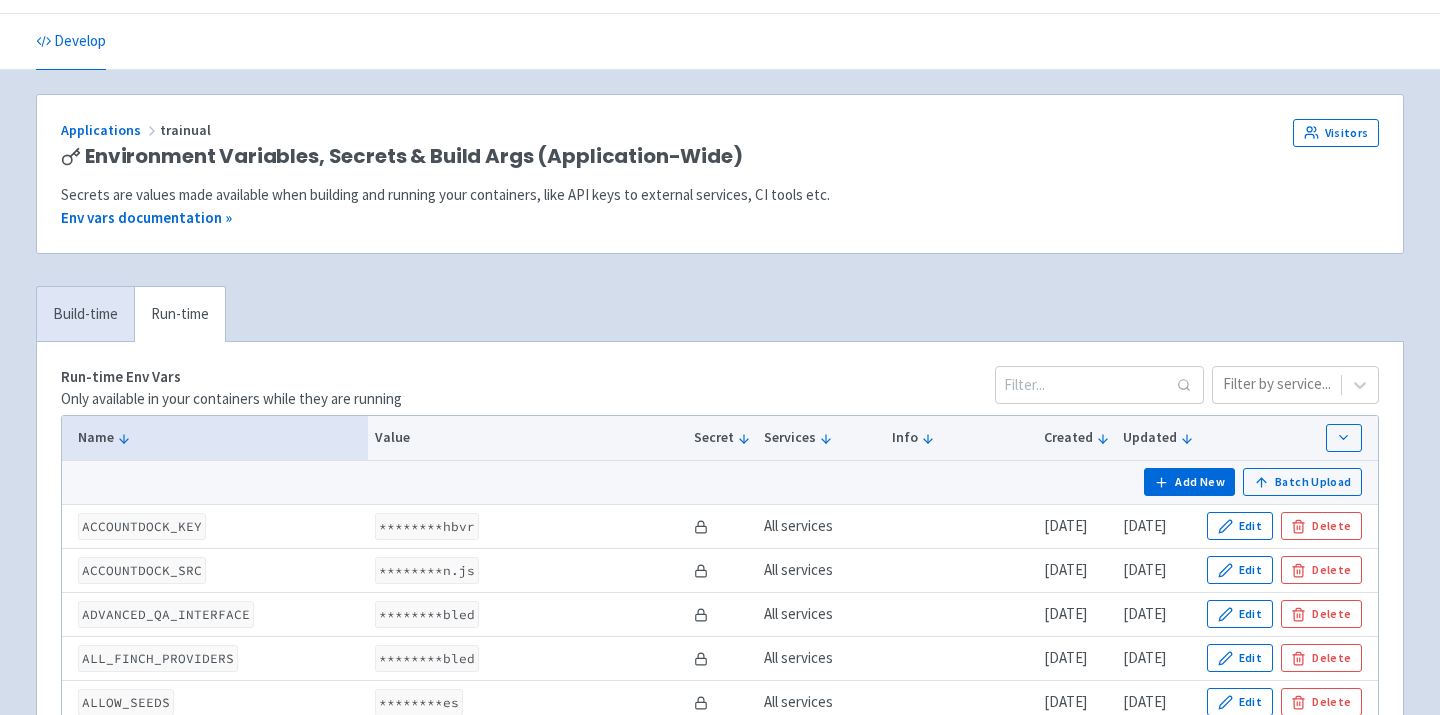 scroll, scrollTop: 132, scrollLeft: 0, axis: vertical 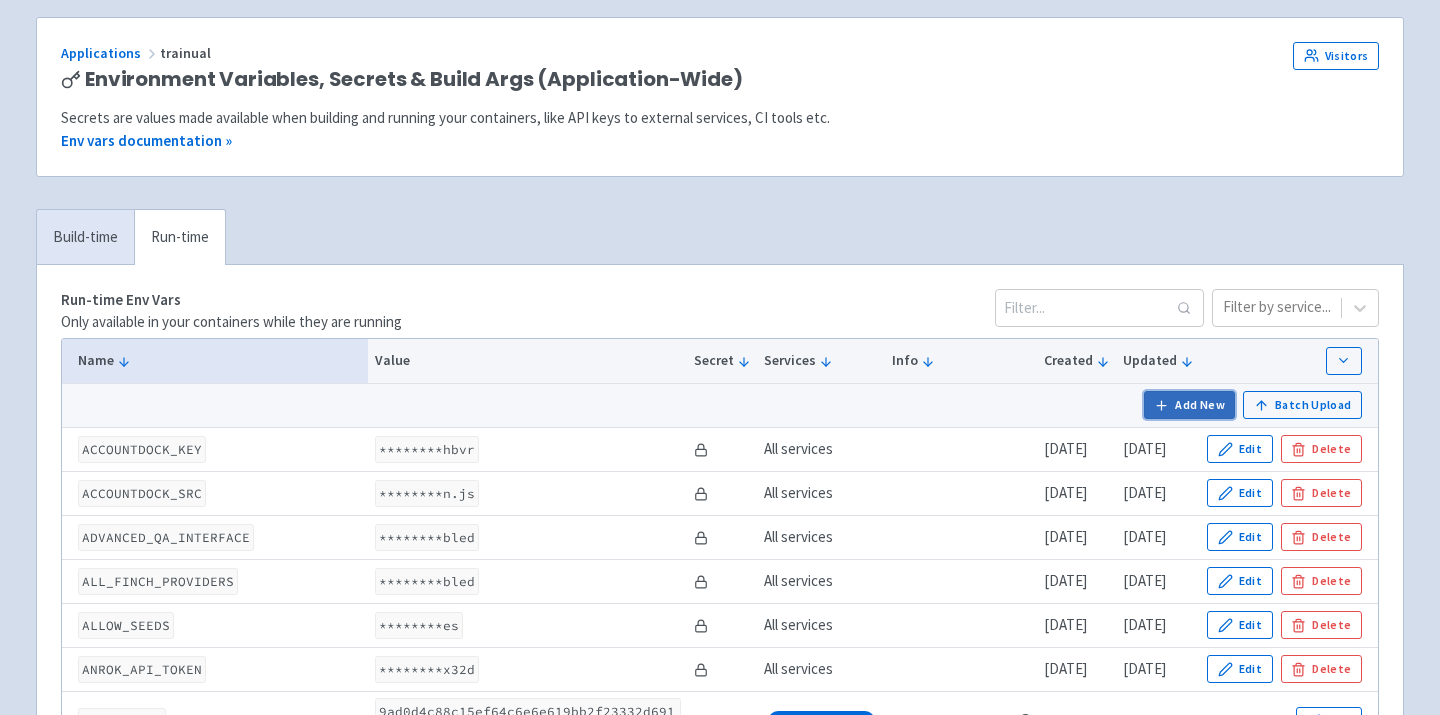 click on "Add New" at bounding box center [1190, 405] 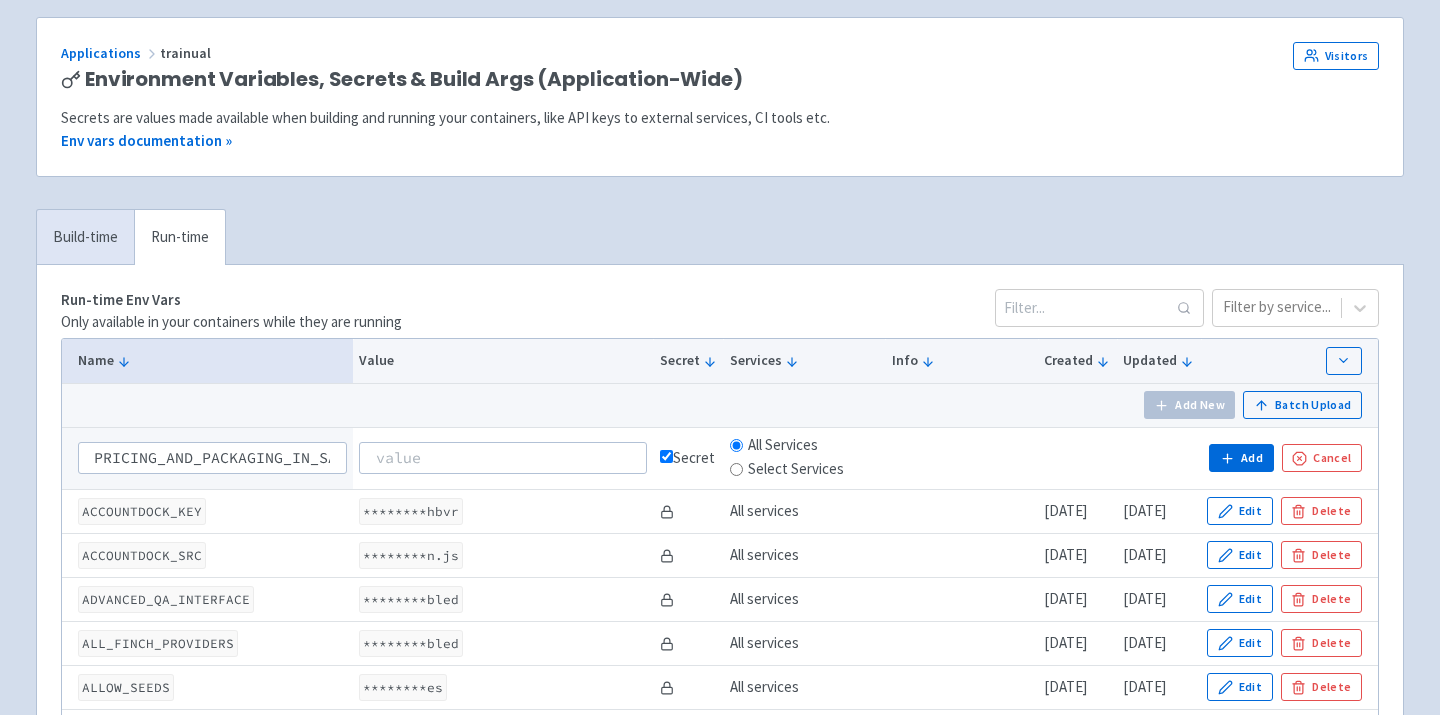 scroll, scrollTop: 0, scrollLeft: 40, axis: horizontal 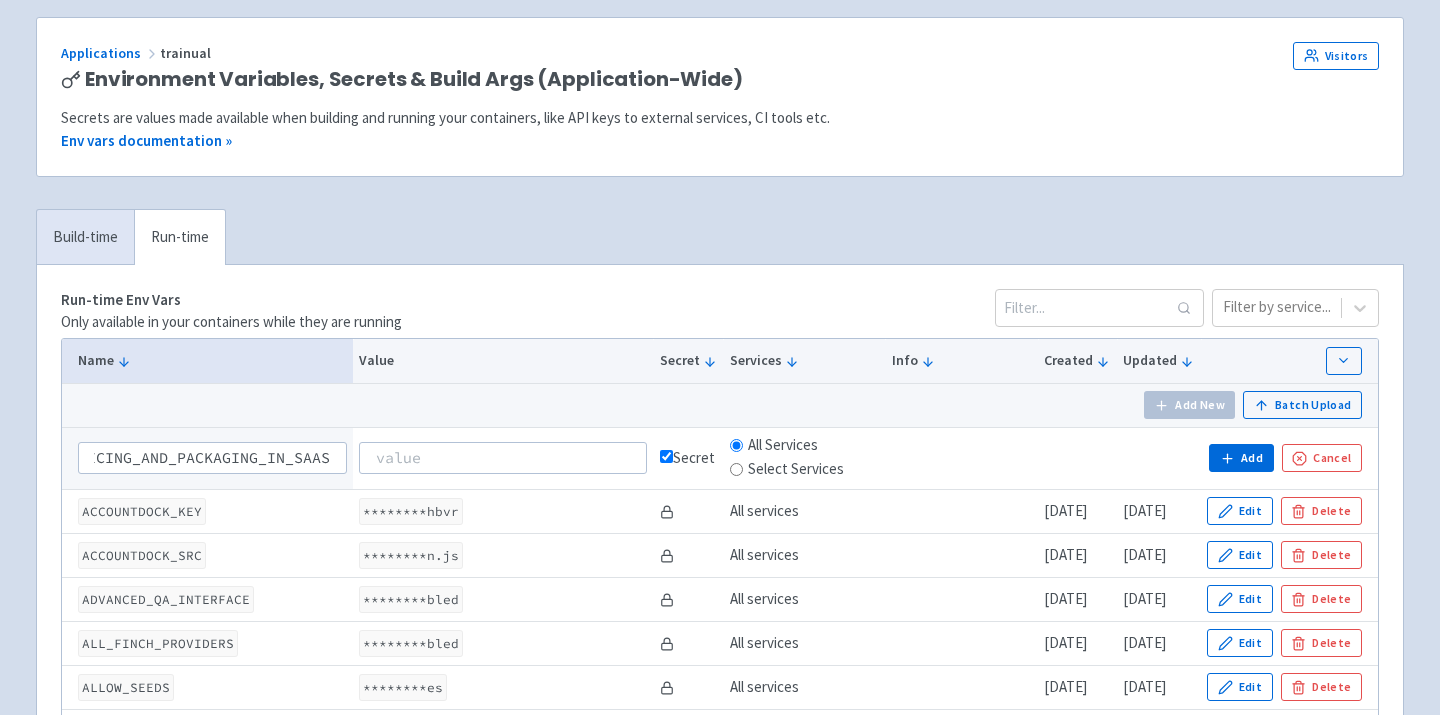 type on "PRICING_AND_PACKAGING_IN_SAAS" 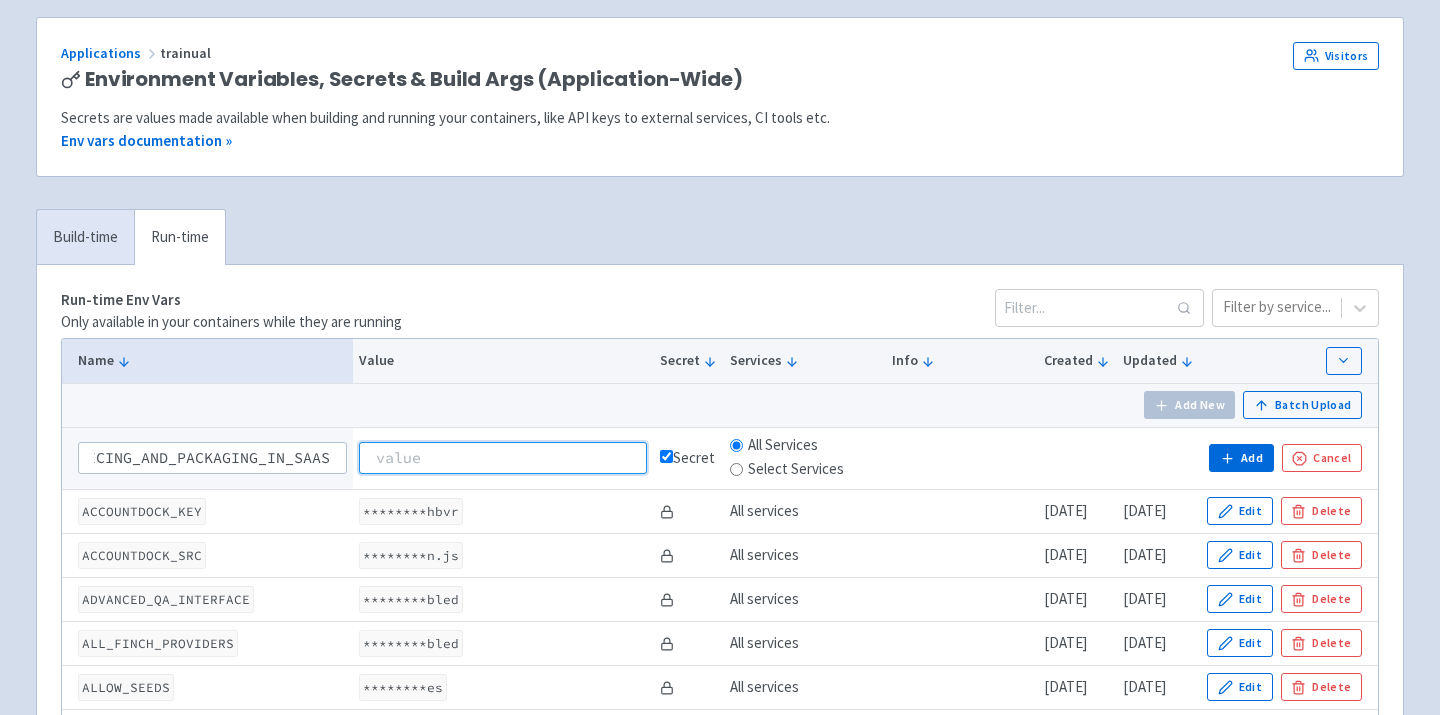 click at bounding box center [503, 458] 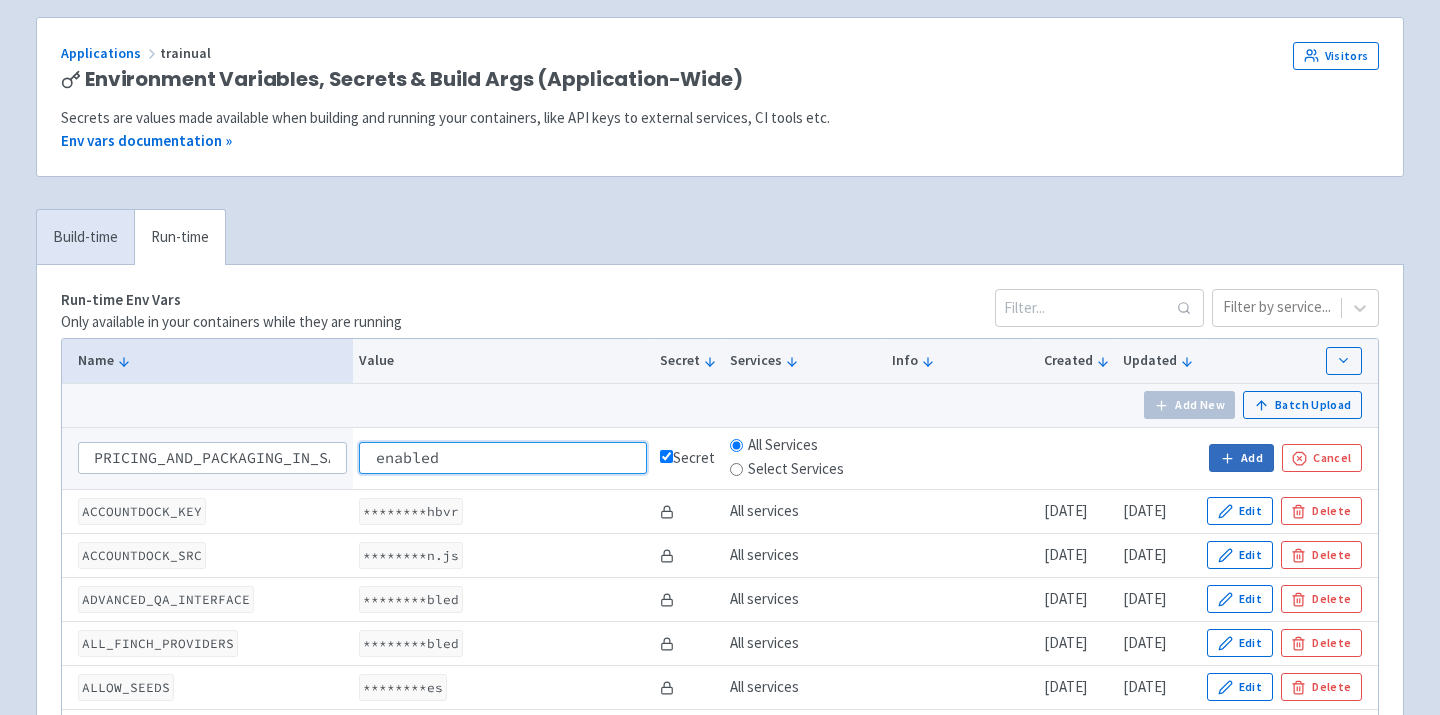 type on "enabled" 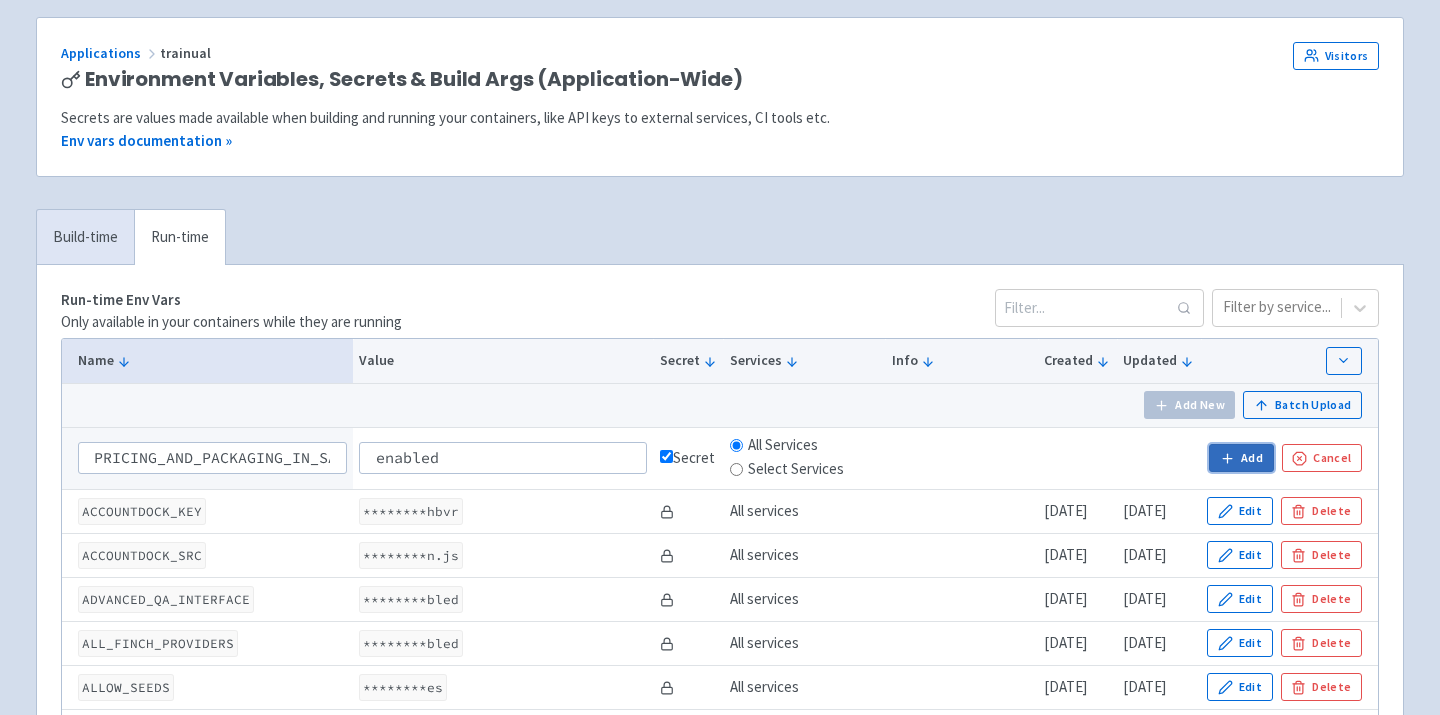 click on "Add" at bounding box center [1241, 458] 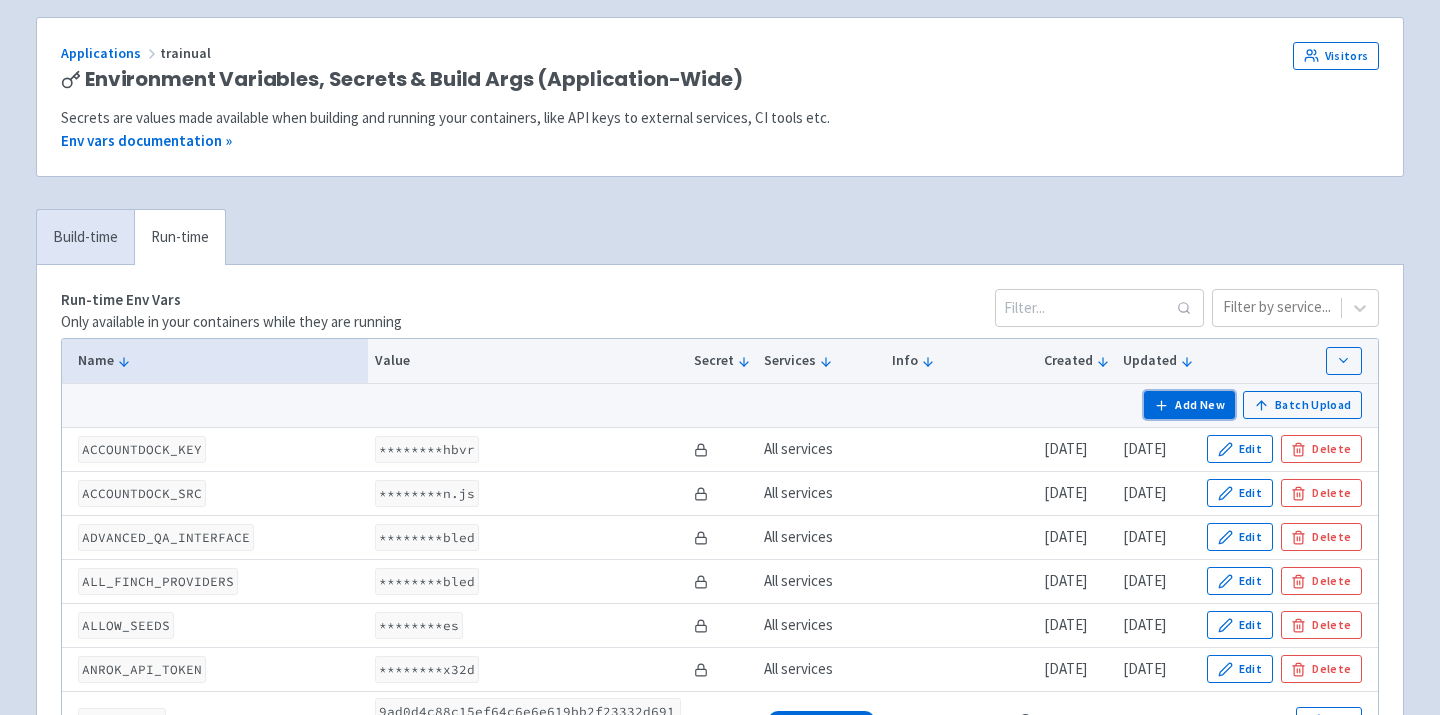 scroll, scrollTop: 0, scrollLeft: 0, axis: both 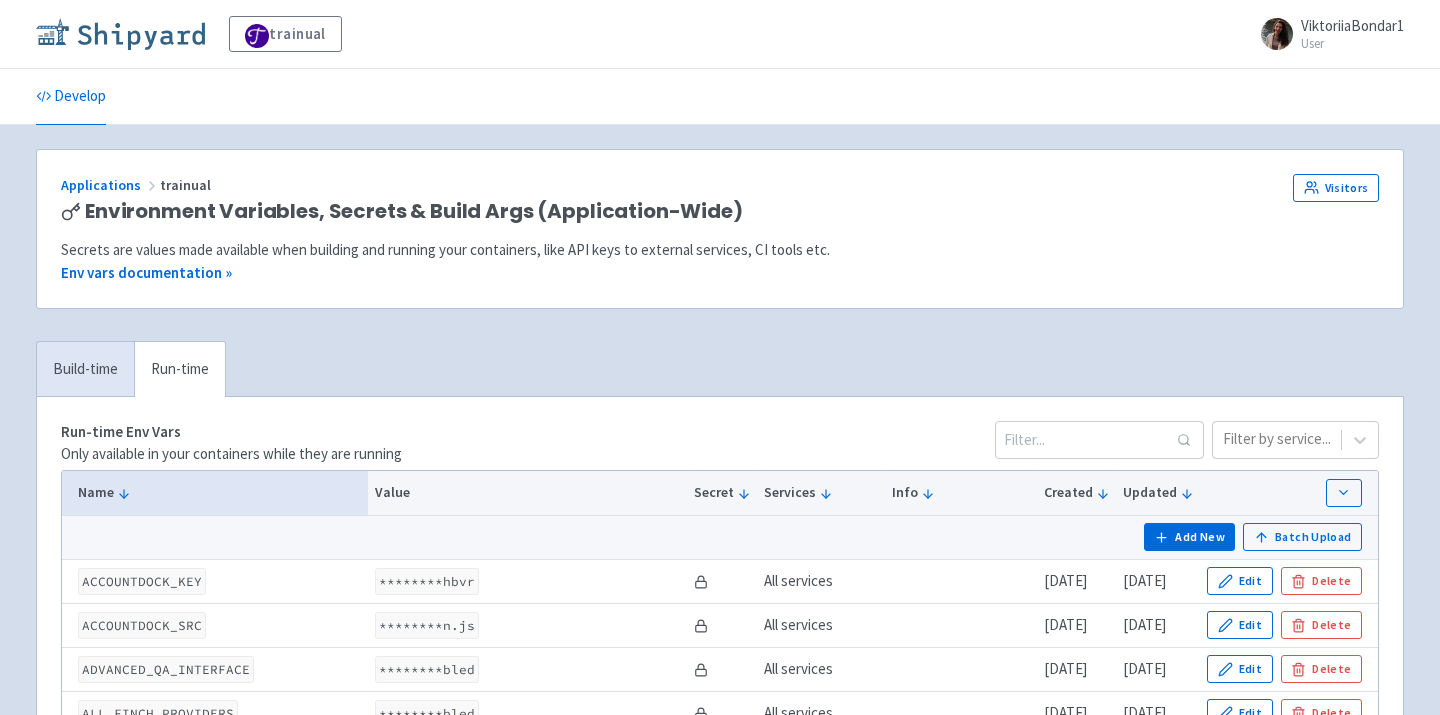 click at bounding box center (120, 34) 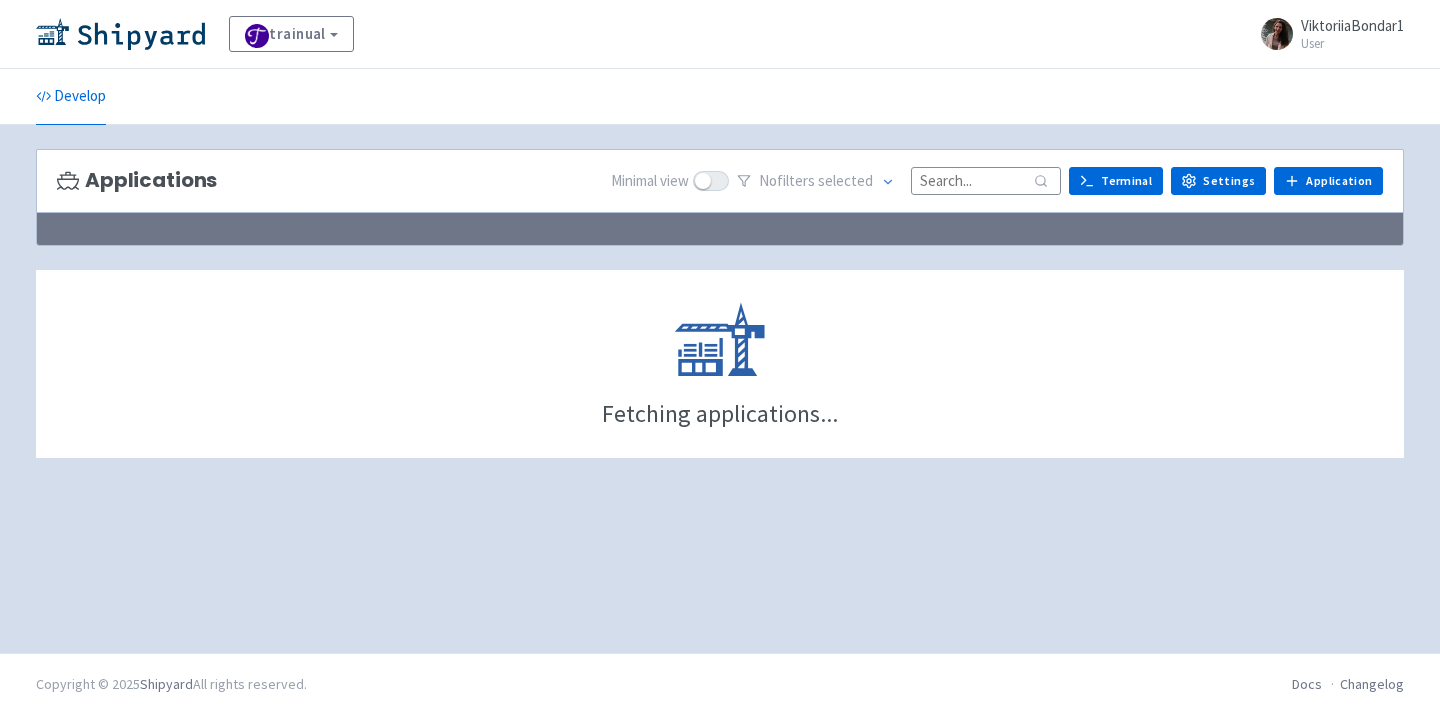 scroll, scrollTop: 0, scrollLeft: 0, axis: both 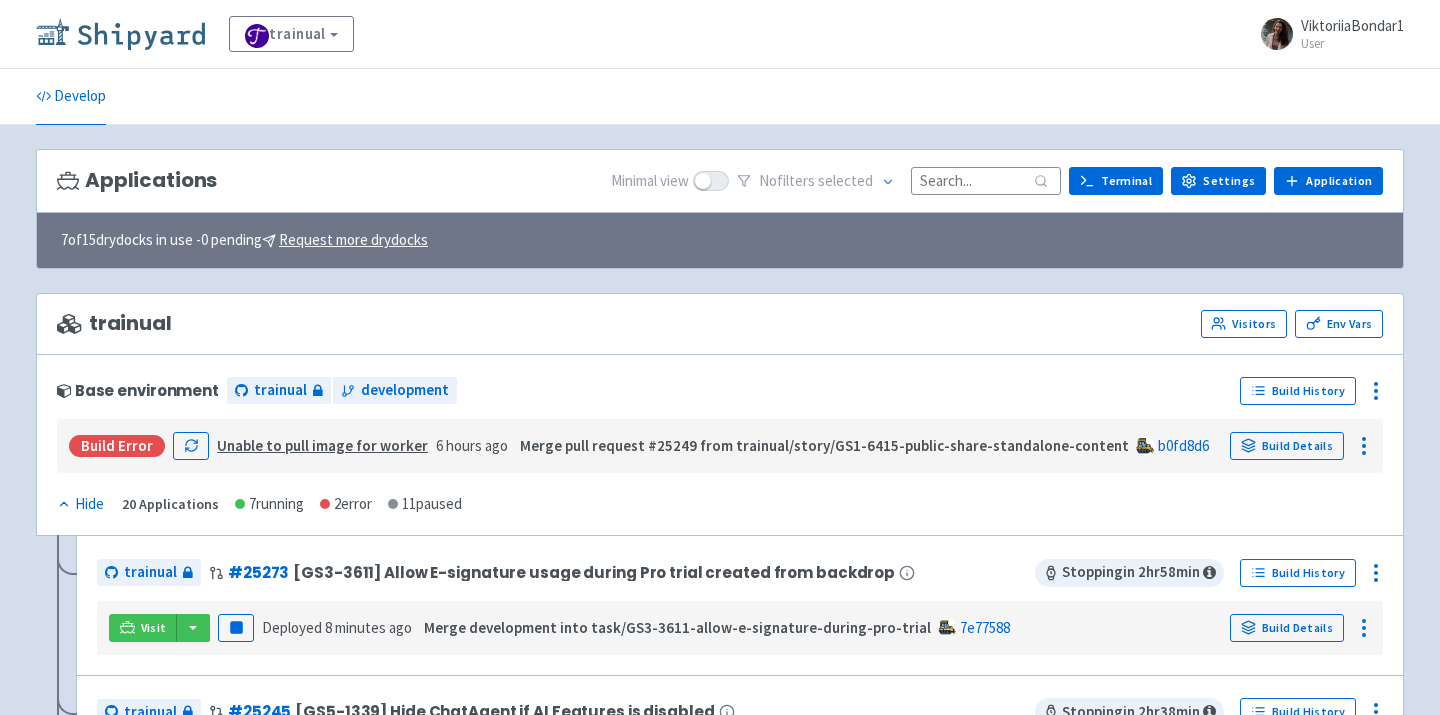 click at bounding box center (120, 34) 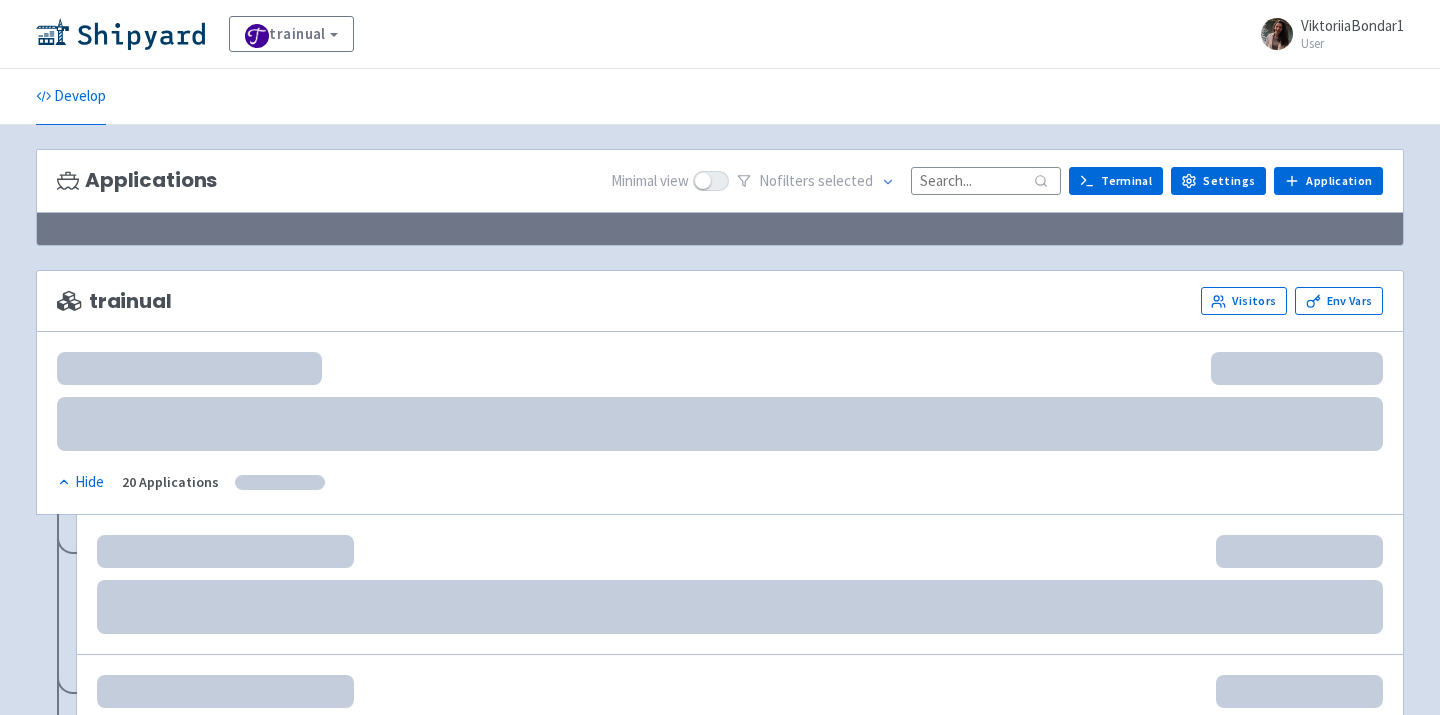 scroll, scrollTop: 0, scrollLeft: 0, axis: both 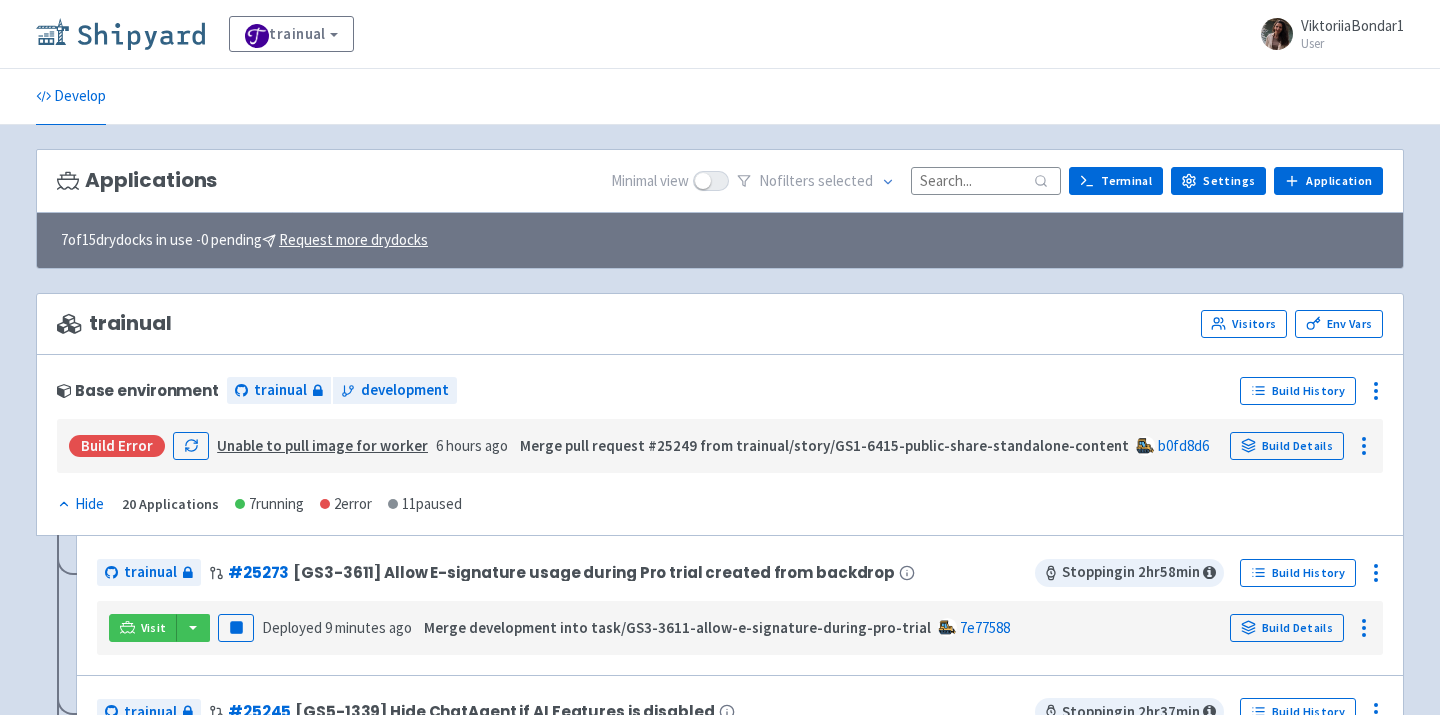 click at bounding box center (120, 34) 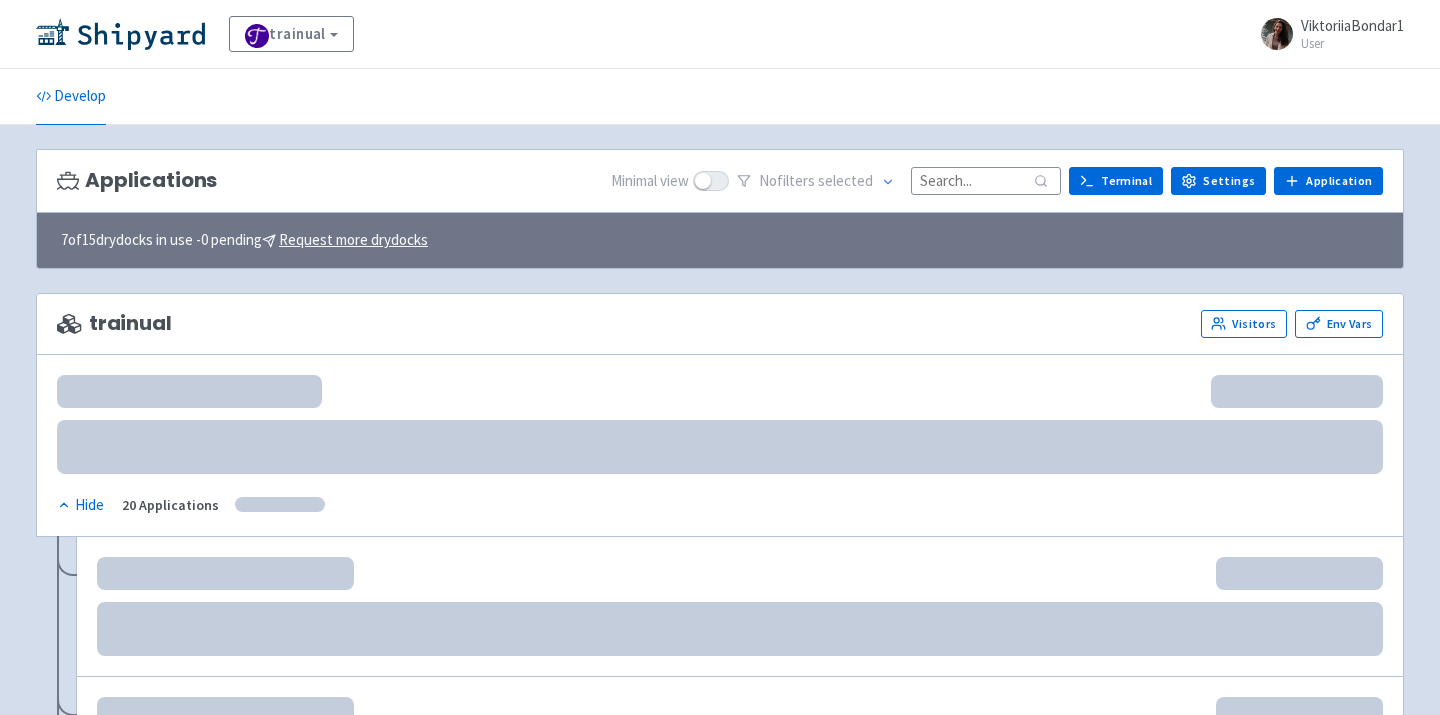 scroll, scrollTop: 0, scrollLeft: 0, axis: both 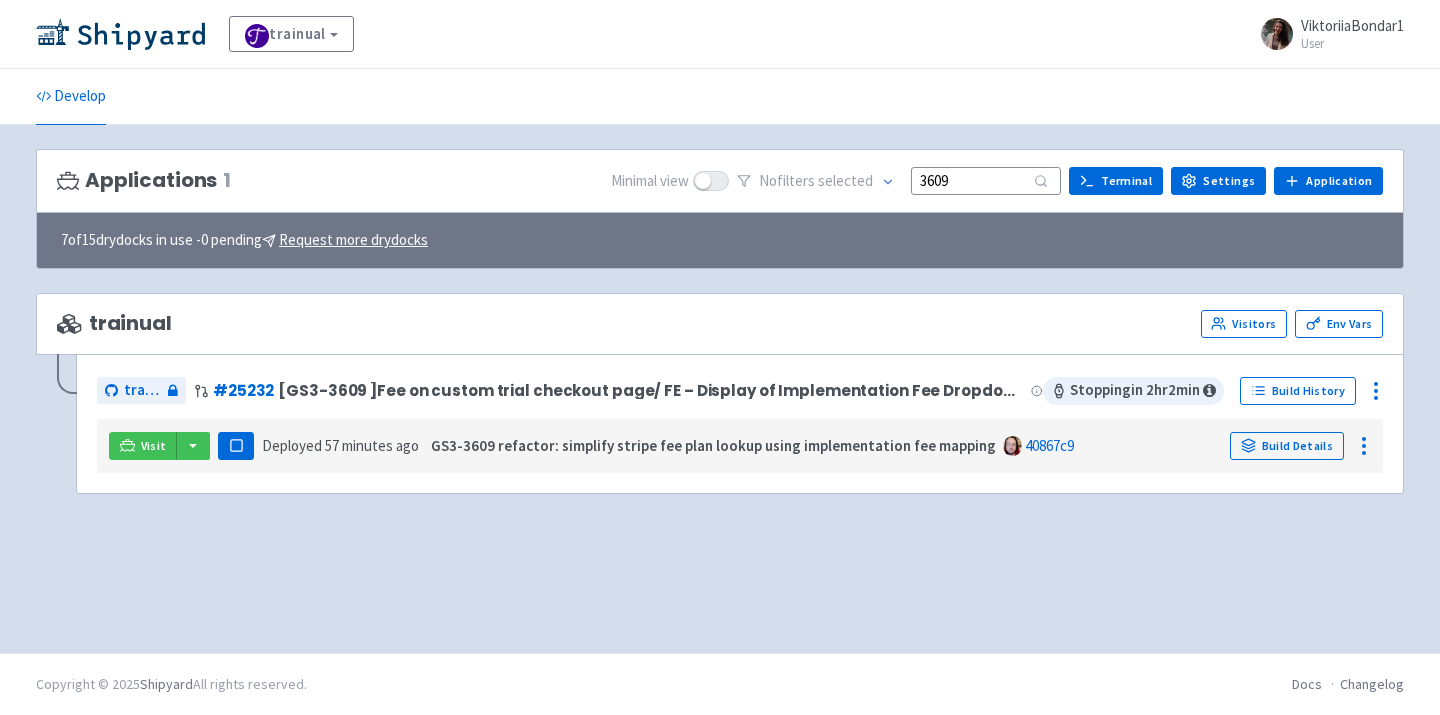 type on "3609" 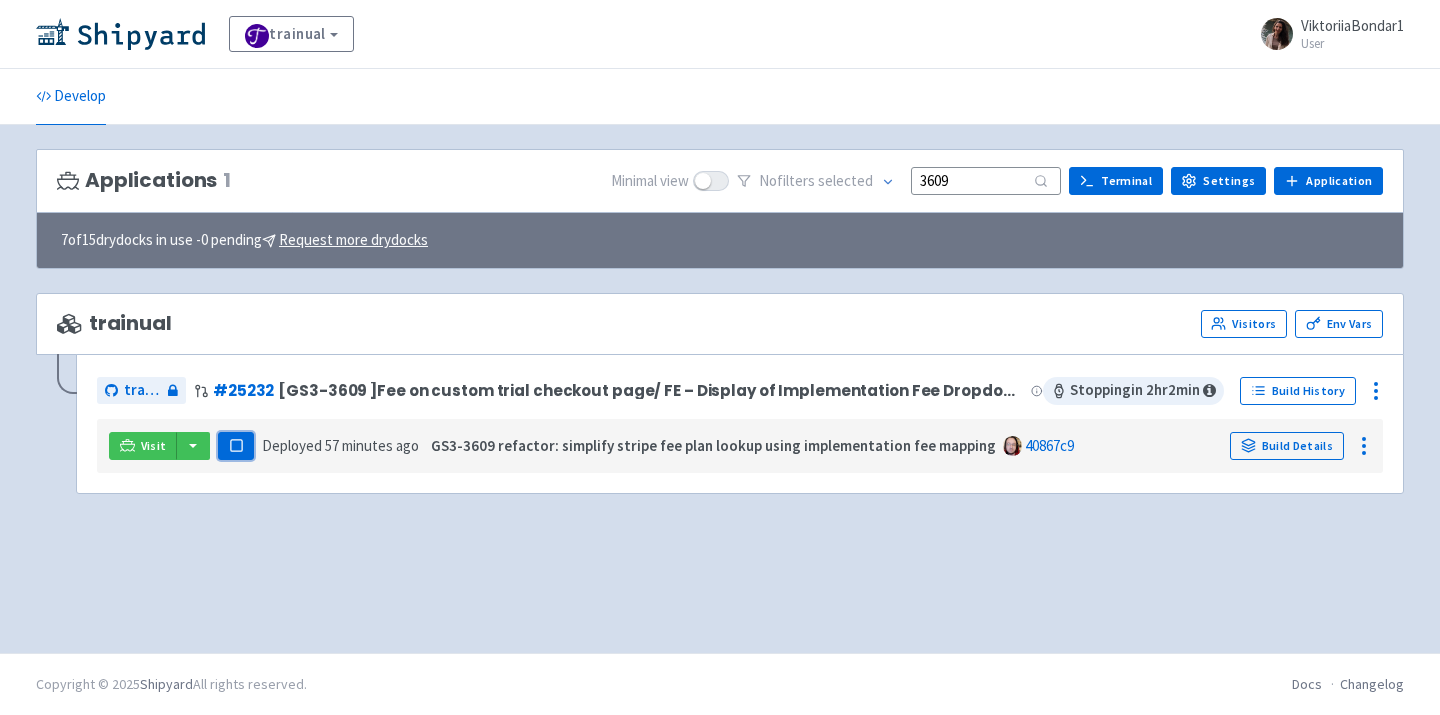 click on "Pause" at bounding box center (236, 446) 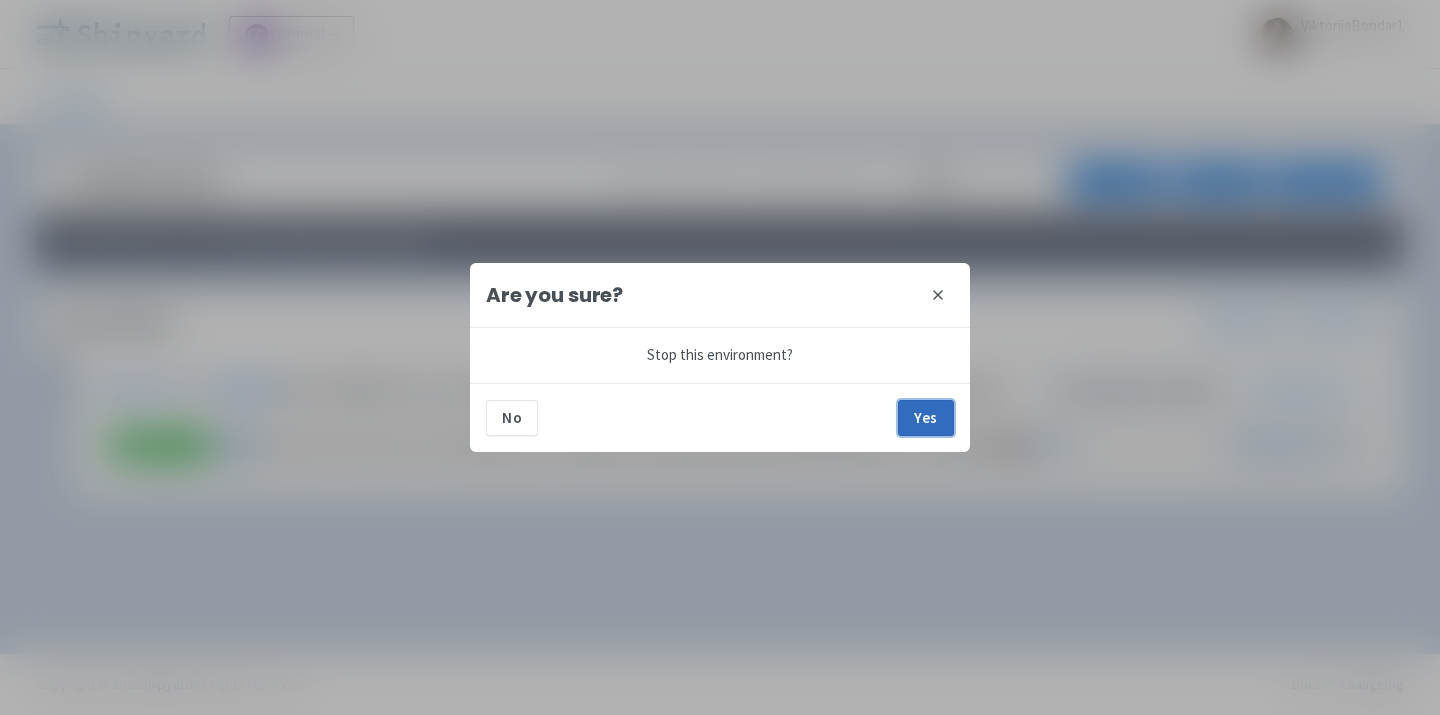 click on "Yes" at bounding box center [926, 418] 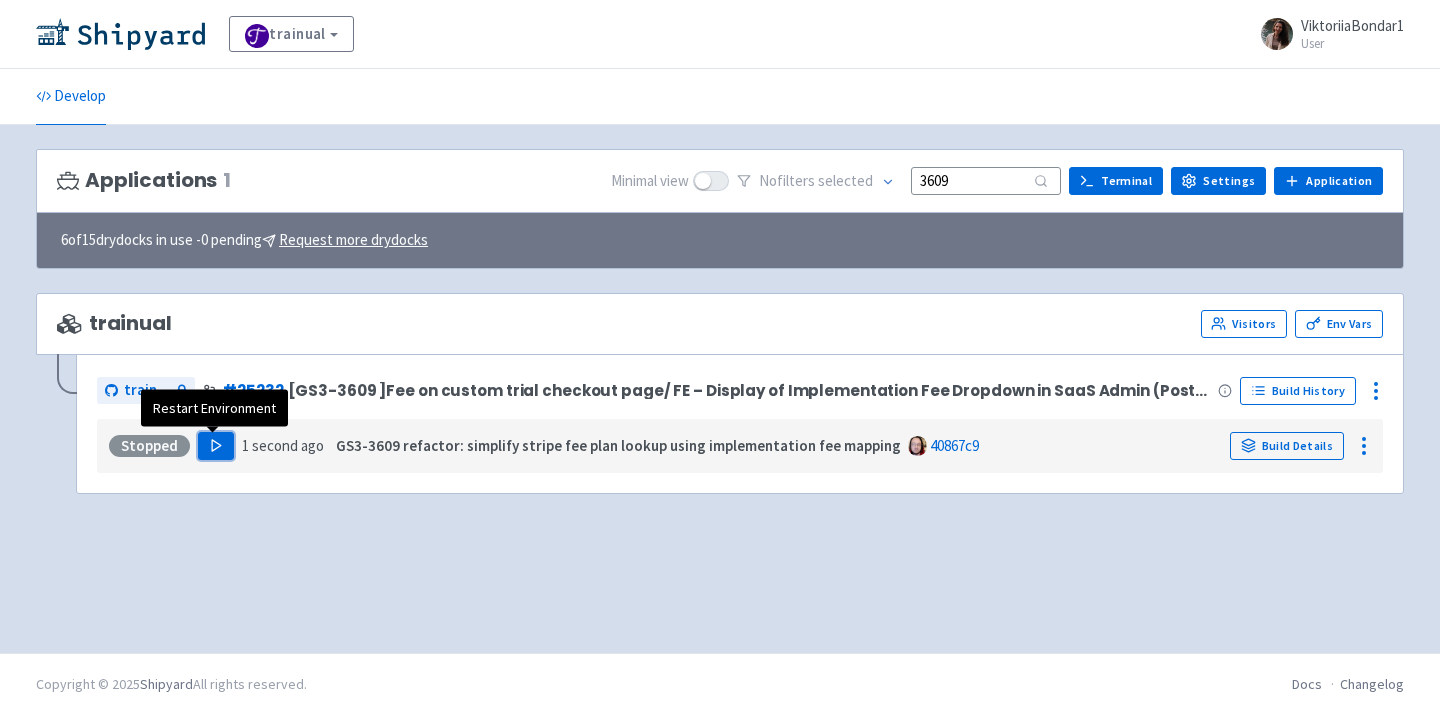 click 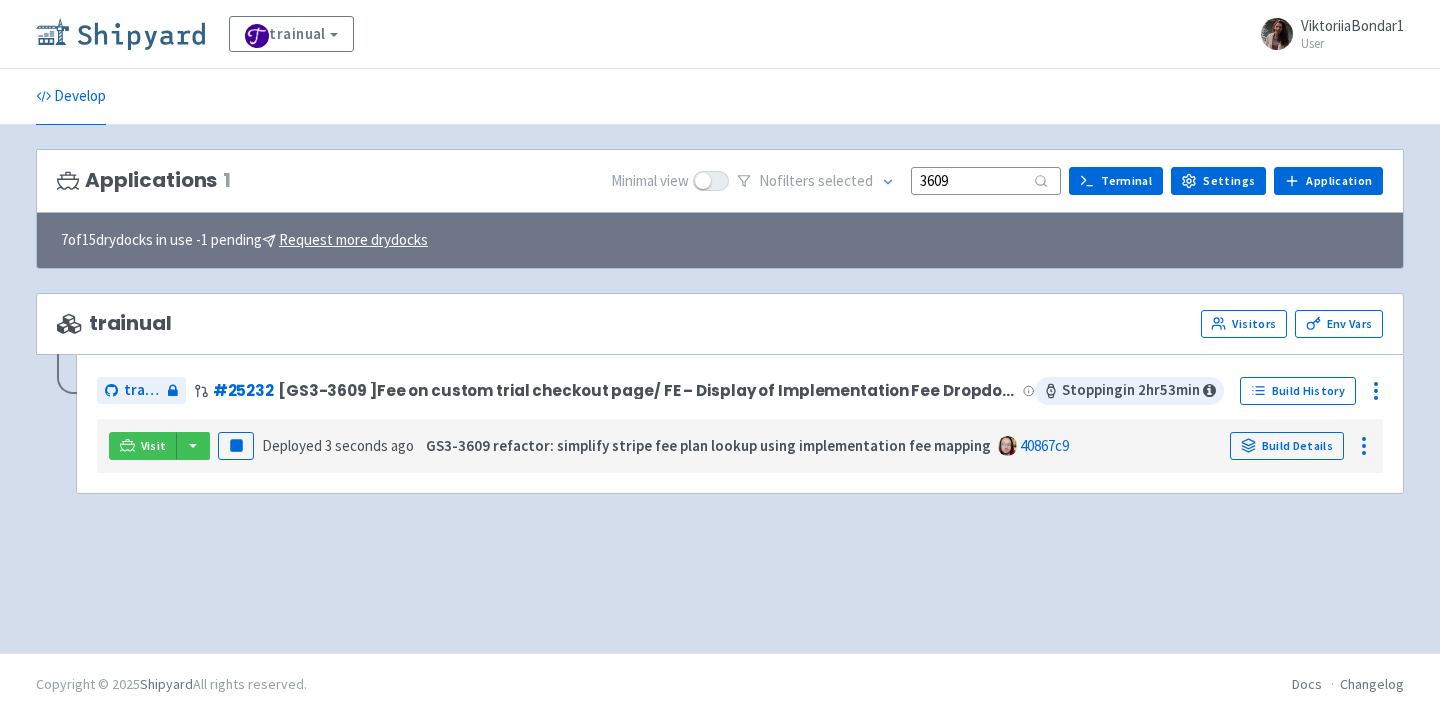 click at bounding box center (120, 34) 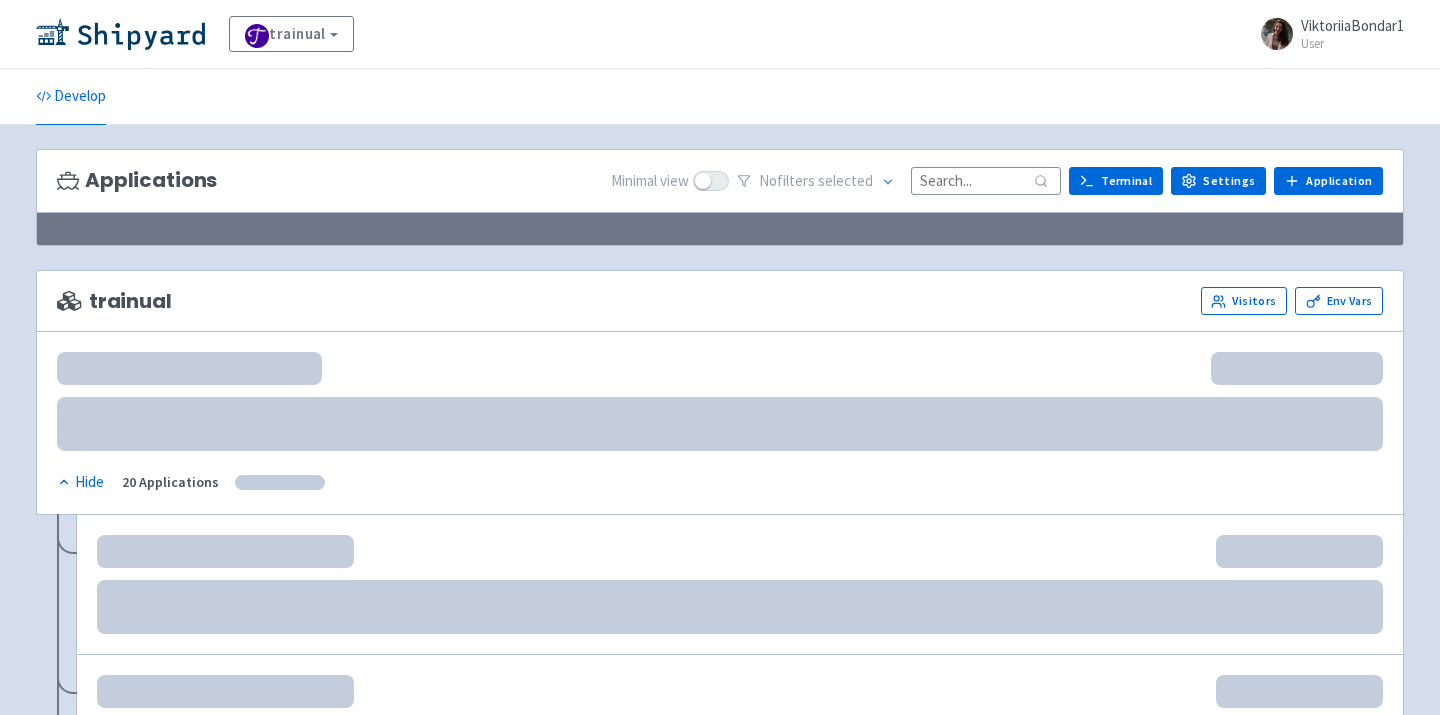 scroll, scrollTop: 0, scrollLeft: 0, axis: both 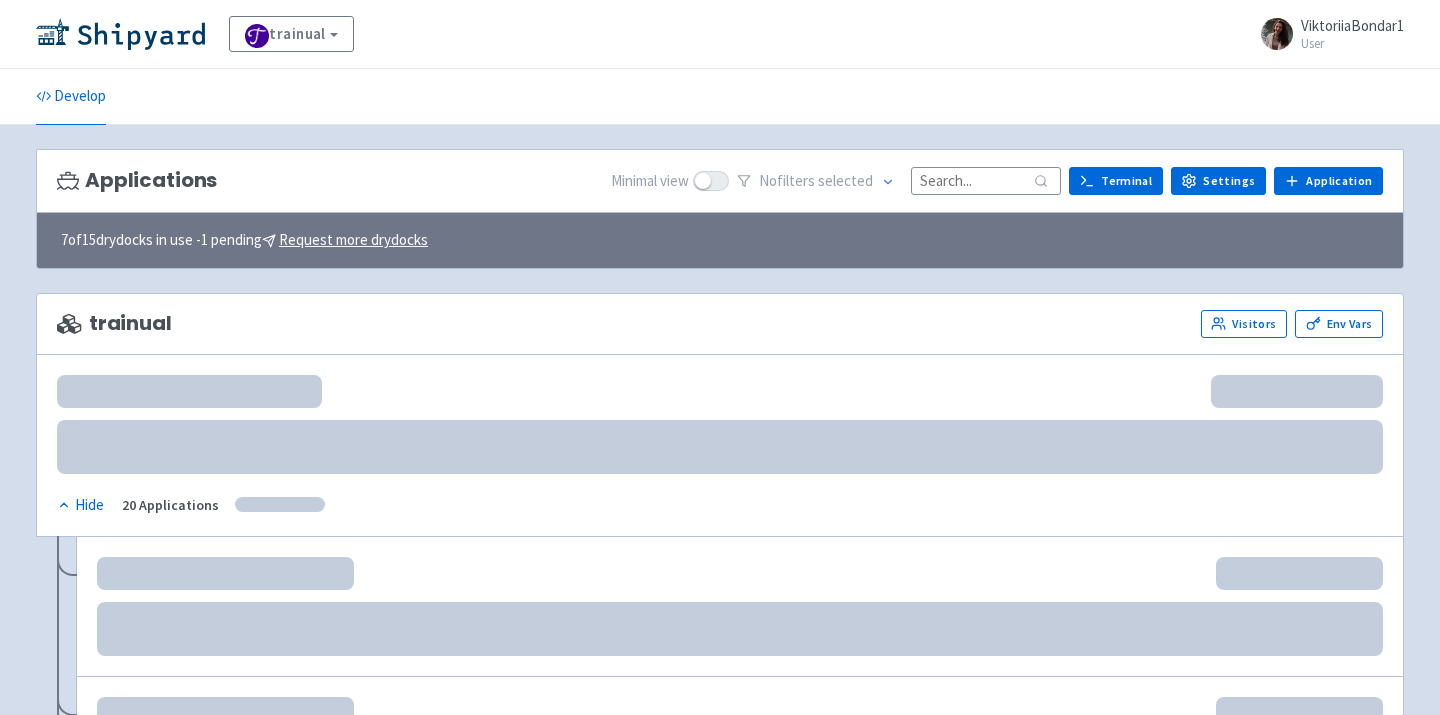 click at bounding box center [986, 180] 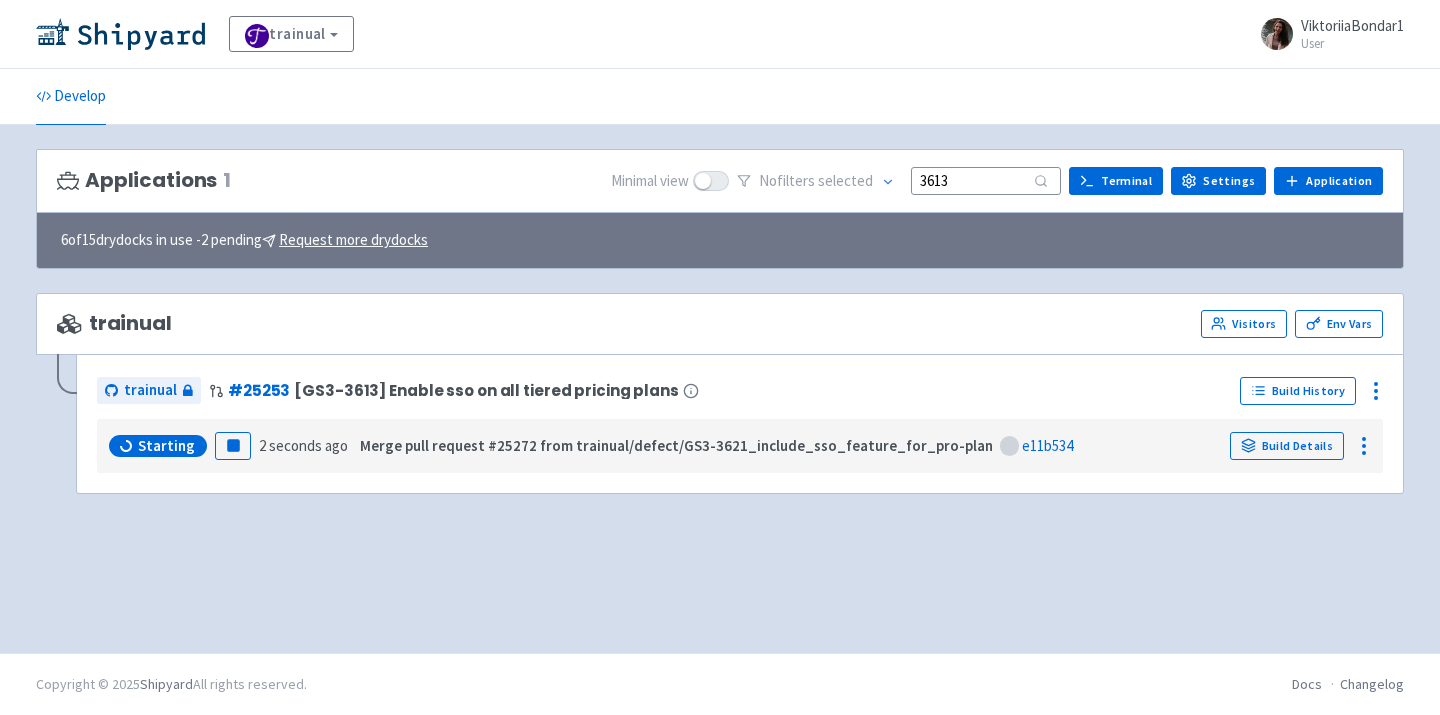 type on "3613" 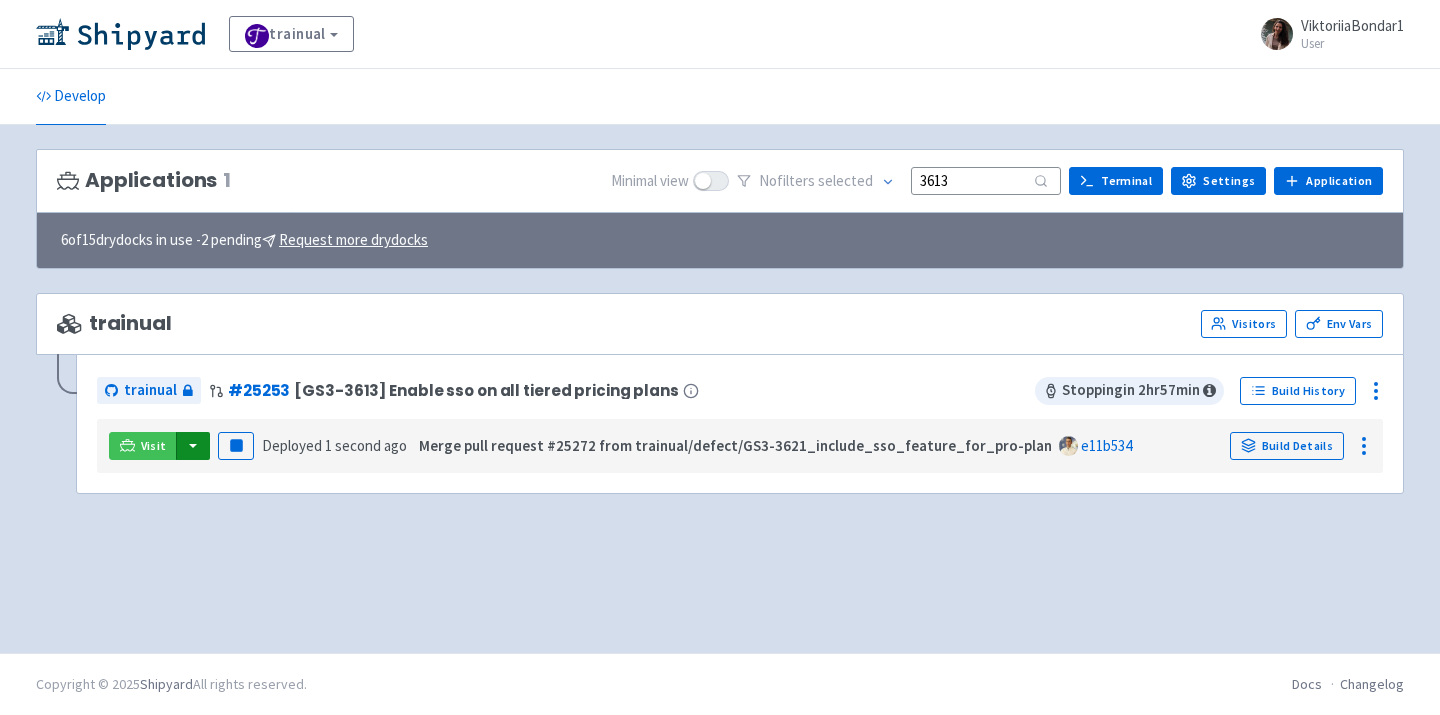 click at bounding box center [193, 446] 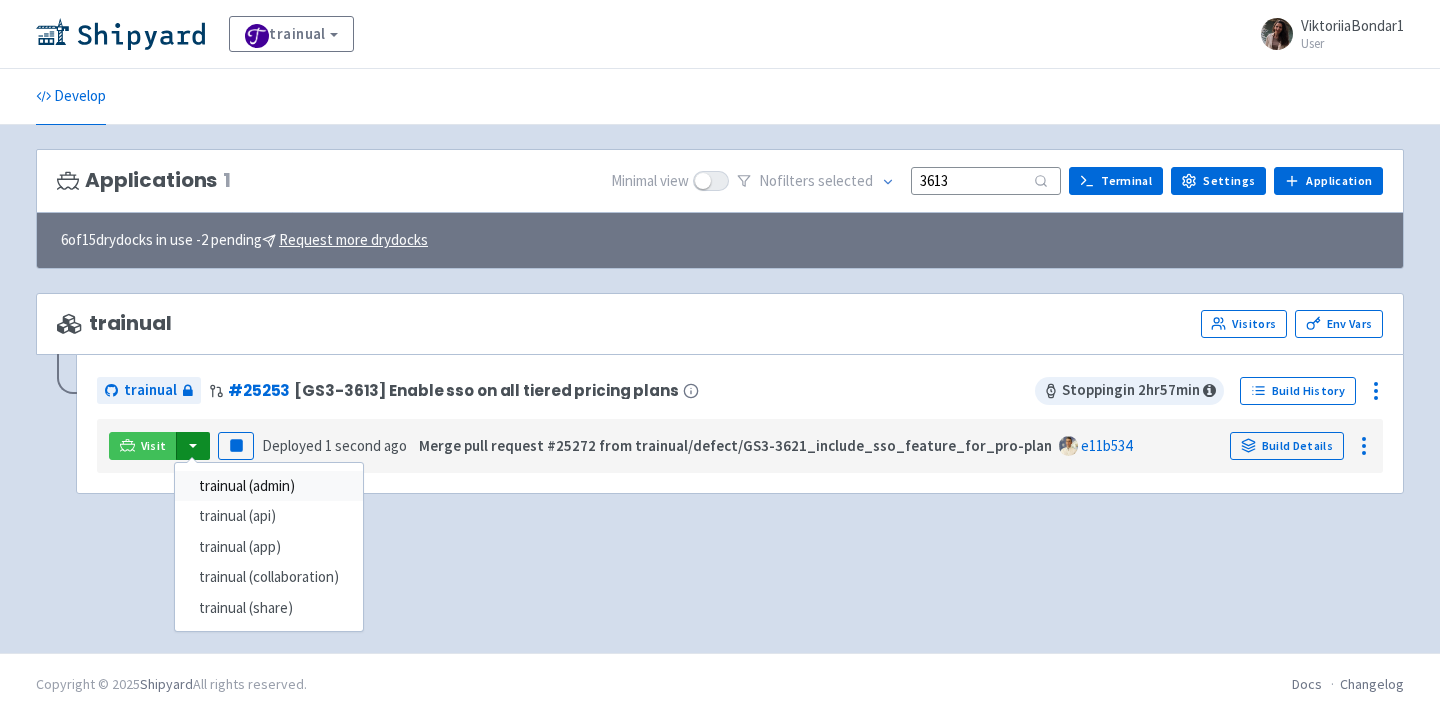 click on "trainual (admin)" at bounding box center [269, 486] 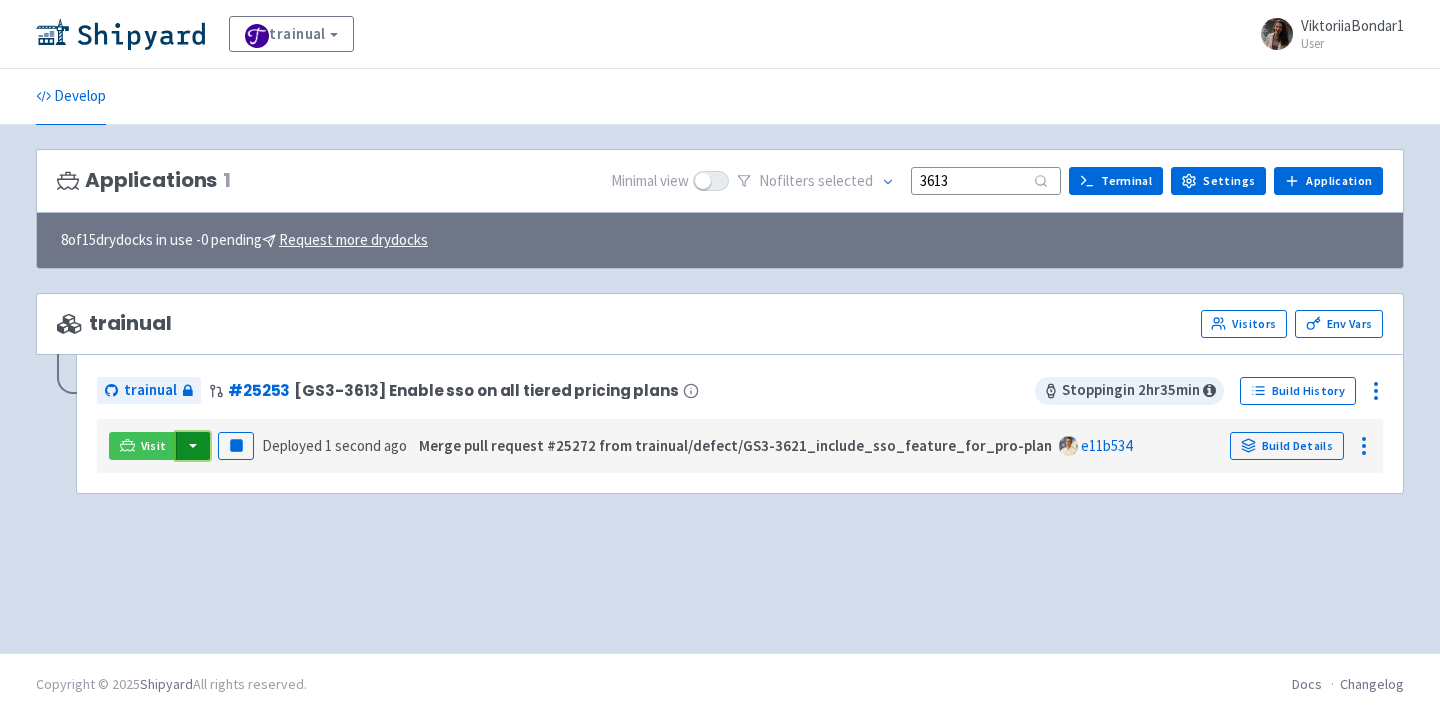 click at bounding box center [193, 446] 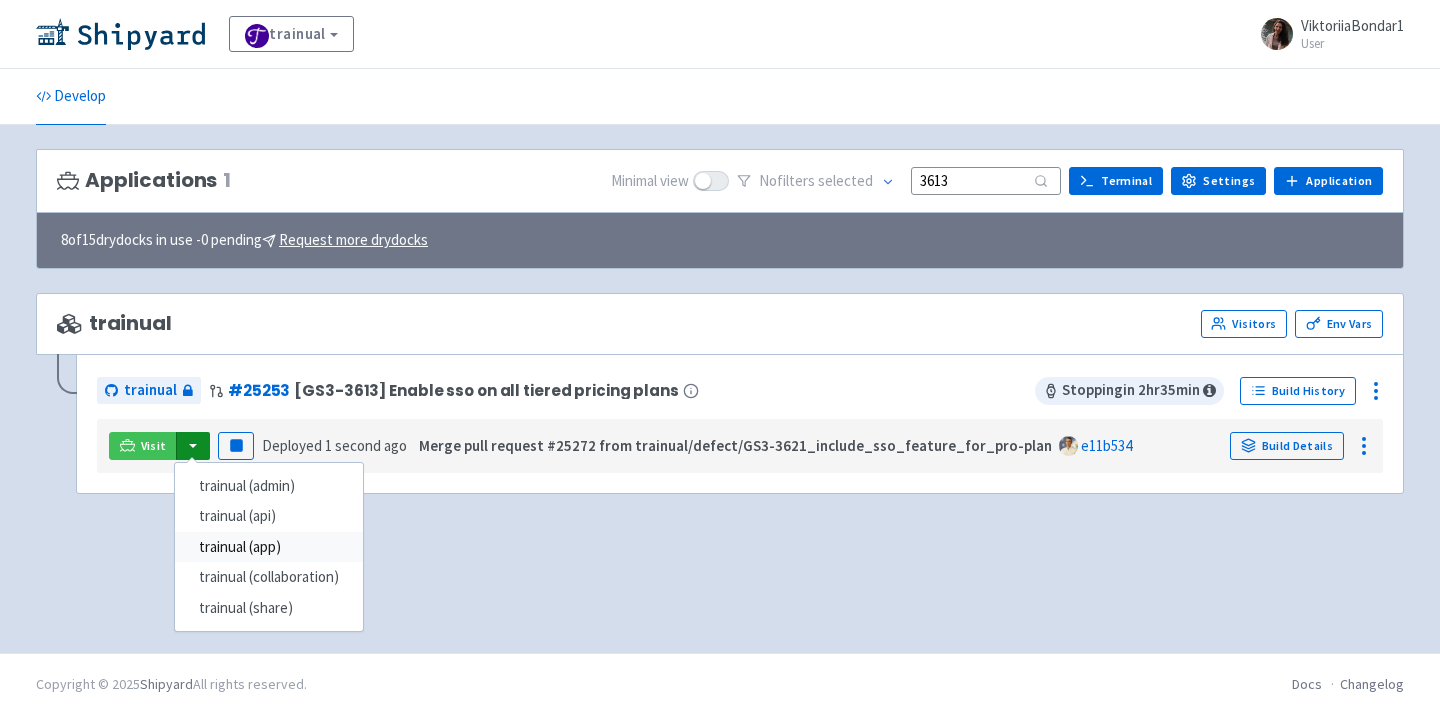 click on "trainual (app)" at bounding box center [269, 547] 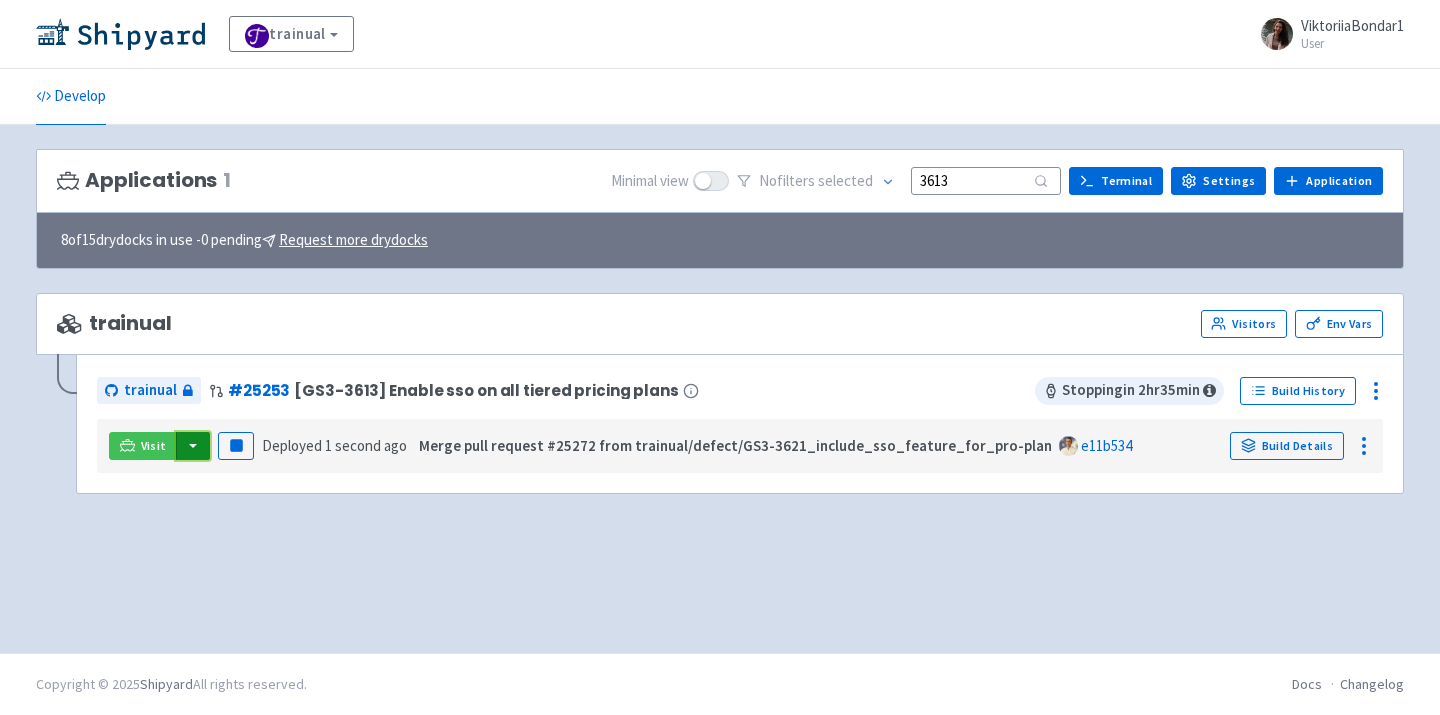 click at bounding box center (193, 446) 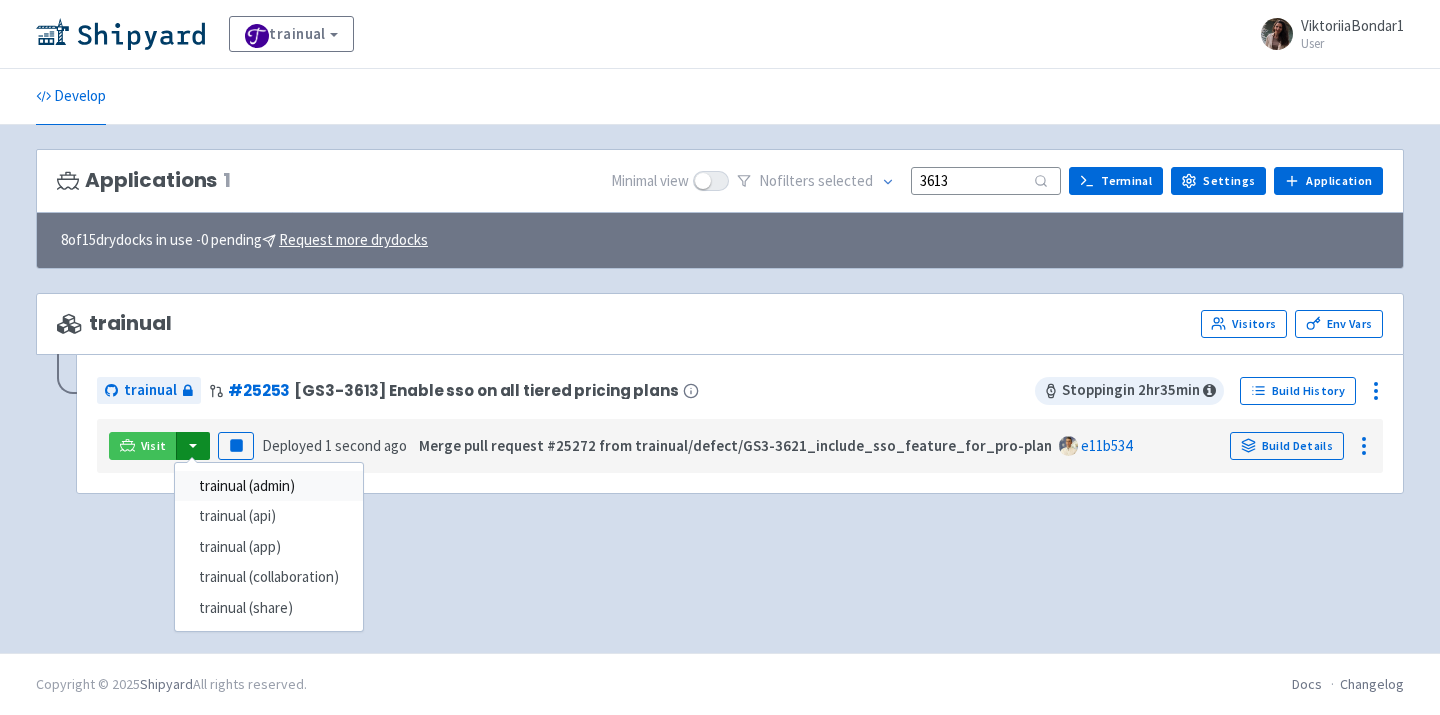 click on "trainual (admin)" at bounding box center [269, 486] 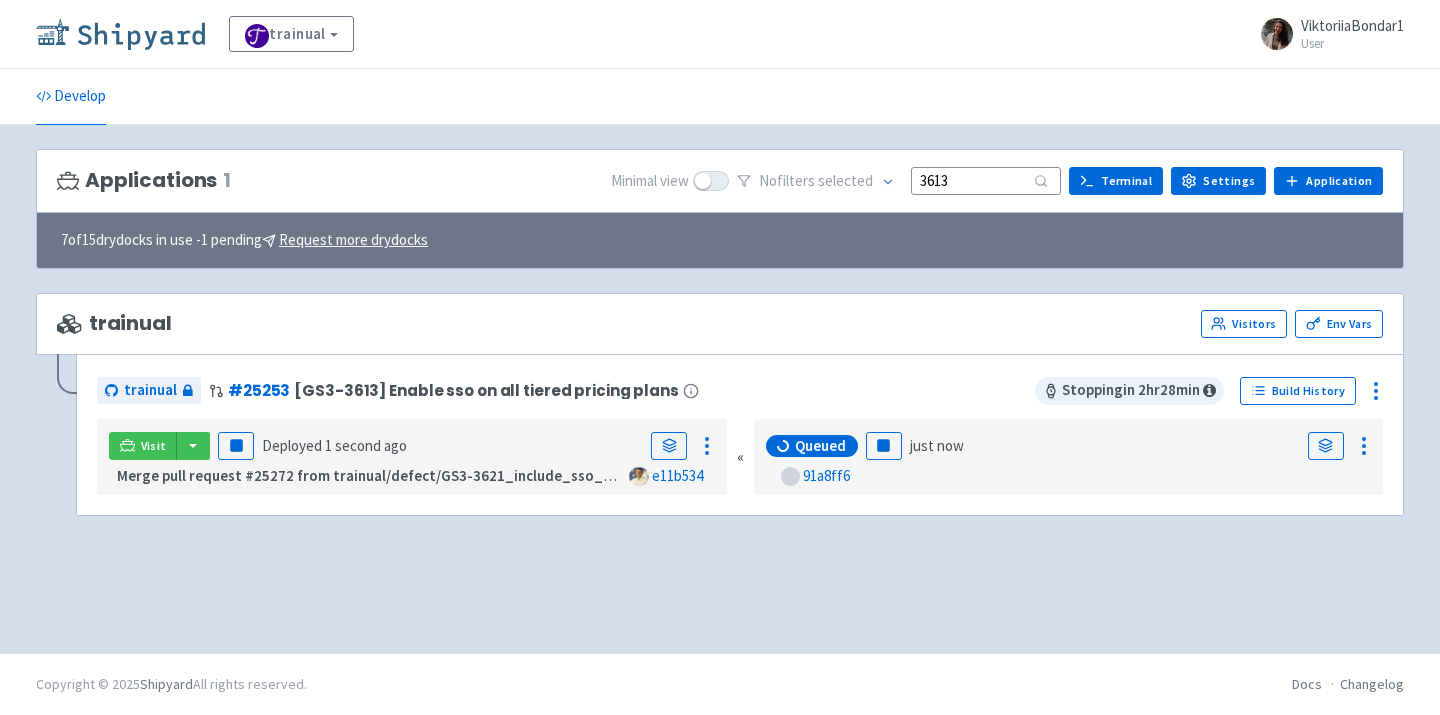 click at bounding box center [120, 34] 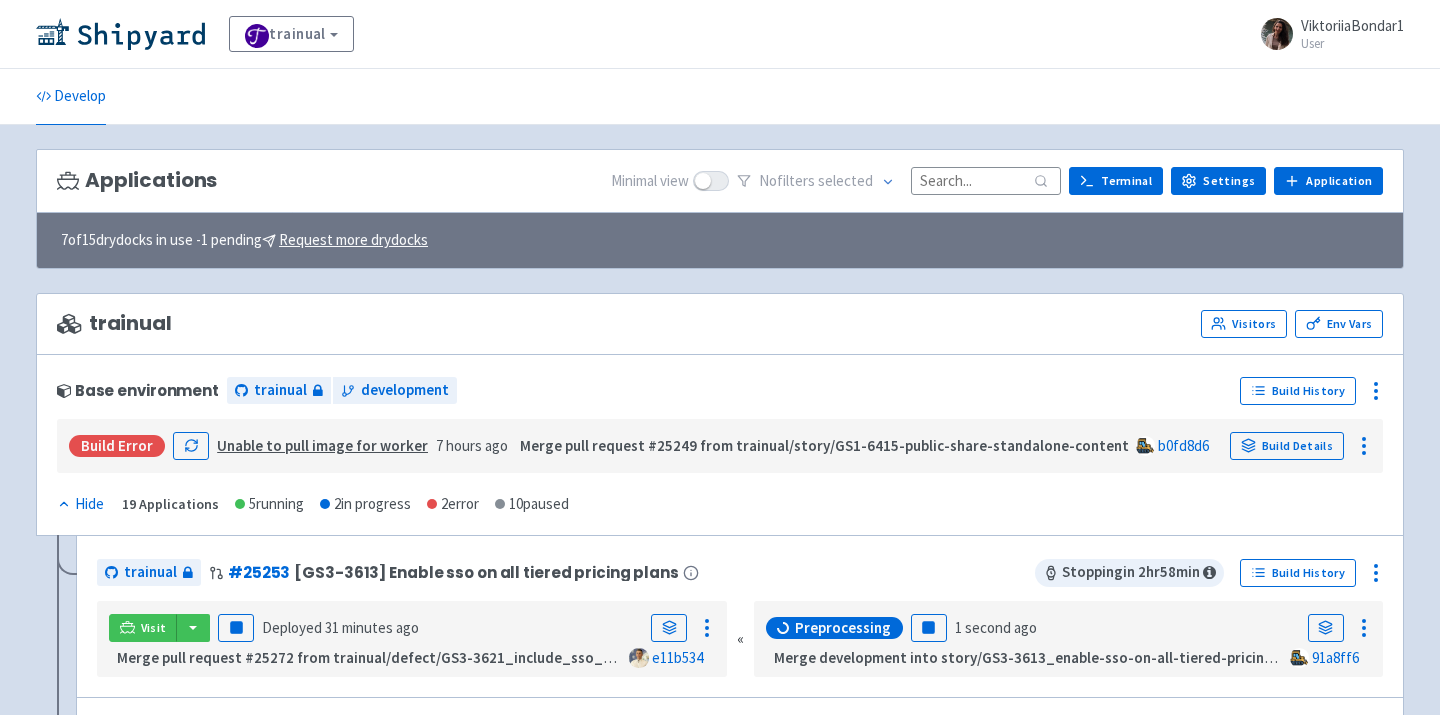 scroll, scrollTop: 0, scrollLeft: 0, axis: both 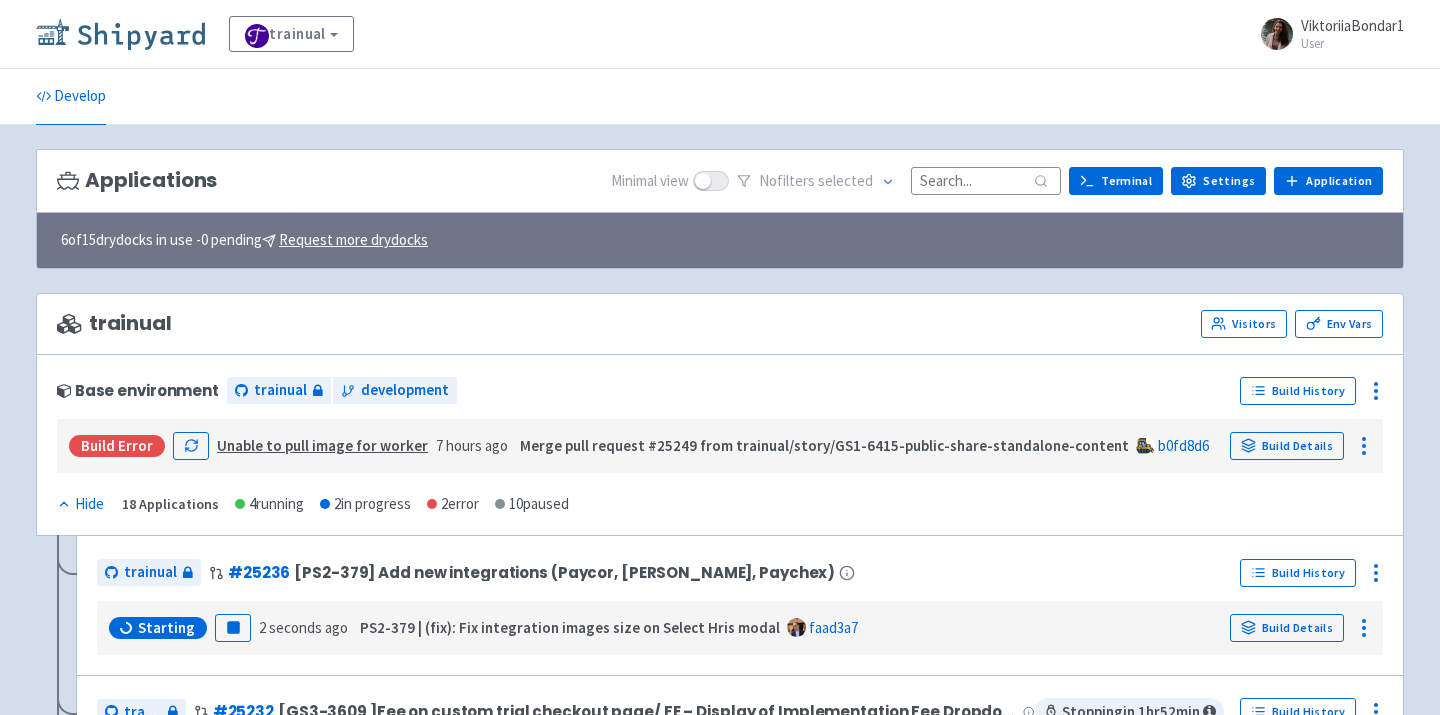 click at bounding box center [120, 34] 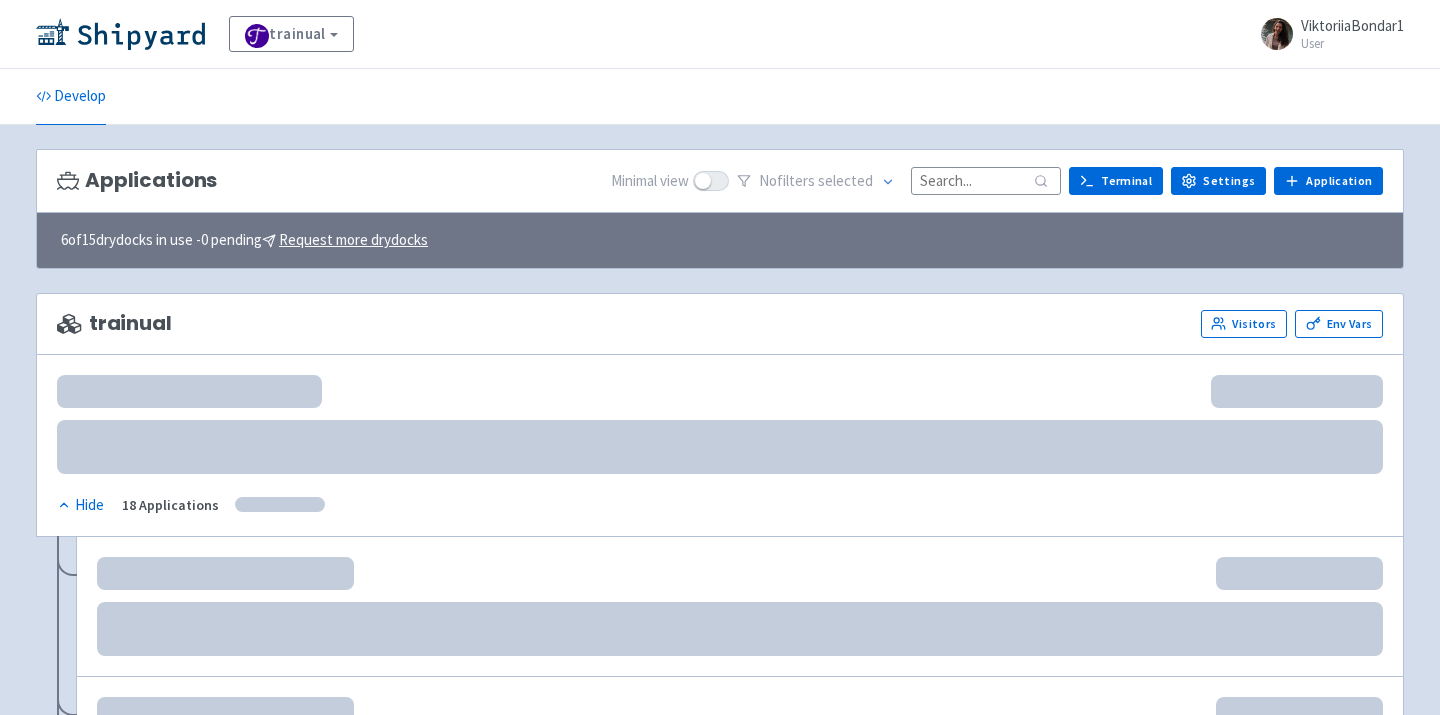 scroll, scrollTop: 0, scrollLeft: 0, axis: both 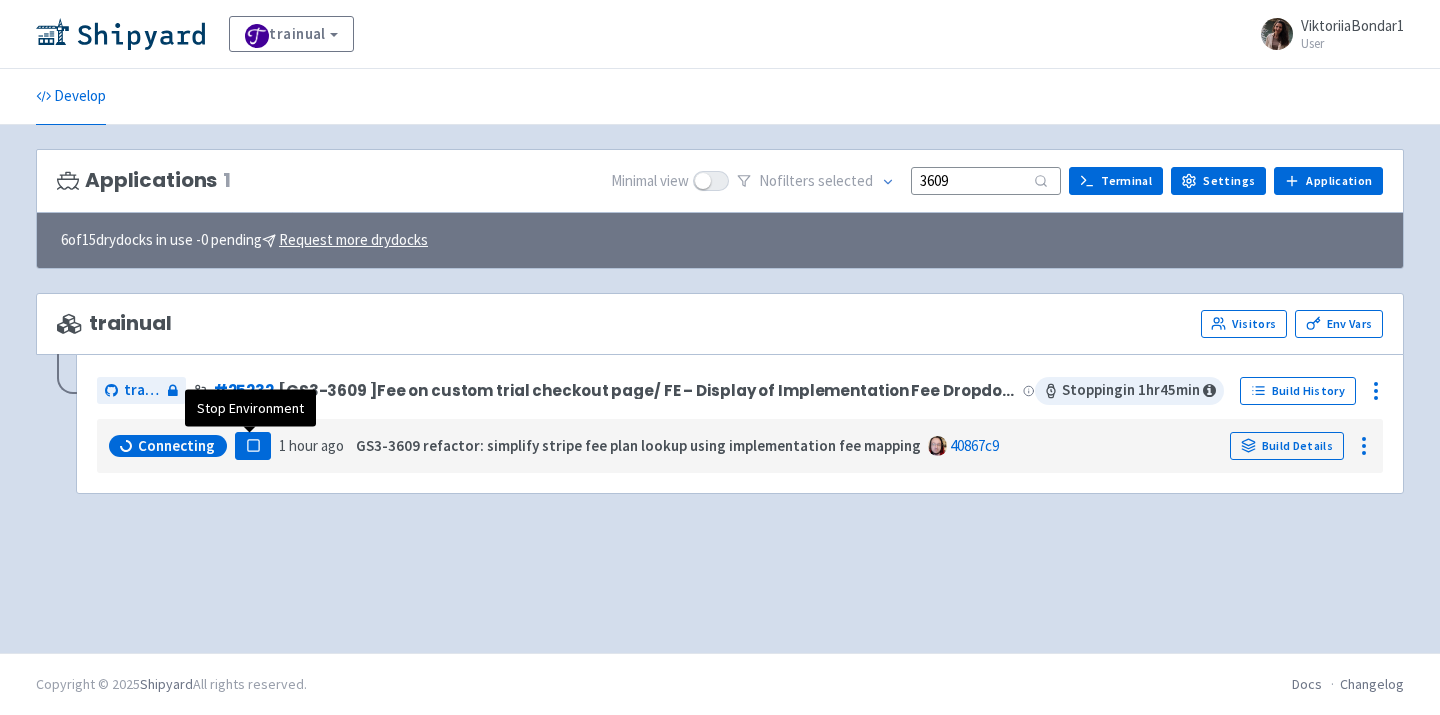 type on "3609" 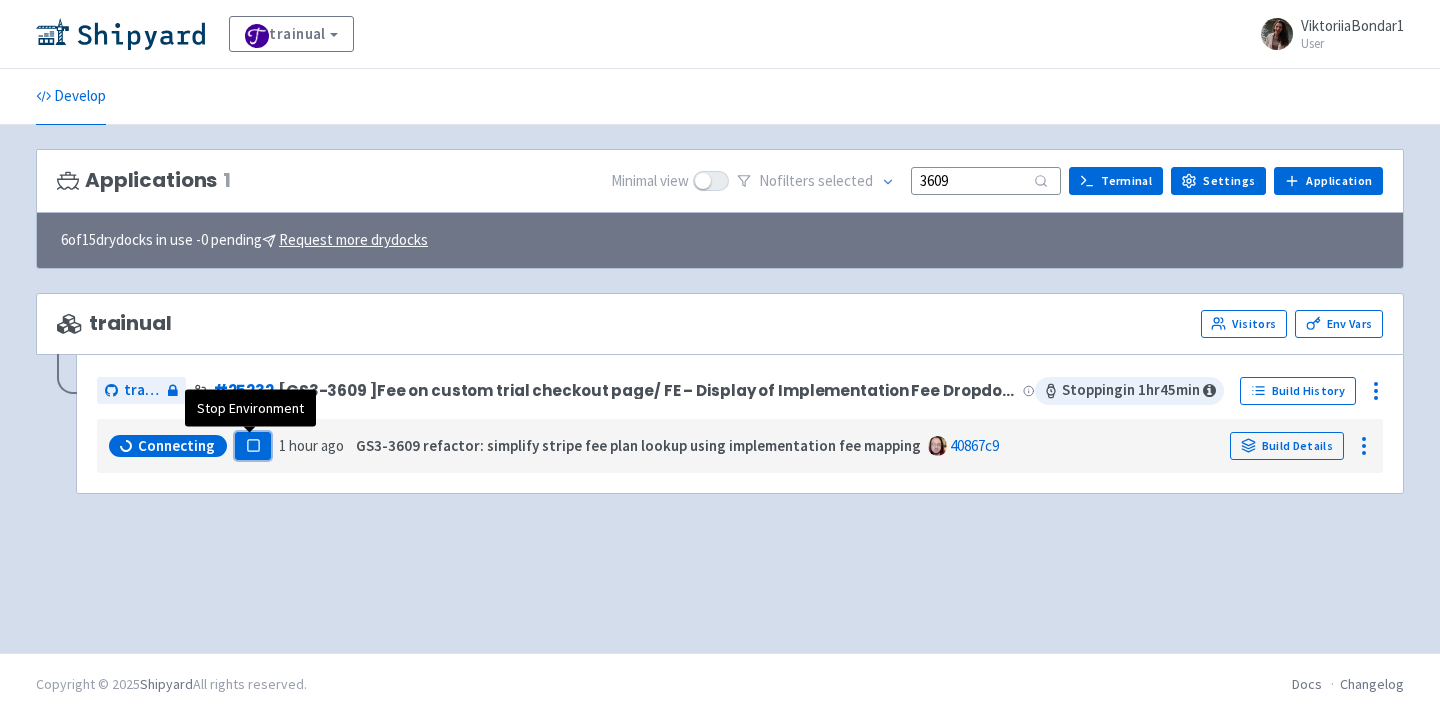 click on "Pause" at bounding box center (253, 446) 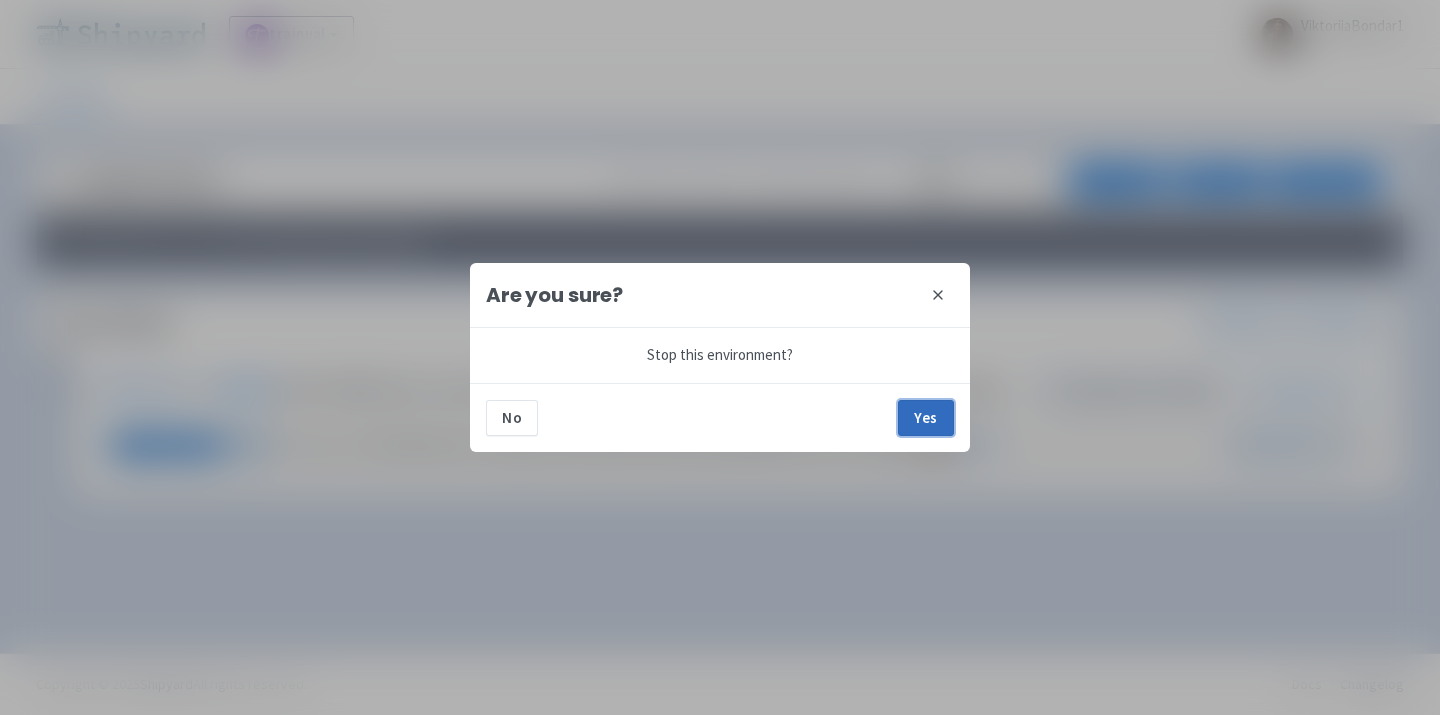 click on "Yes" at bounding box center (926, 418) 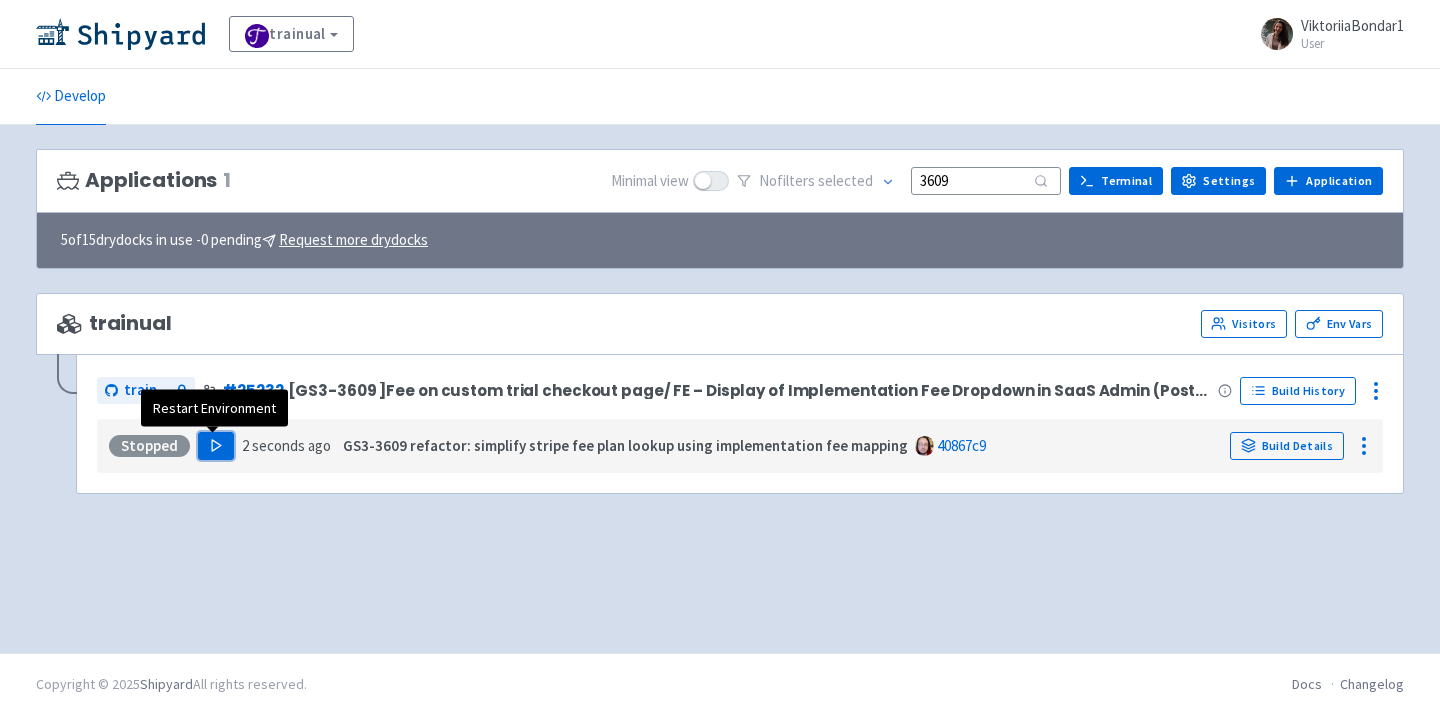 click on "Play" at bounding box center [216, 446] 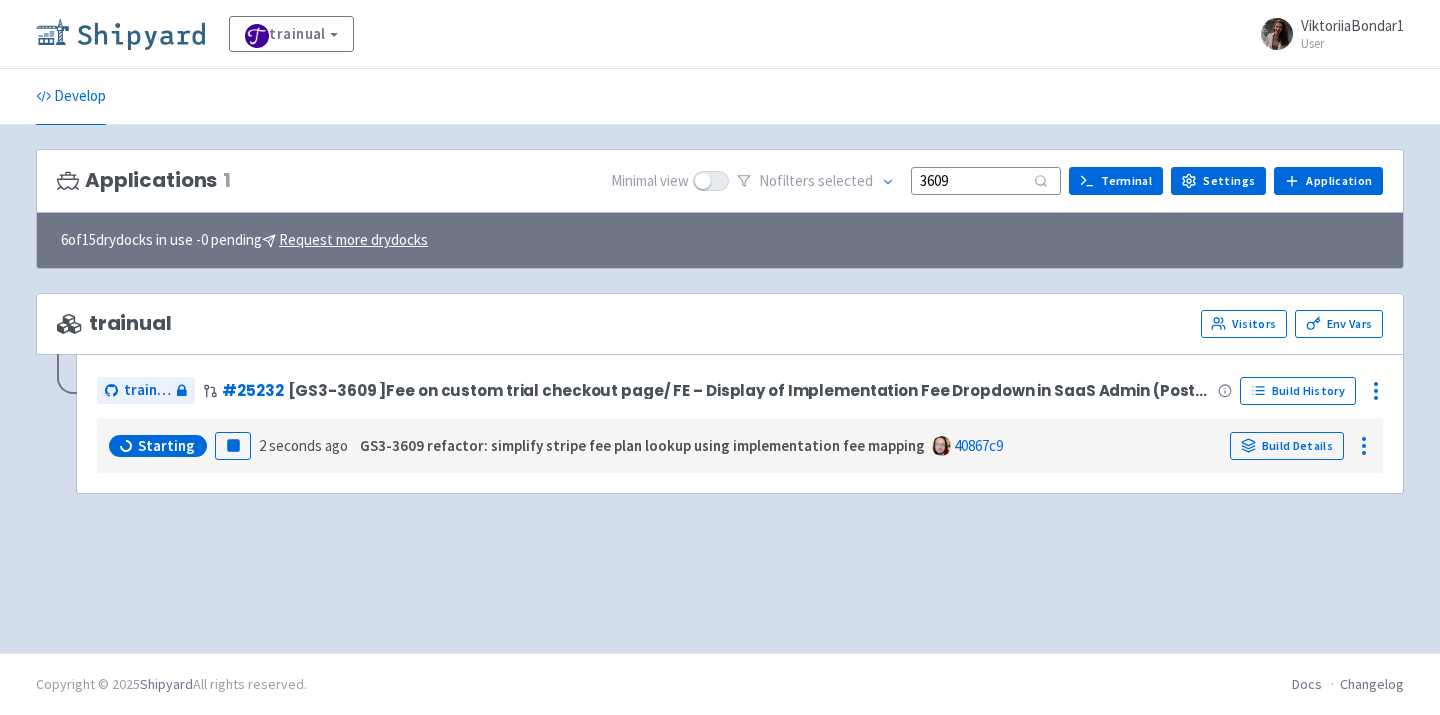 click at bounding box center (120, 34) 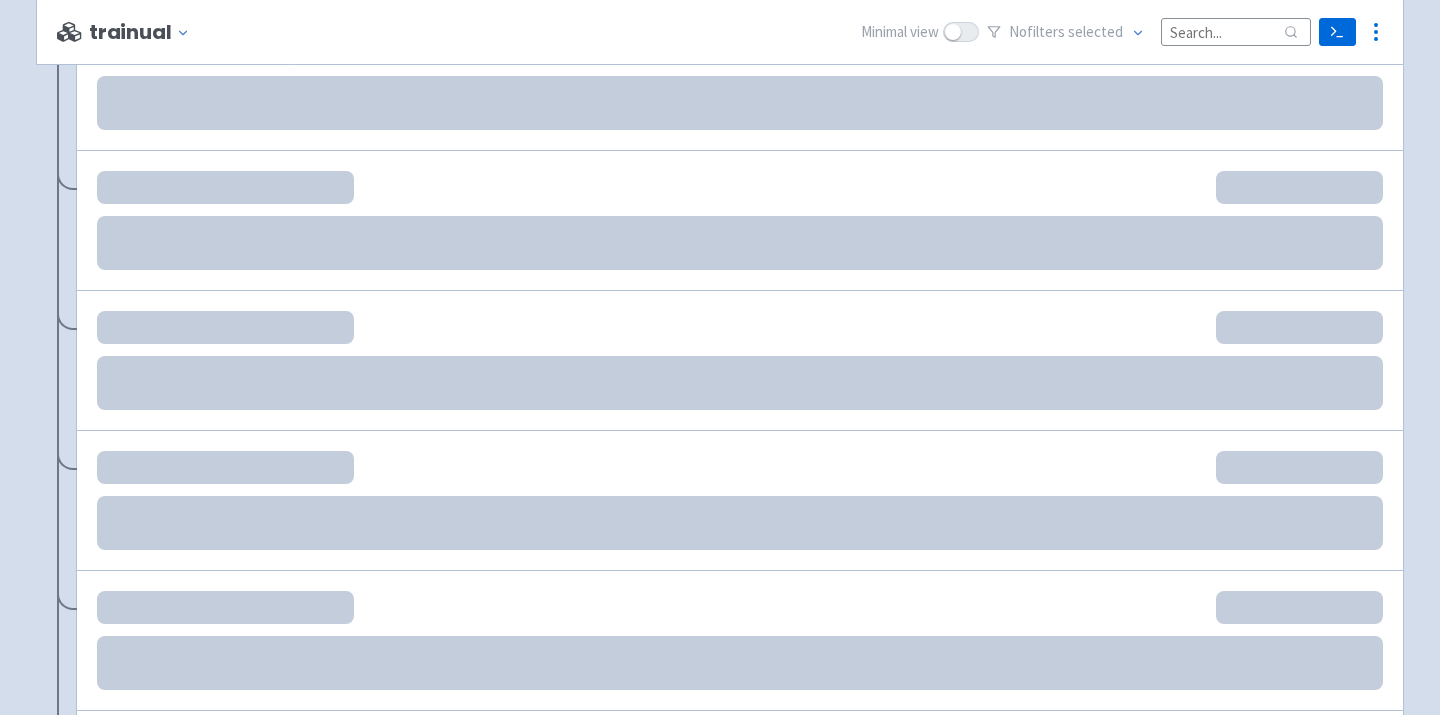 scroll, scrollTop: 545, scrollLeft: 0, axis: vertical 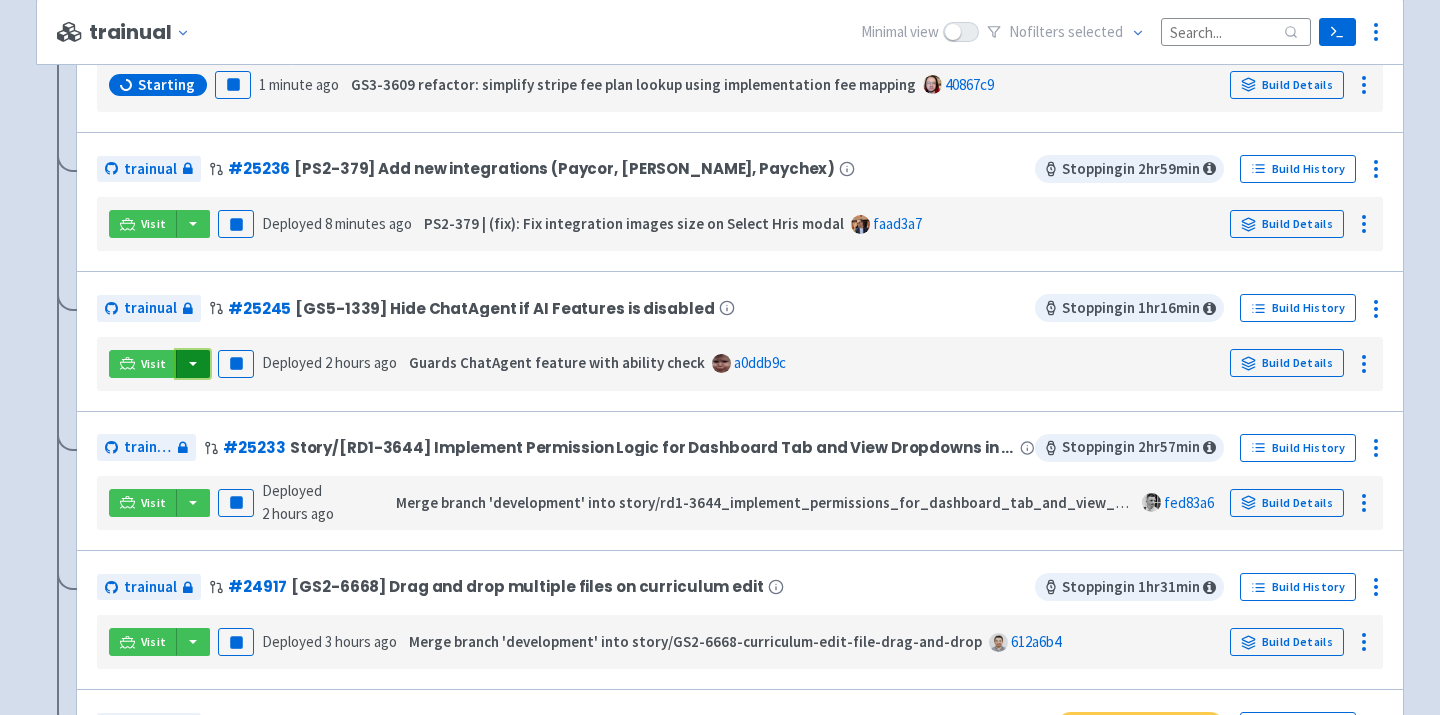 click at bounding box center [193, 364] 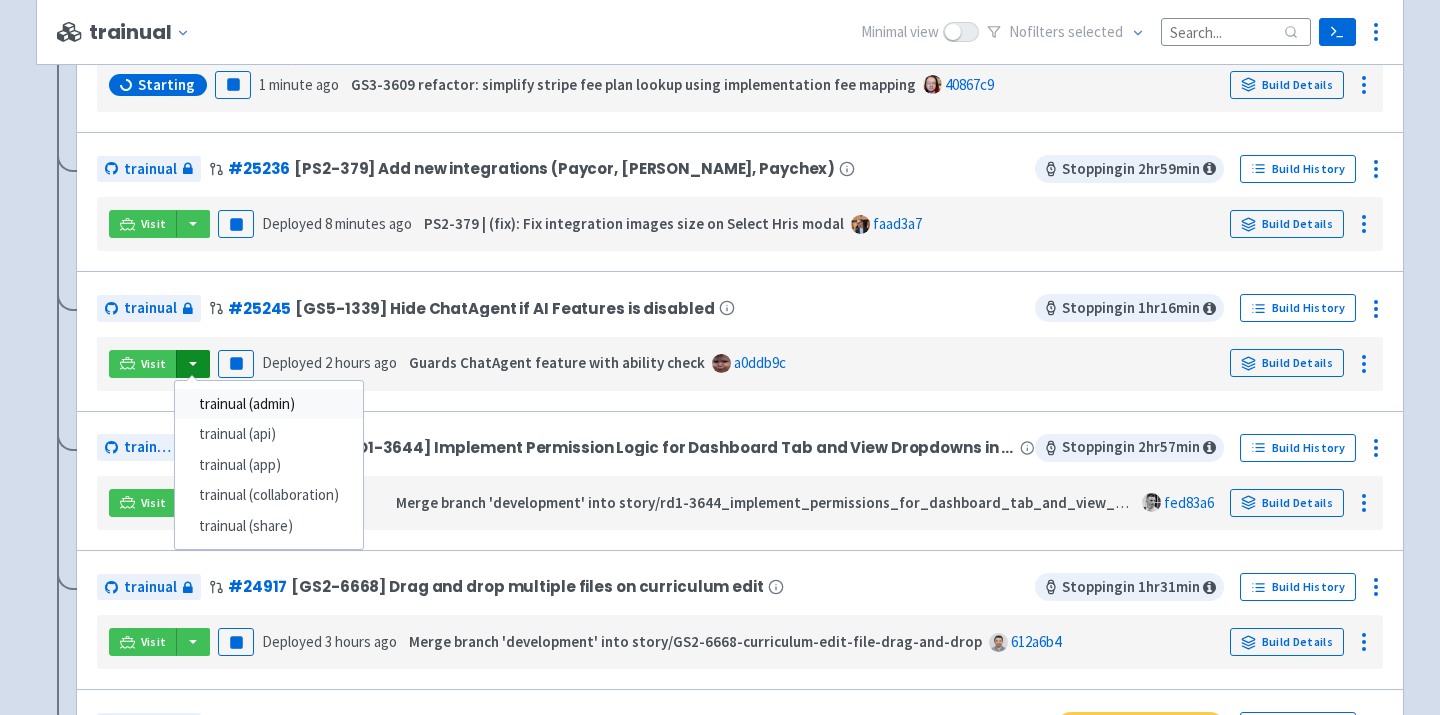 click on "trainual (admin)" at bounding box center (269, 404) 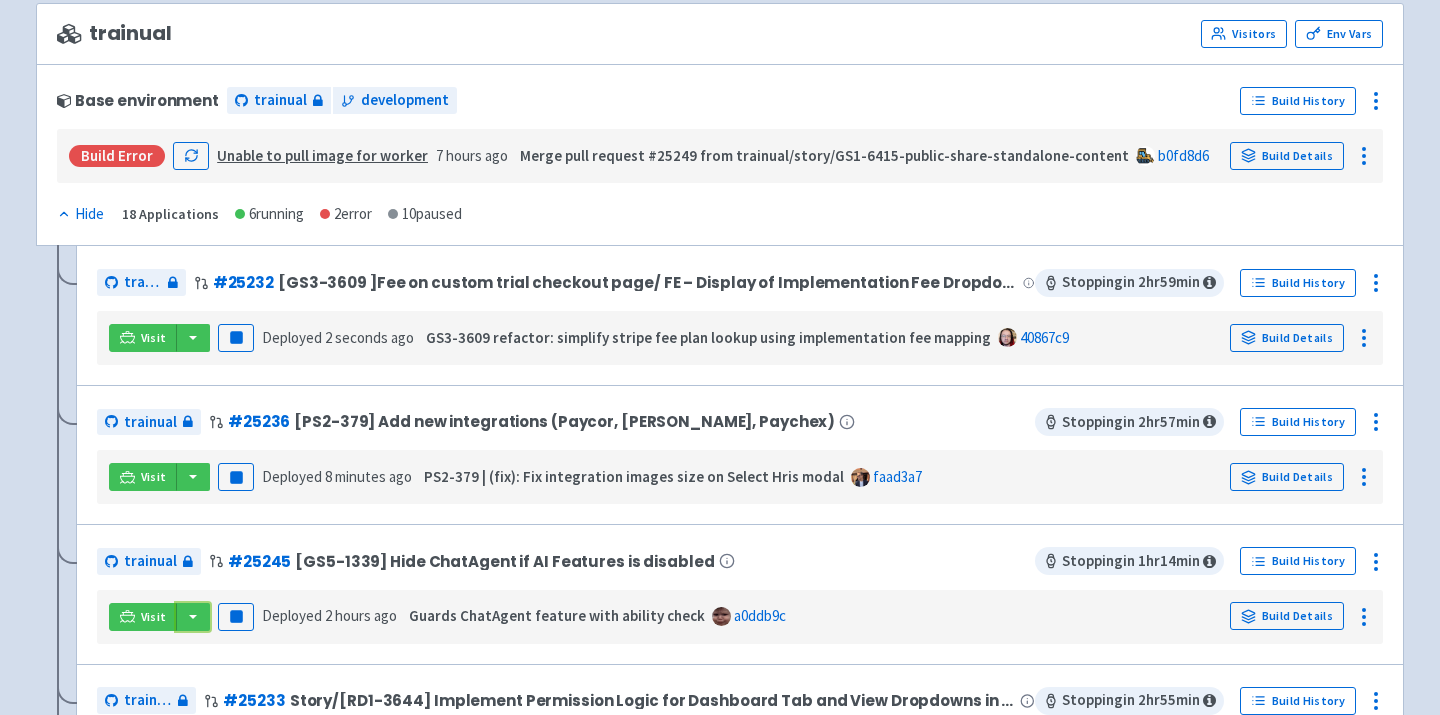scroll, scrollTop: 0, scrollLeft: 0, axis: both 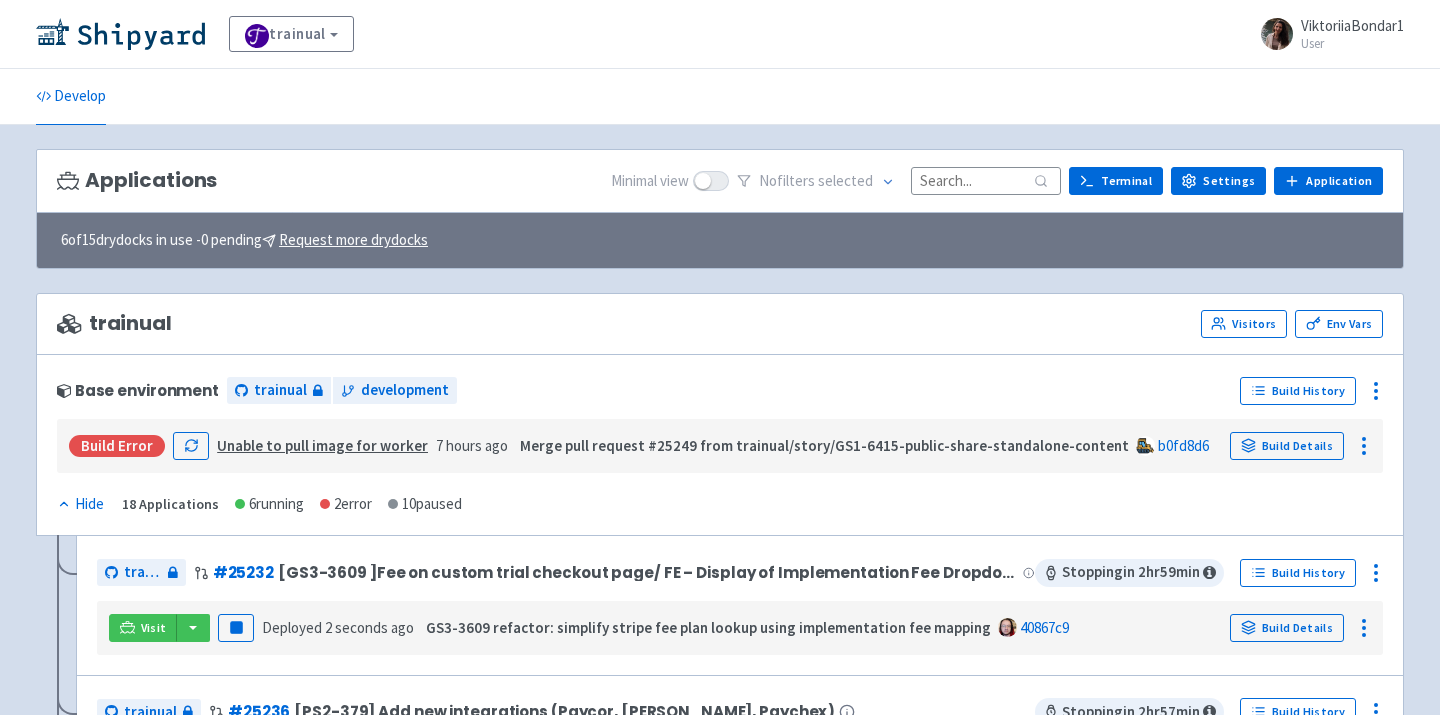 click at bounding box center [986, 180] 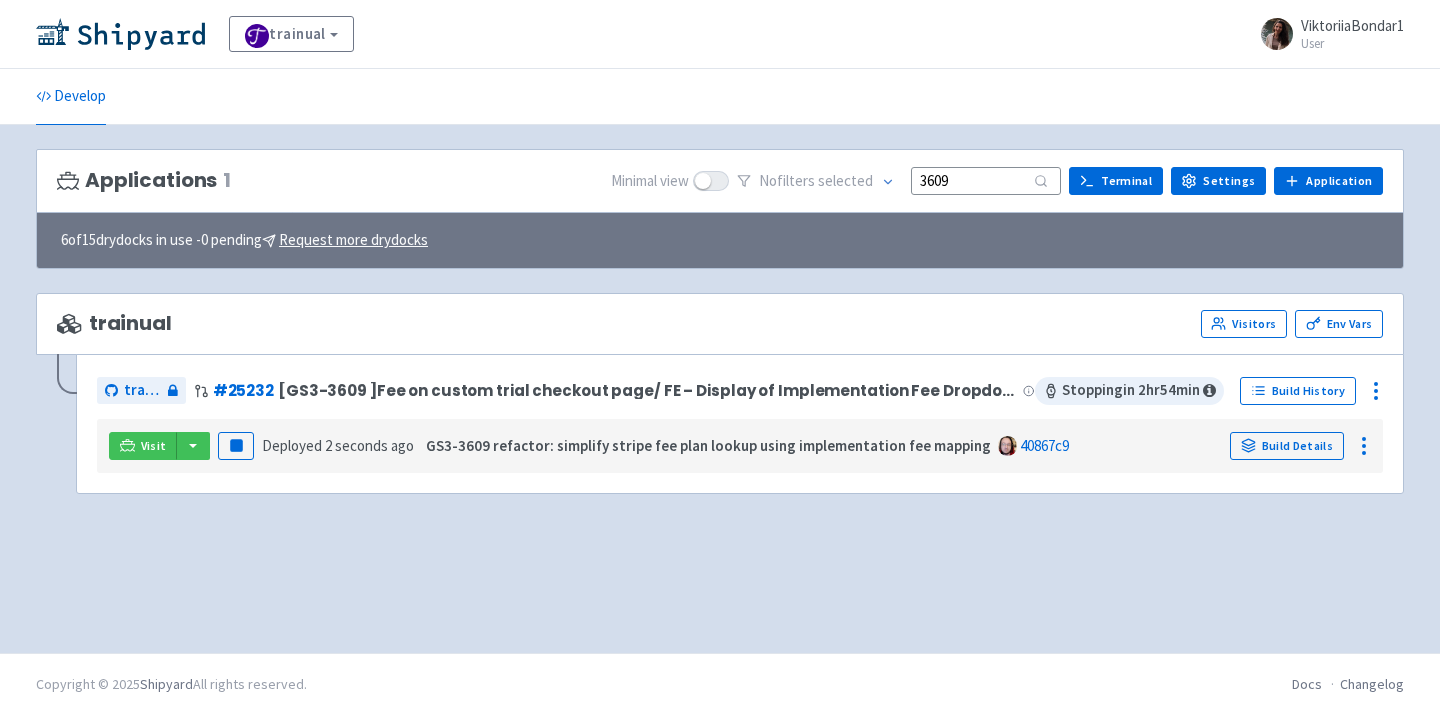 type on "3609" 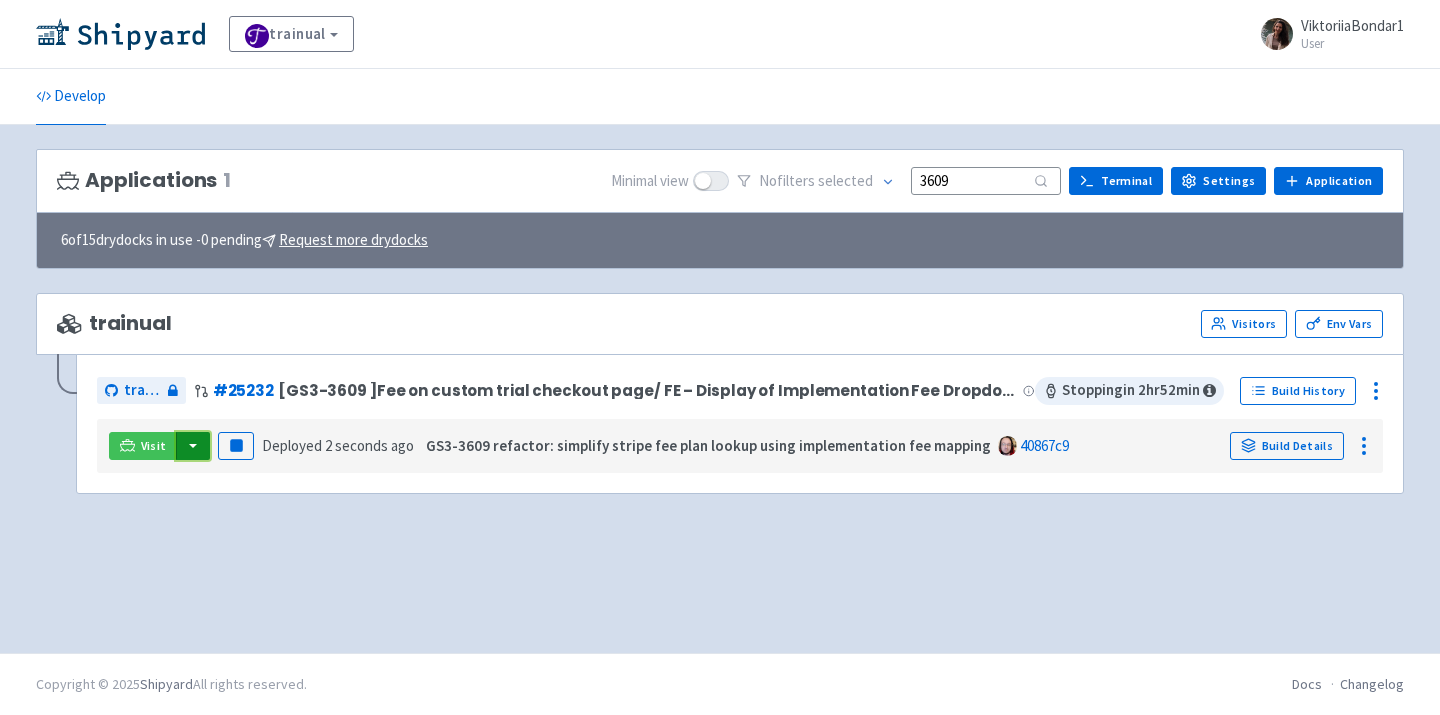 click at bounding box center (193, 446) 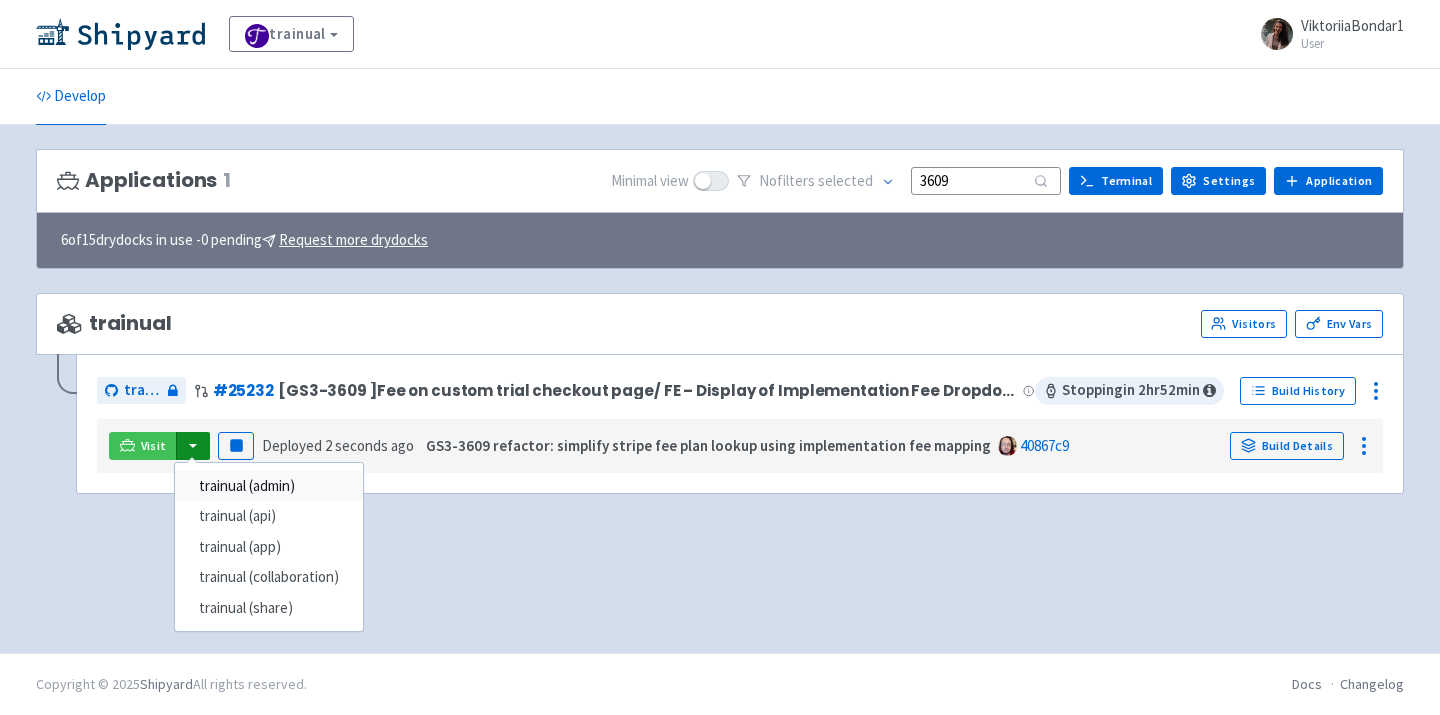 click on "trainual (admin)" at bounding box center [269, 486] 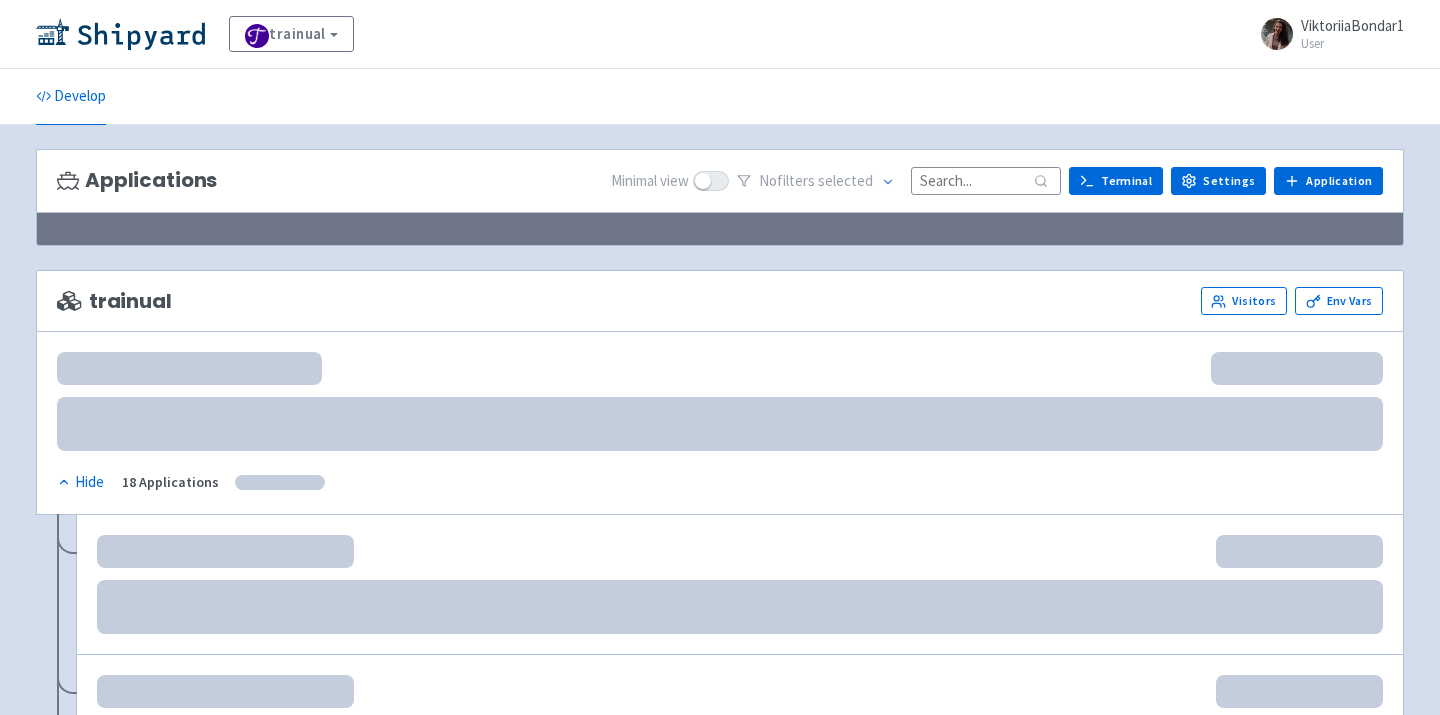 scroll, scrollTop: 0, scrollLeft: 0, axis: both 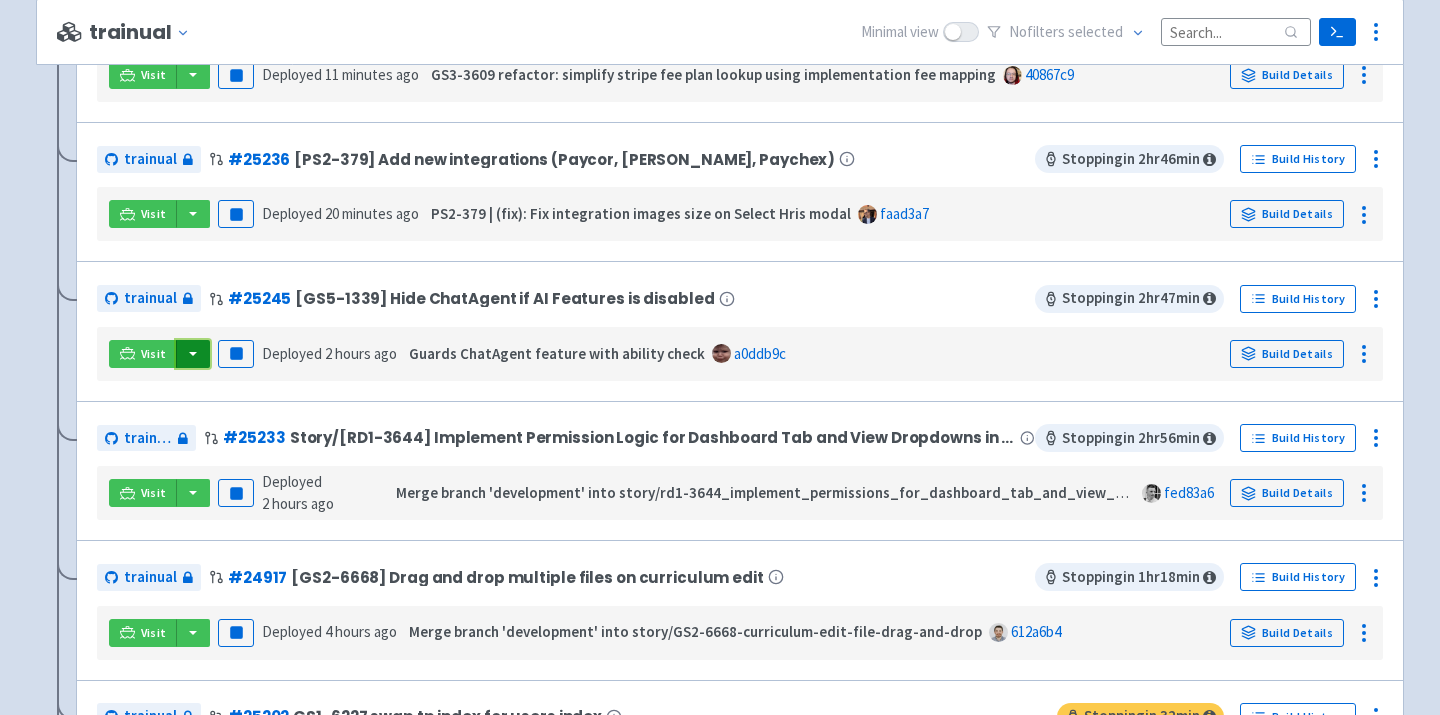 click at bounding box center [193, 354] 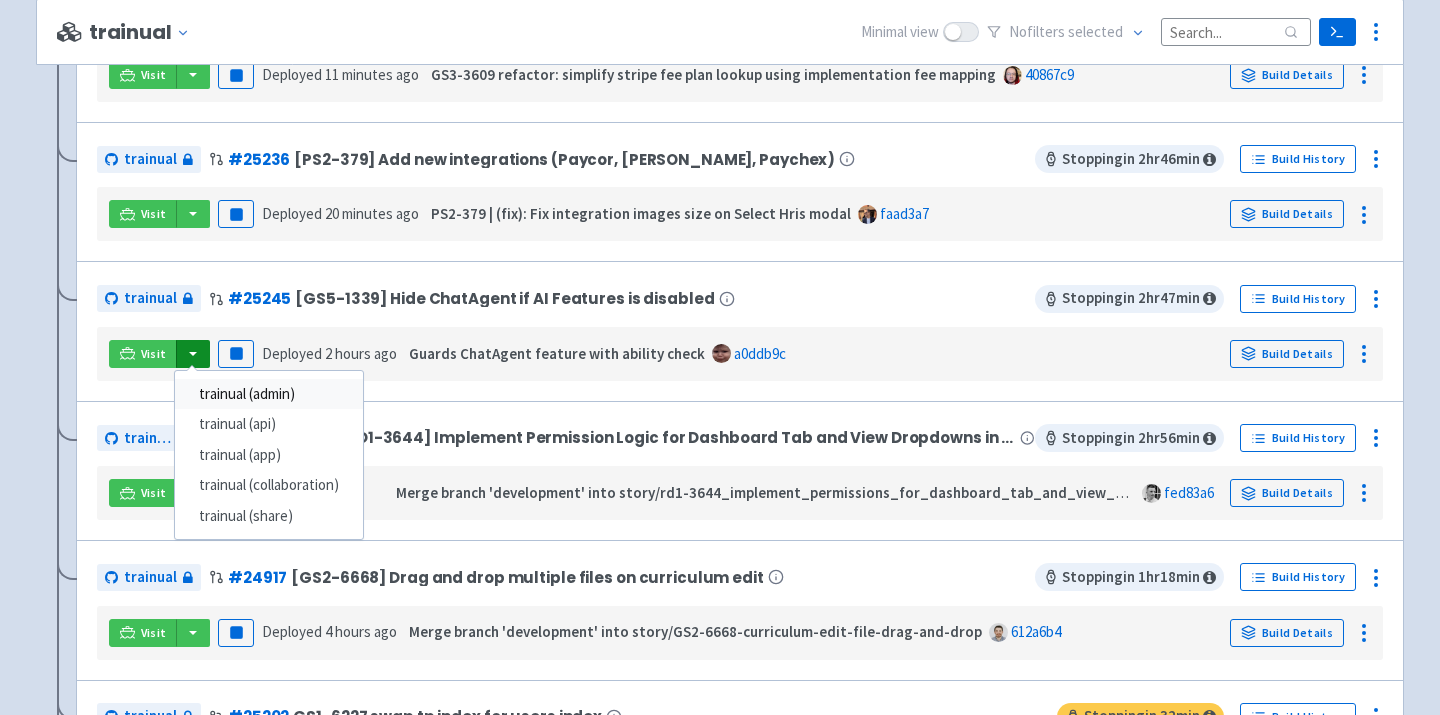 click on "trainual (admin)" at bounding box center (269, 394) 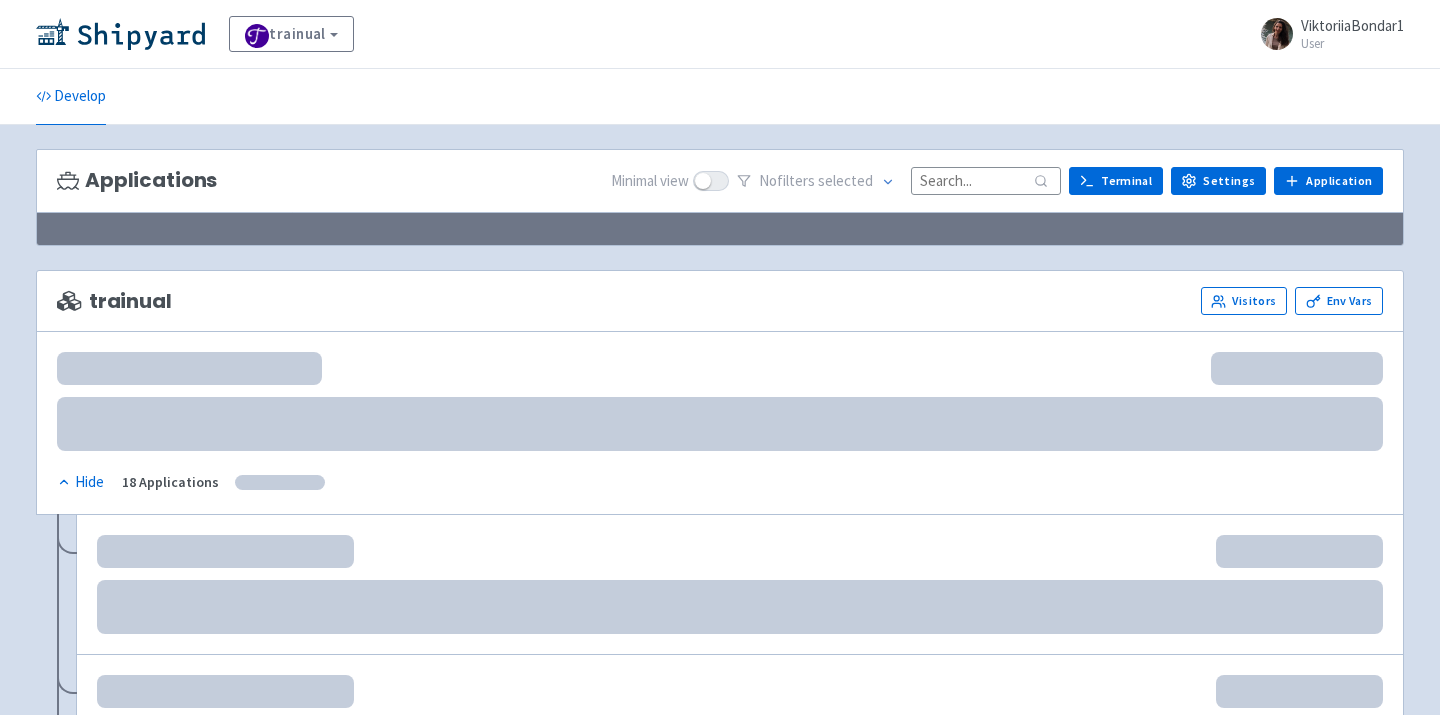 scroll, scrollTop: 0, scrollLeft: 0, axis: both 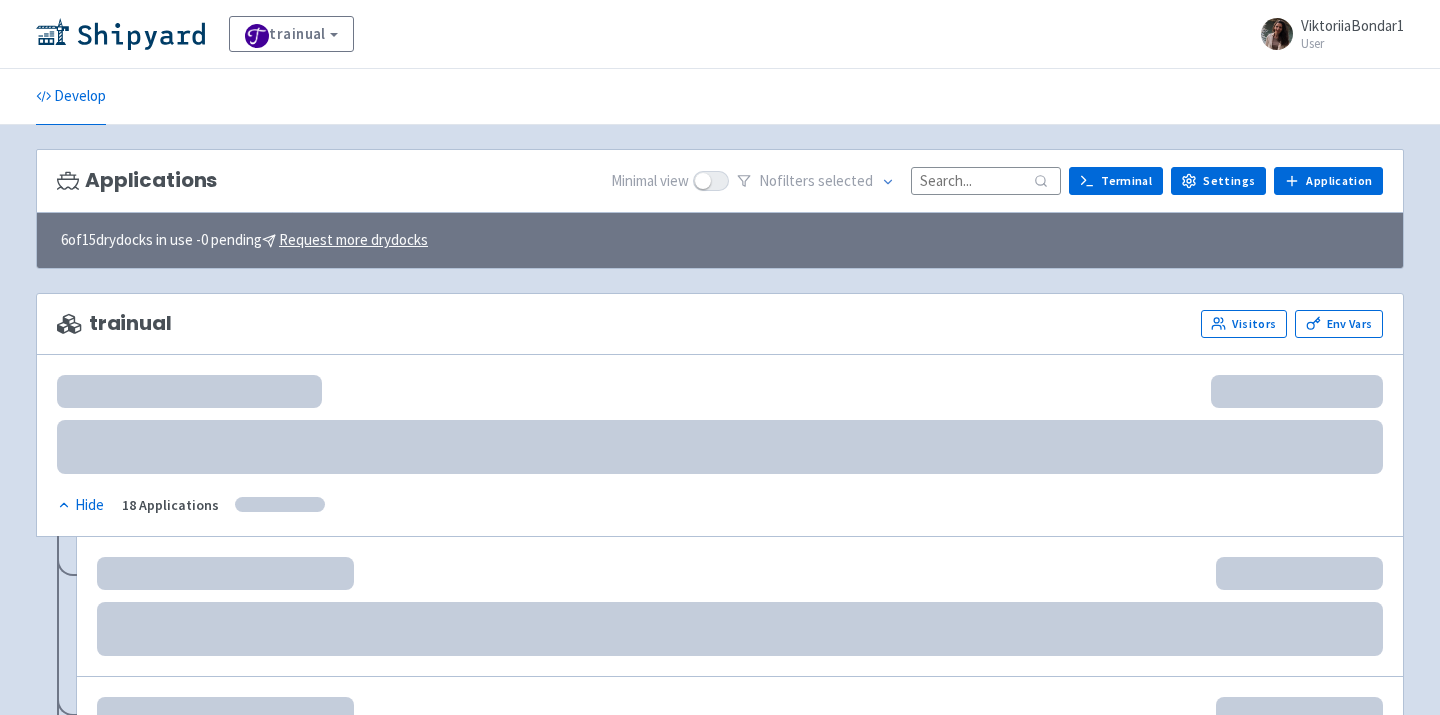 click at bounding box center [986, 180] 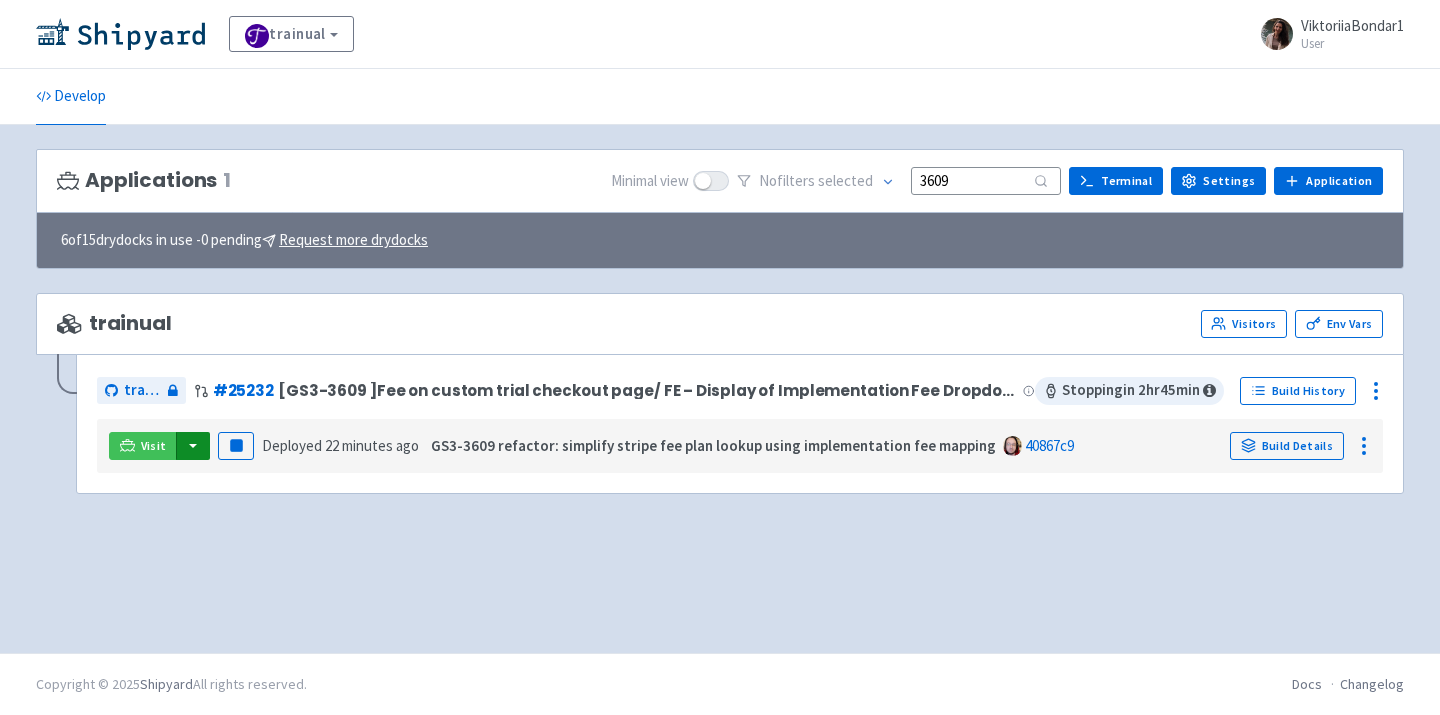 type on "3609" 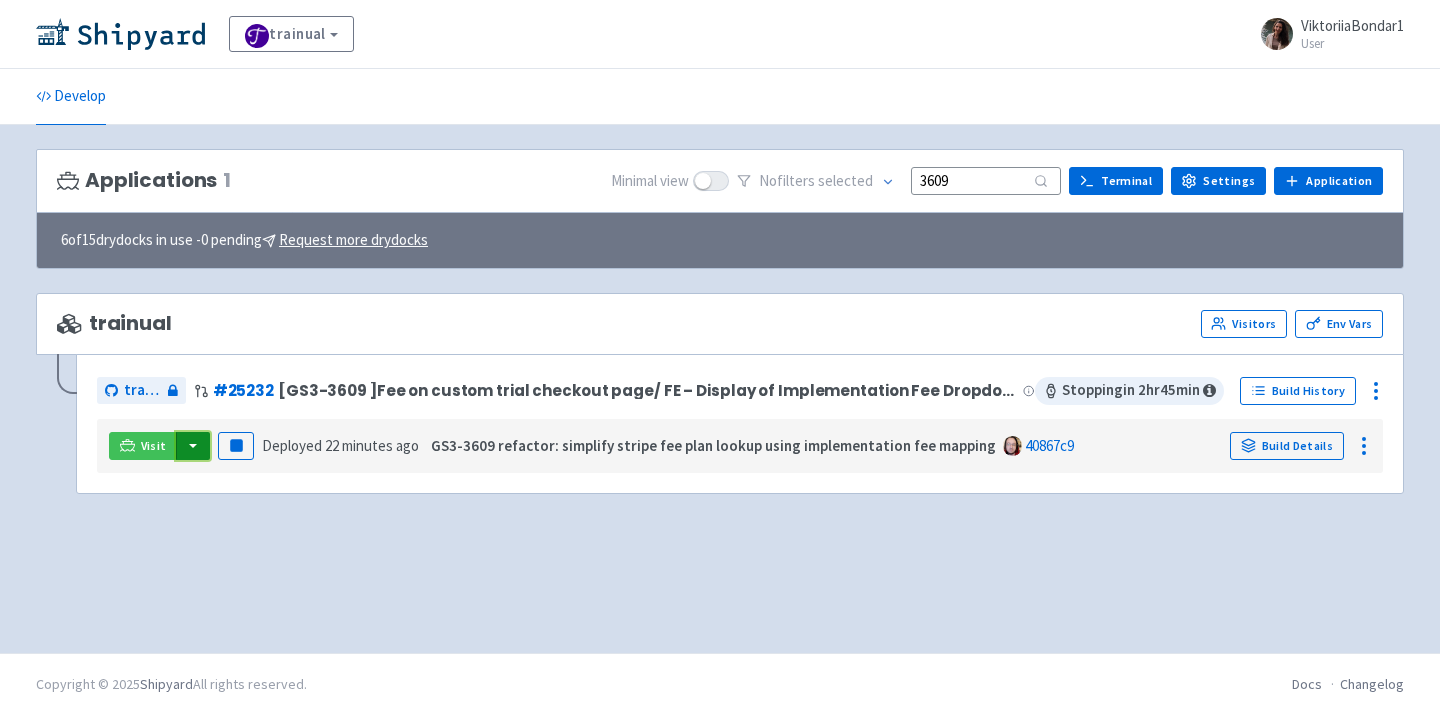click at bounding box center [193, 446] 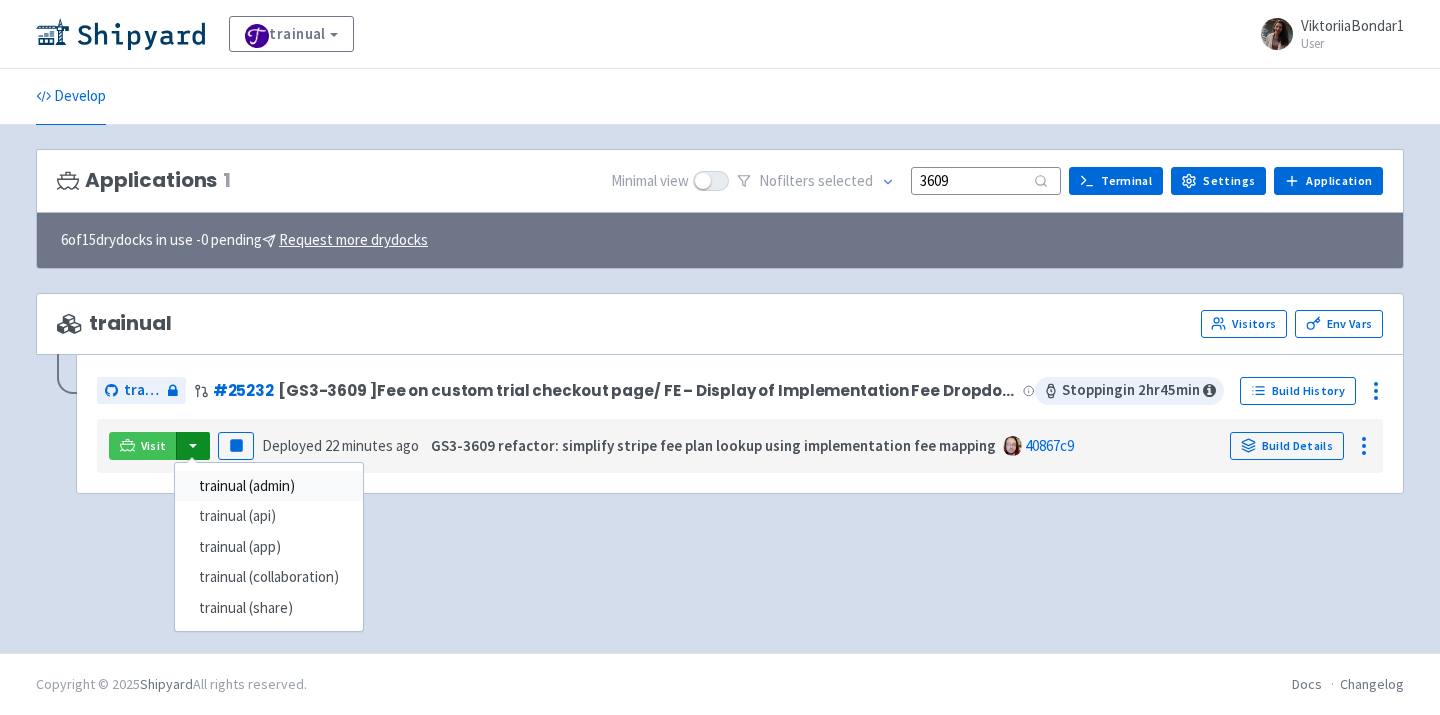click on "trainual (admin)" at bounding box center (269, 486) 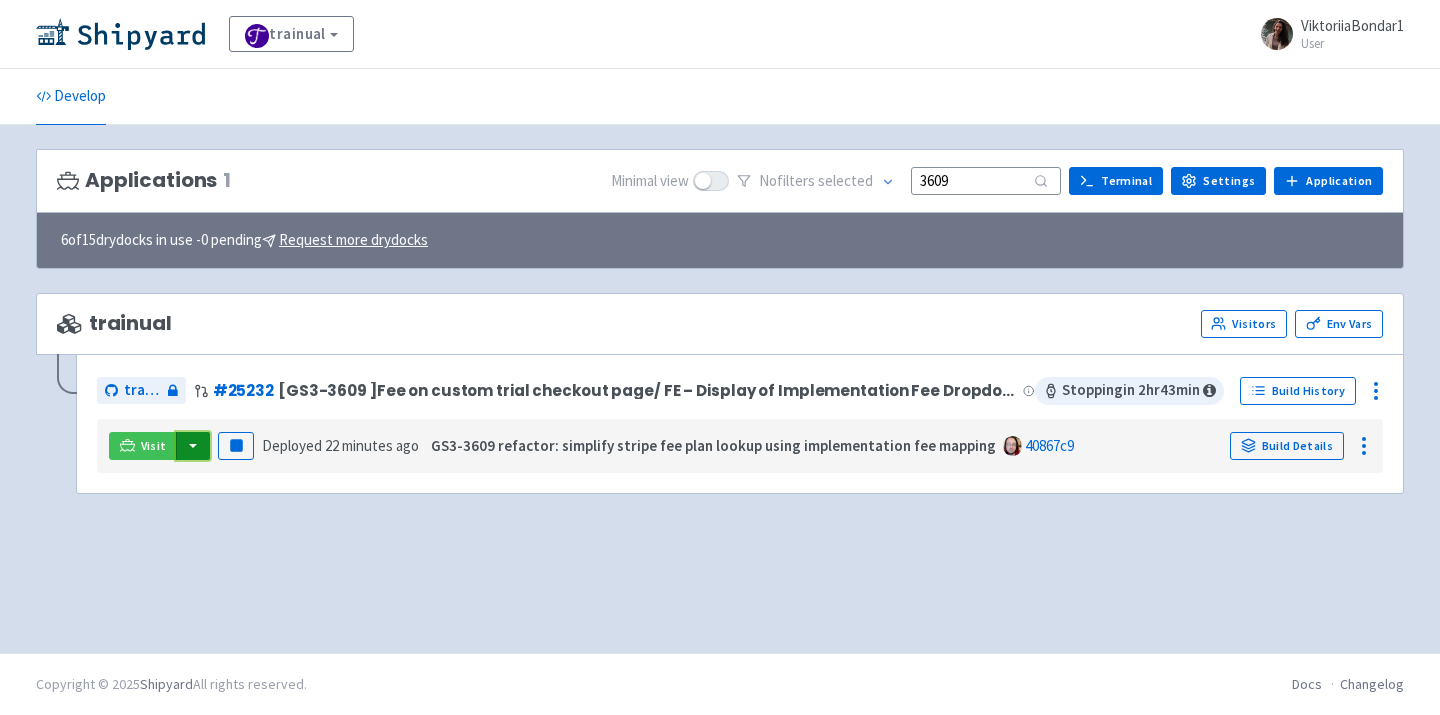 click at bounding box center [193, 446] 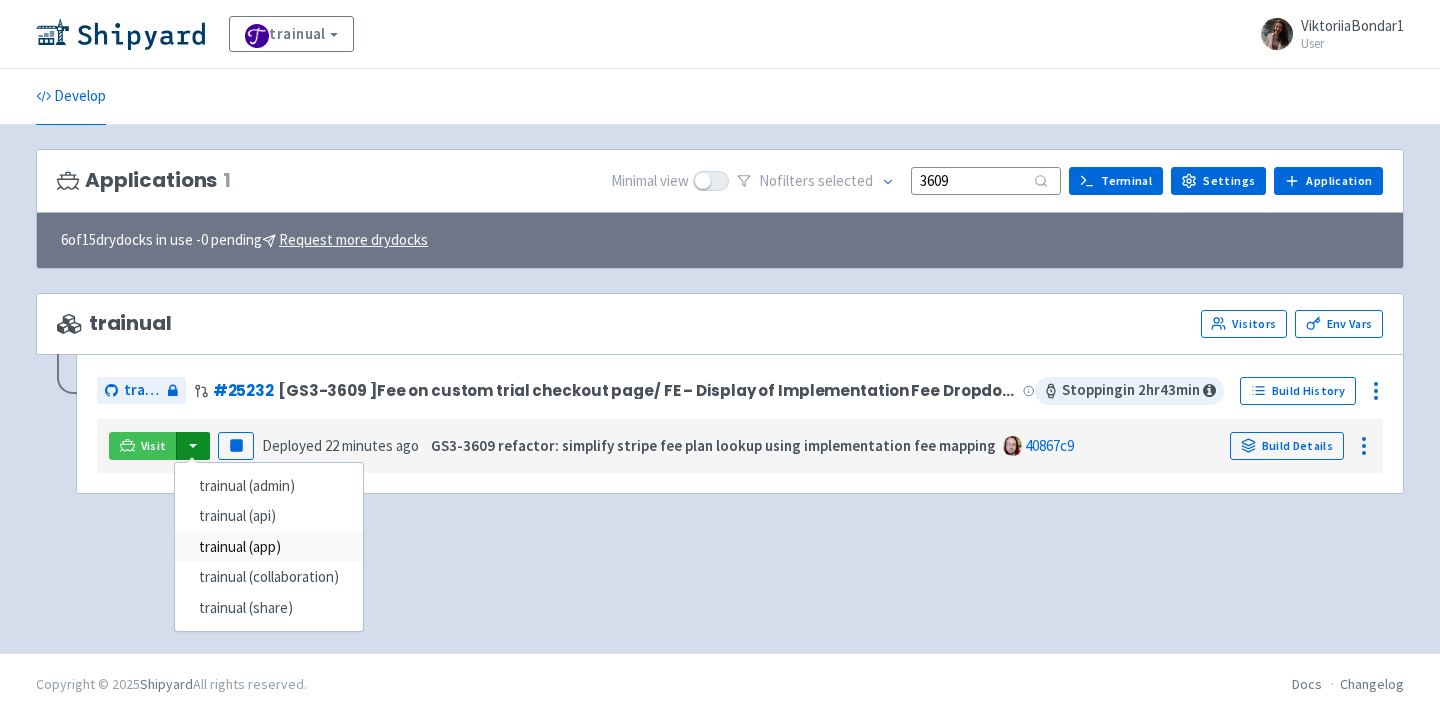 click on "trainual (app)" at bounding box center (269, 547) 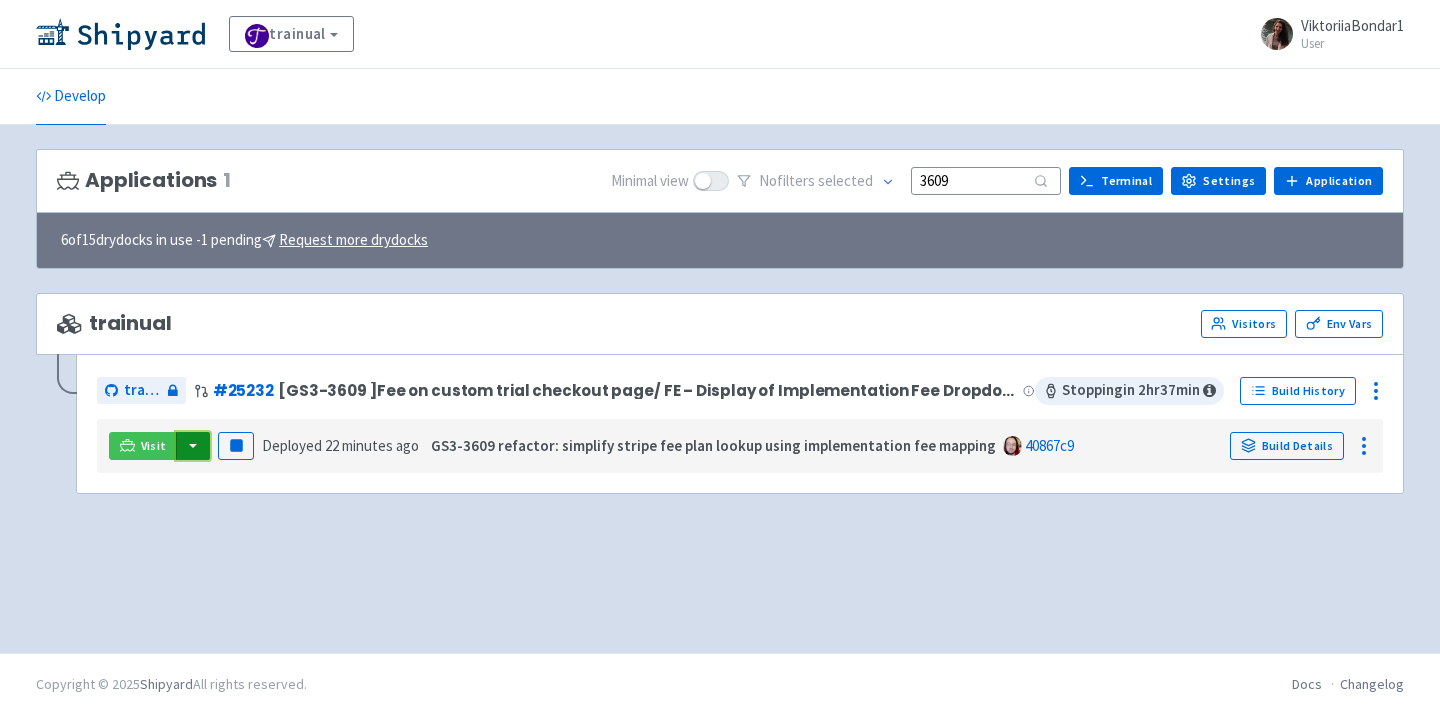click at bounding box center (193, 446) 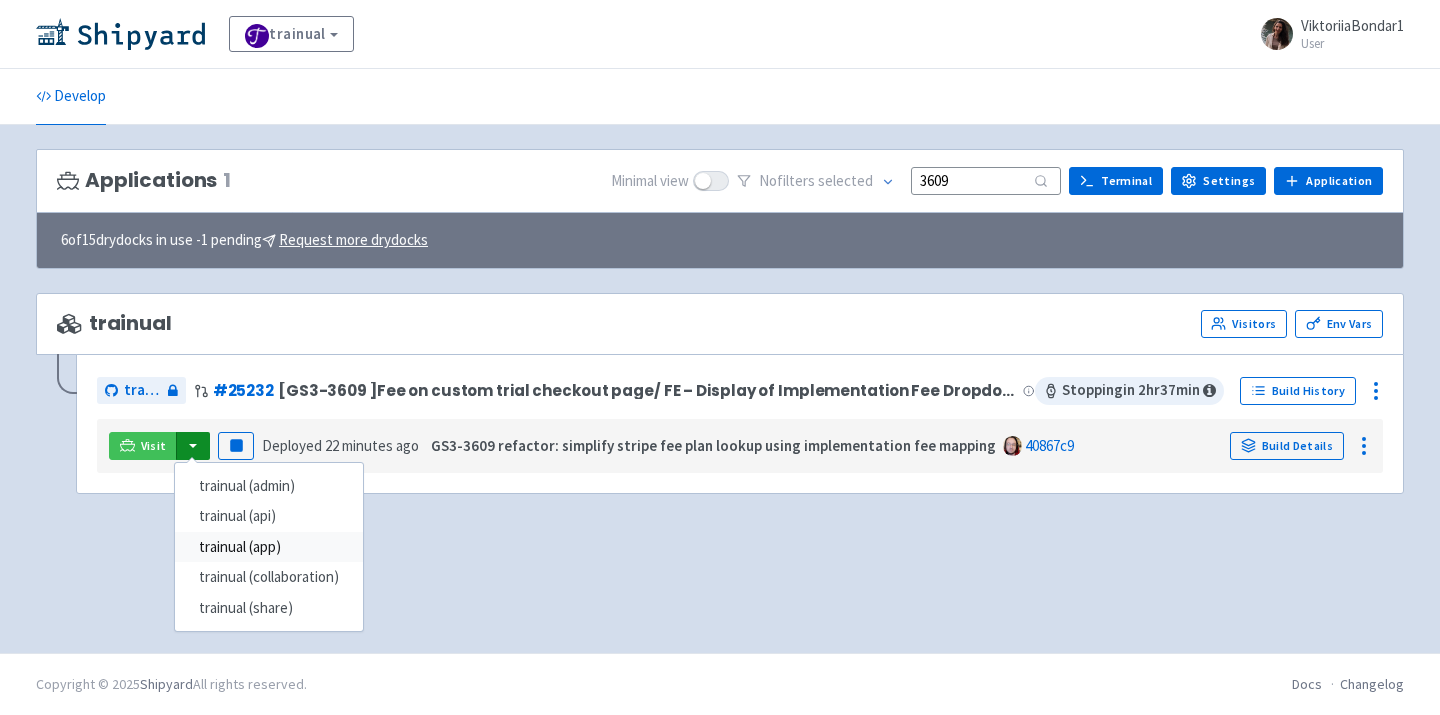 click on "trainual (app)" at bounding box center [269, 547] 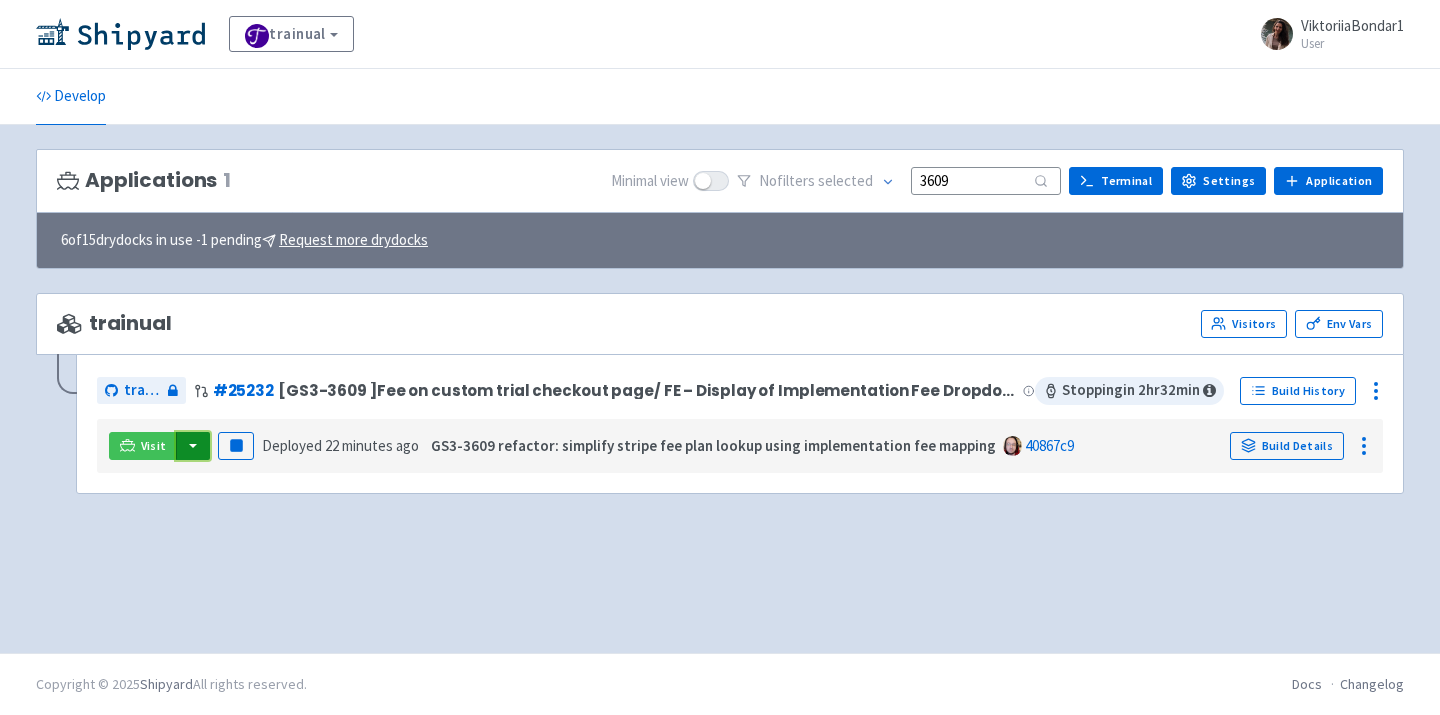 click at bounding box center [193, 446] 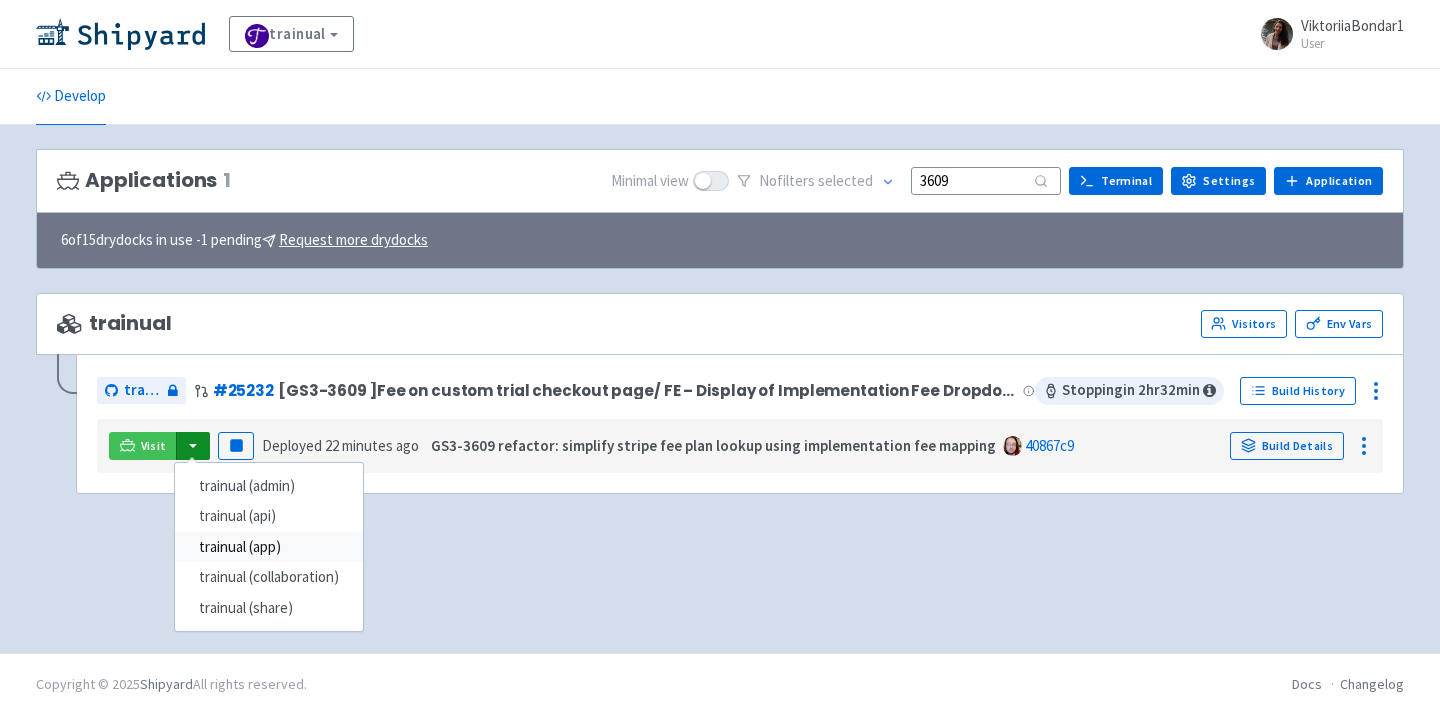 click on "trainual (app)" at bounding box center (269, 547) 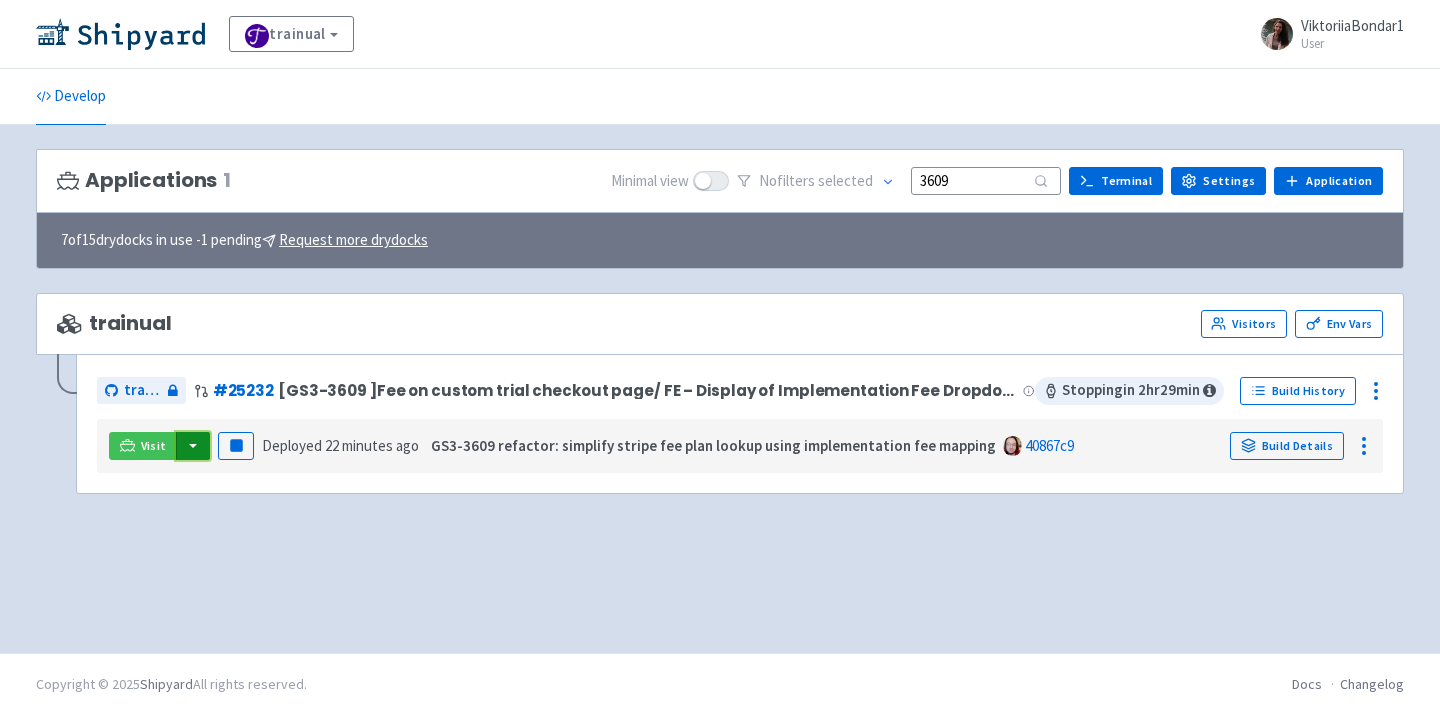 click at bounding box center [193, 446] 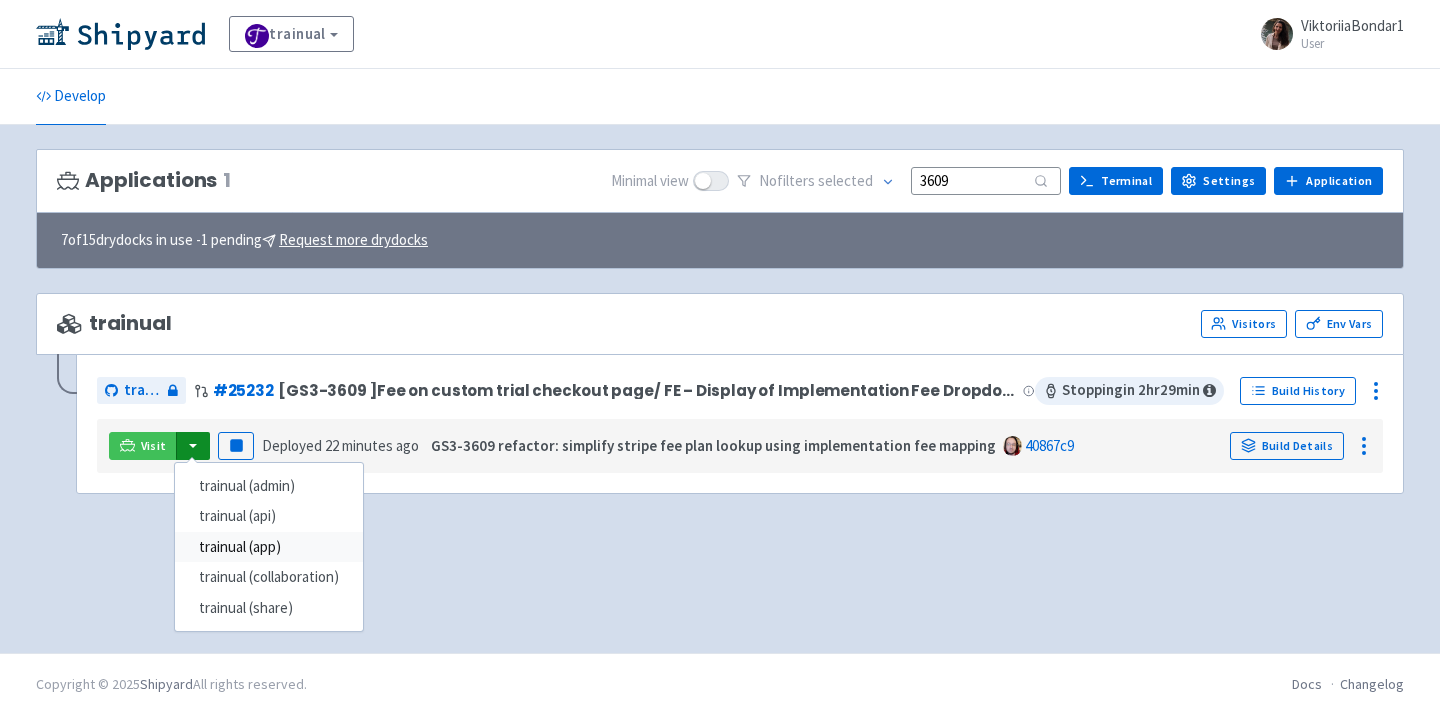 click on "trainual (app)" at bounding box center [269, 547] 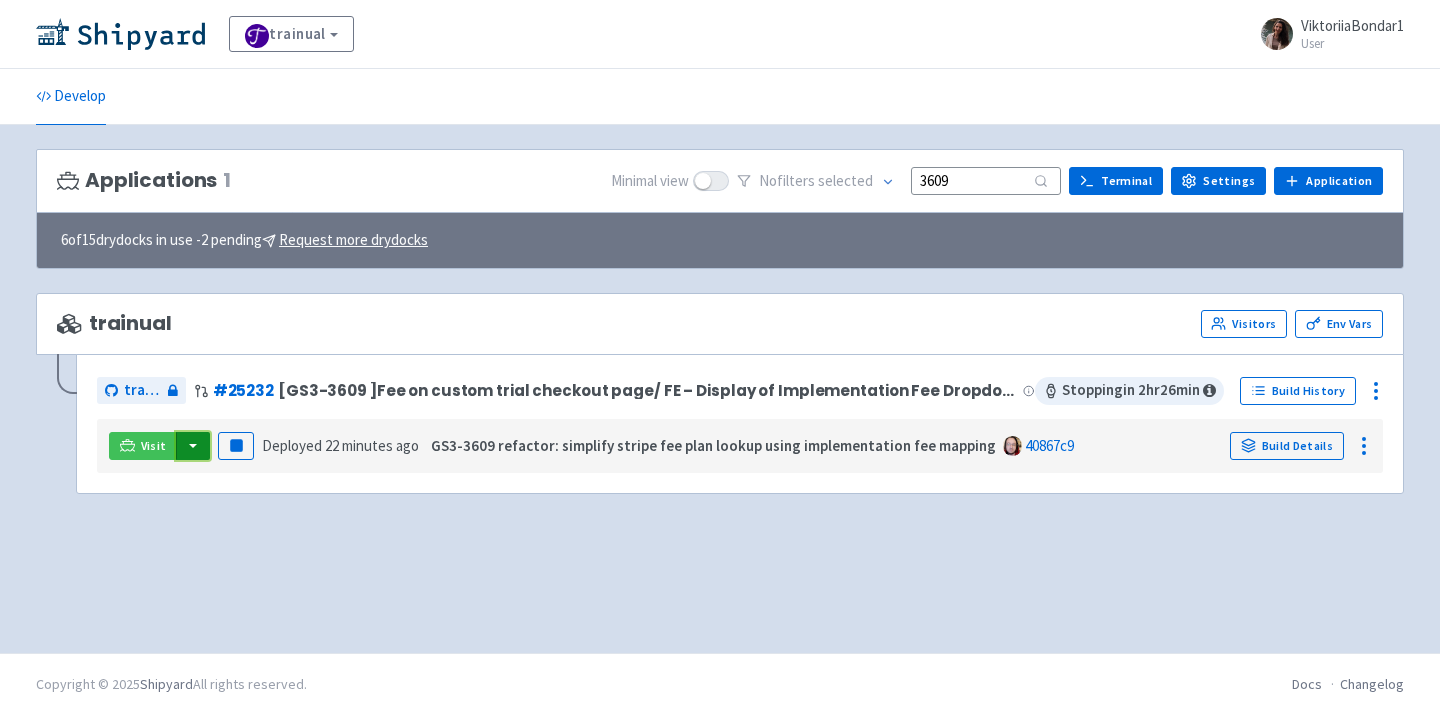 click at bounding box center [193, 446] 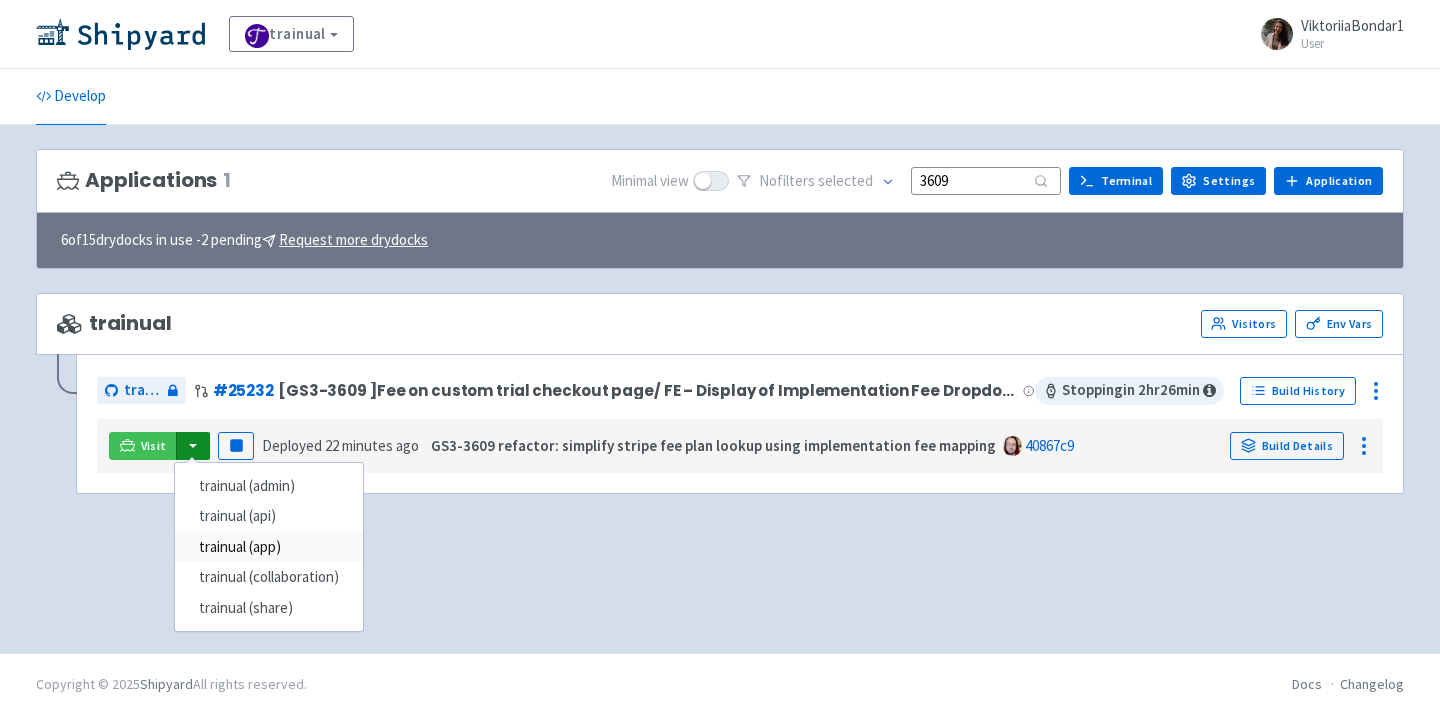 click on "trainual (app)" at bounding box center [269, 547] 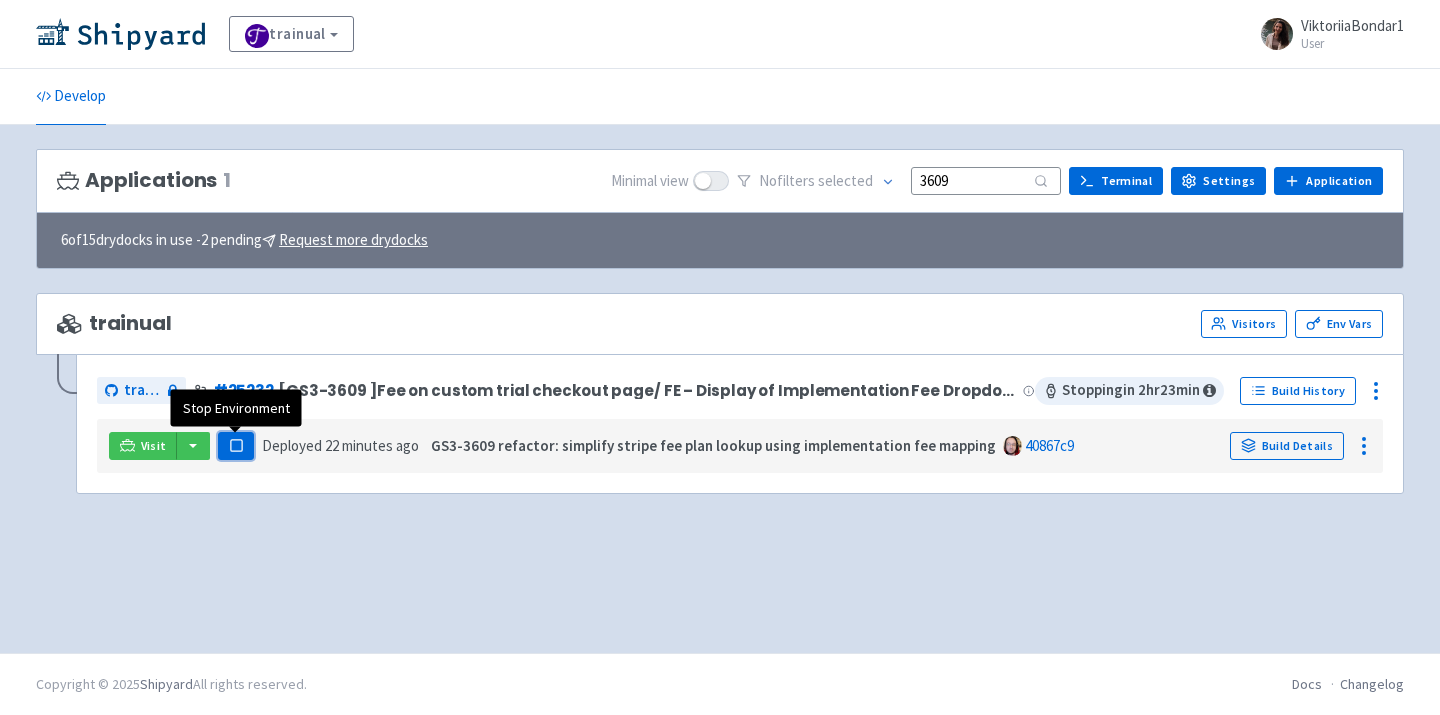click on "Pause" at bounding box center (236, 446) 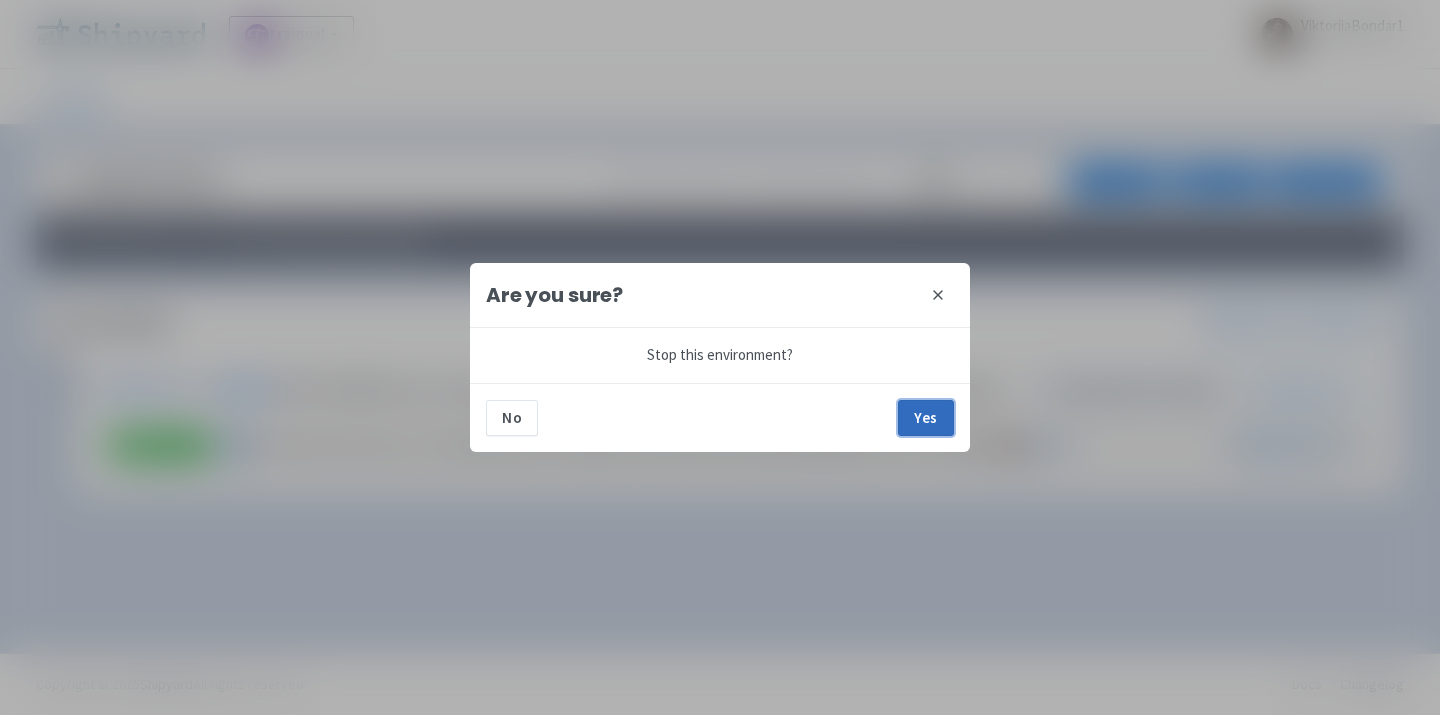 click on "Yes" at bounding box center [926, 418] 